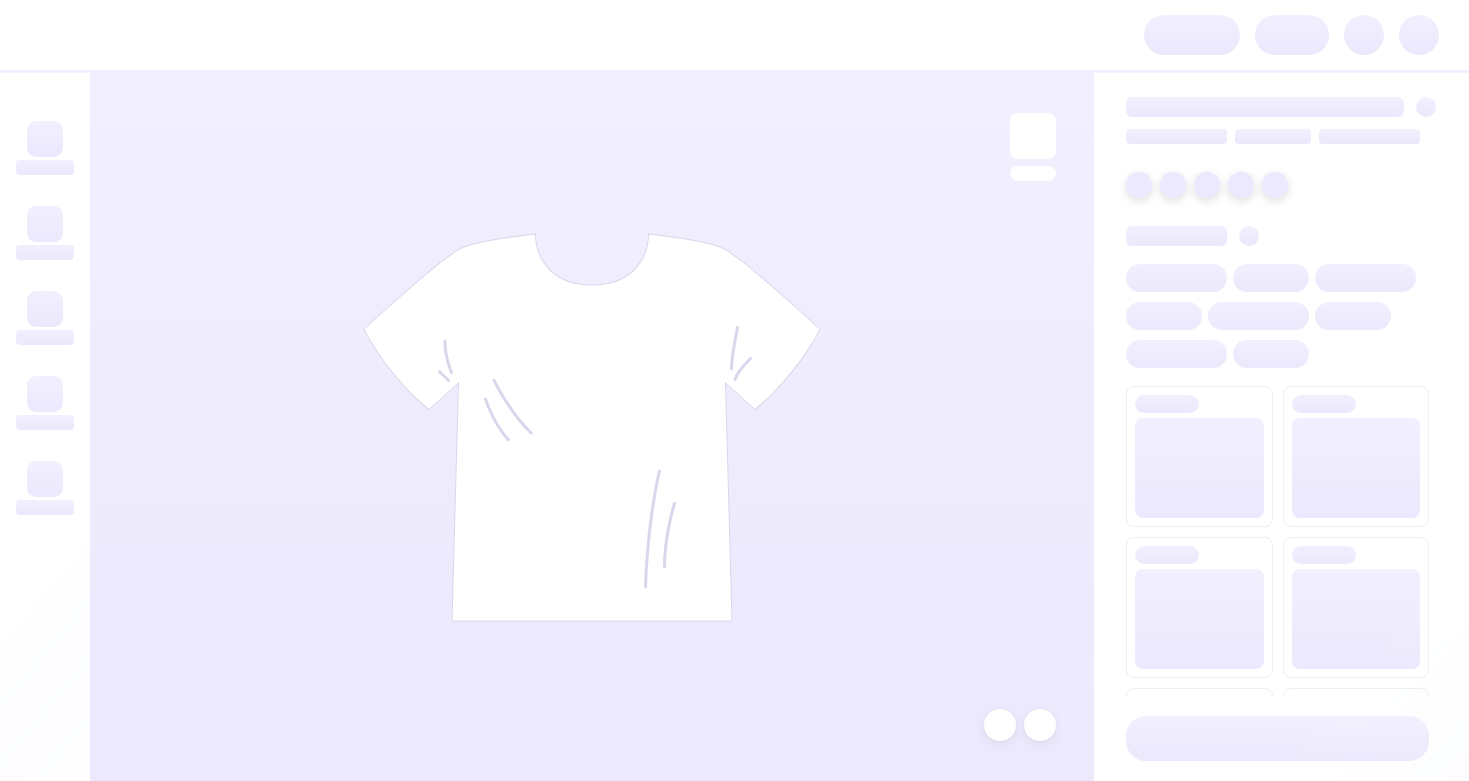 scroll, scrollTop: 0, scrollLeft: 0, axis: both 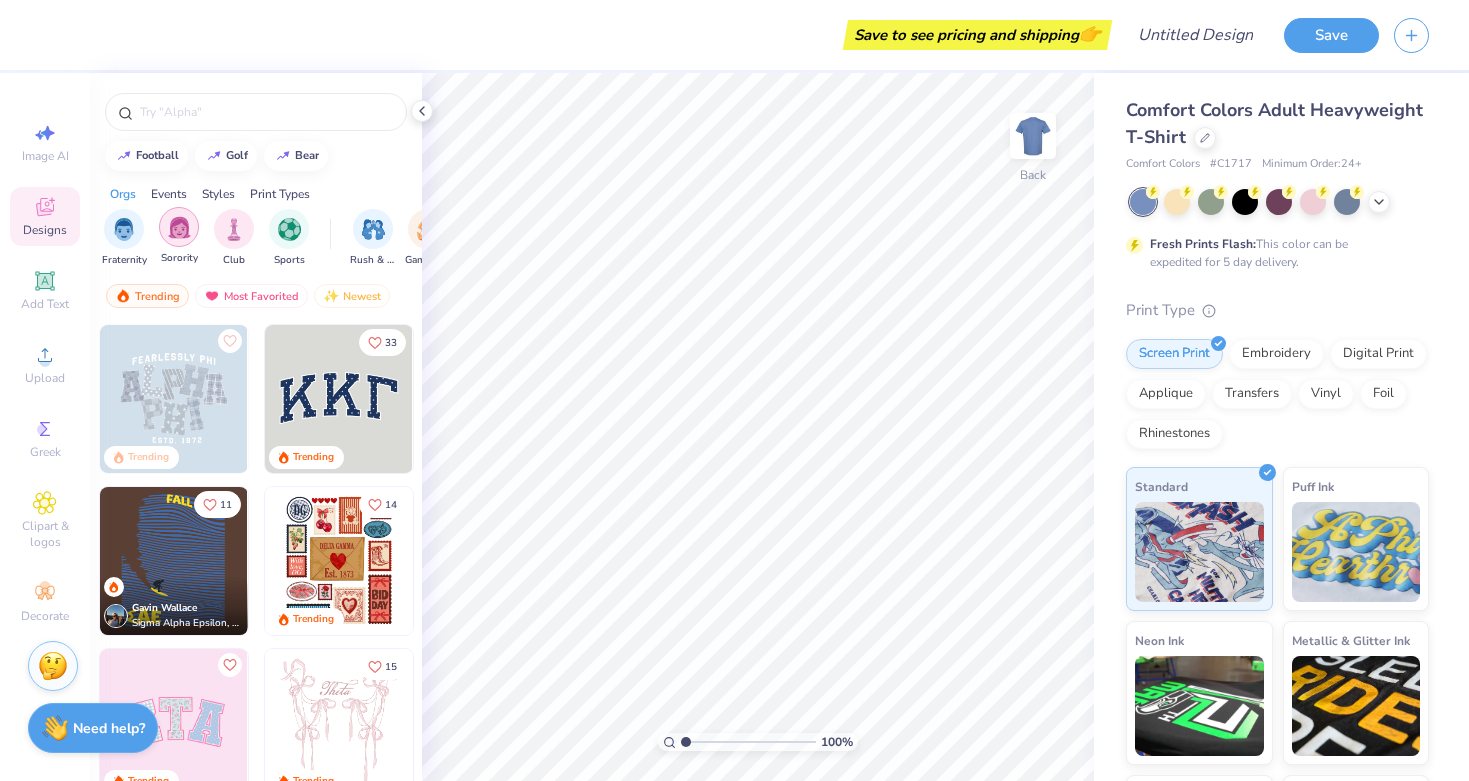 click at bounding box center [179, 227] 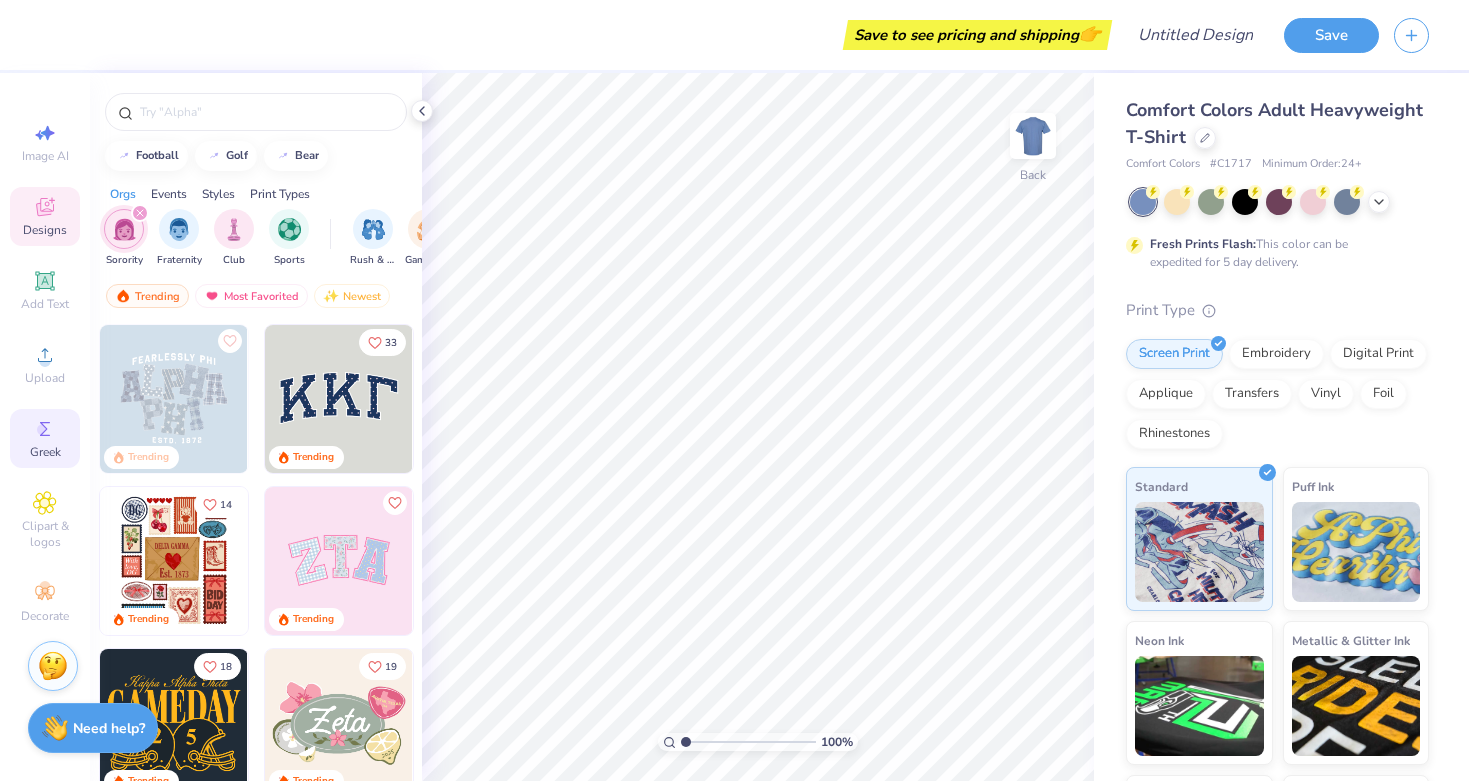 click 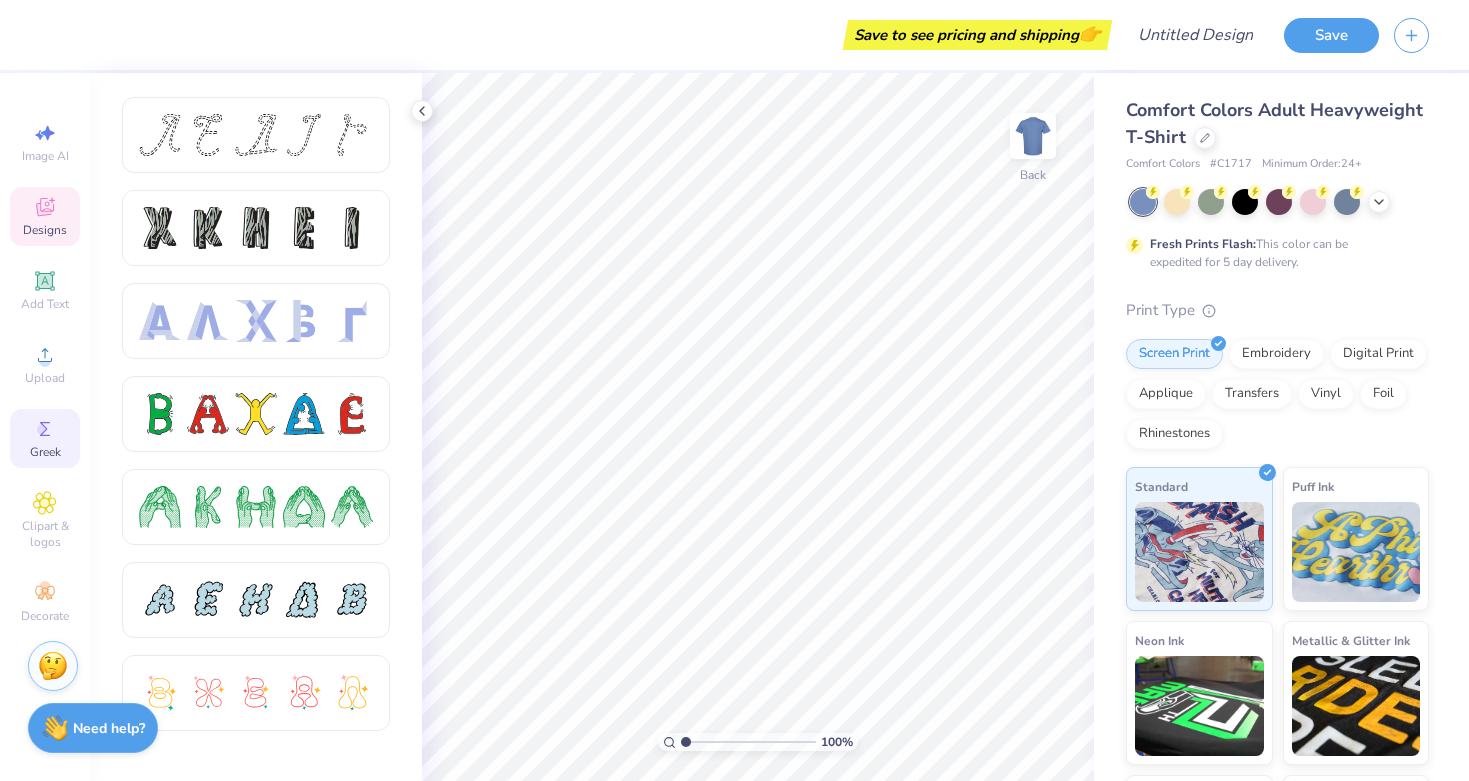click on "Designs" at bounding box center [45, 216] 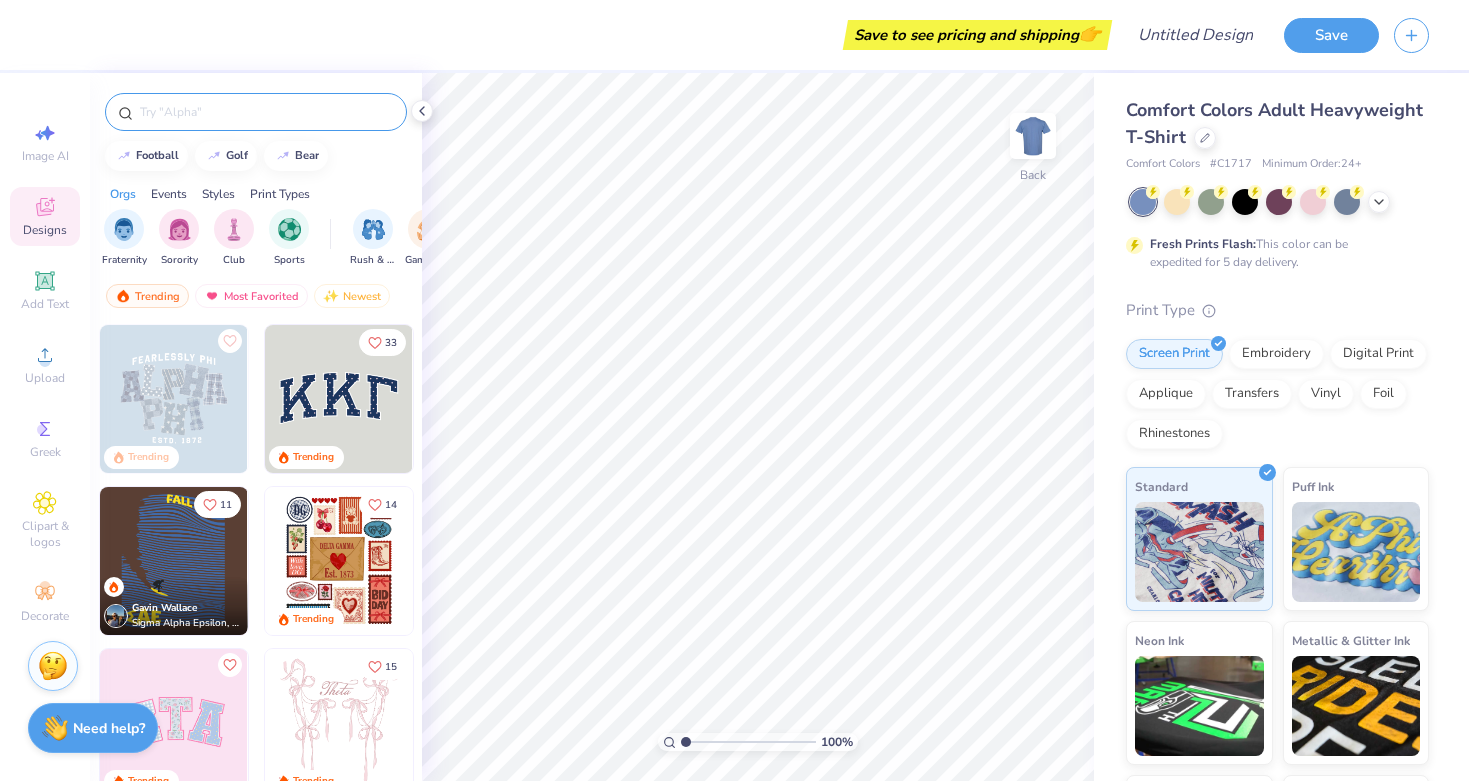 click at bounding box center (256, 112) 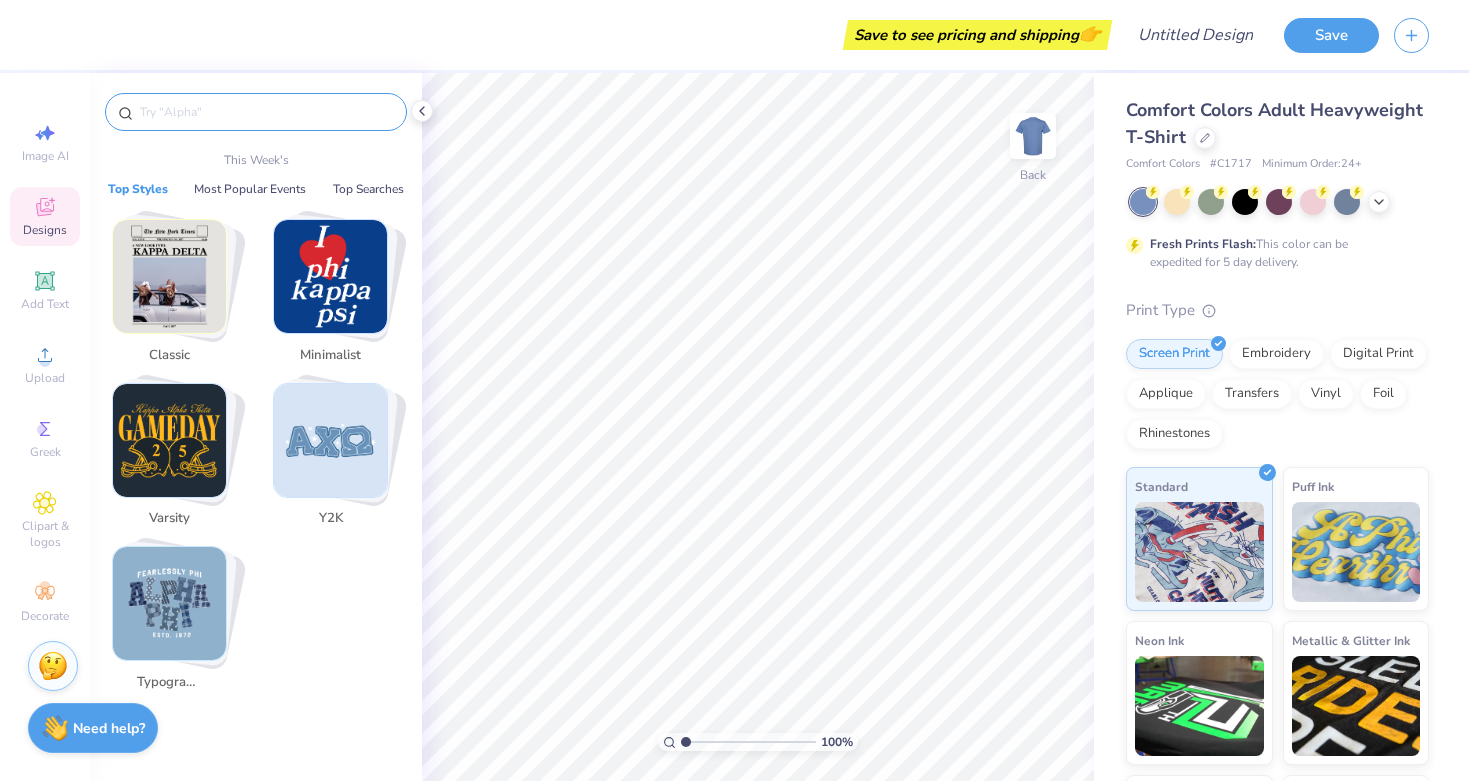 click at bounding box center (266, 112) 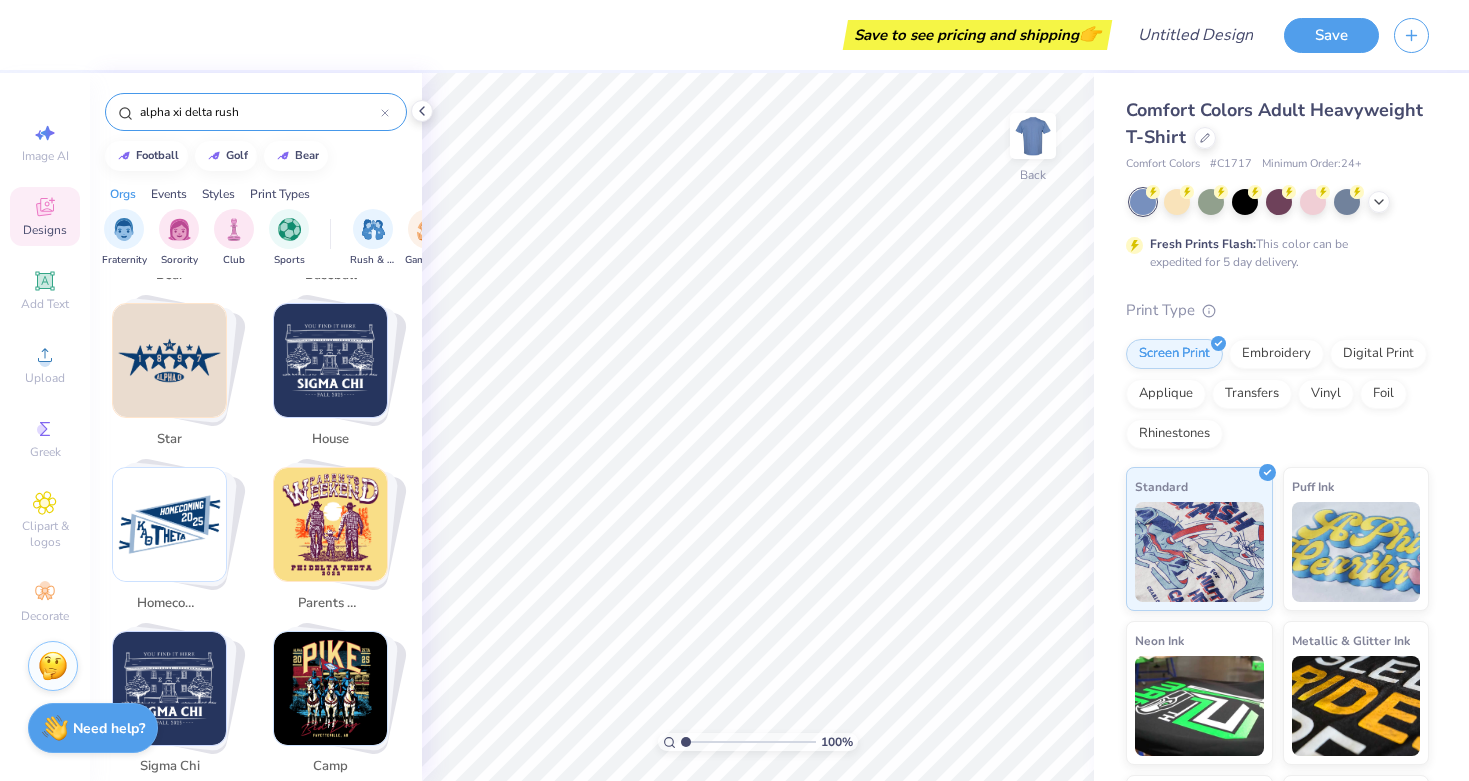 scroll, scrollTop: 652, scrollLeft: 0, axis: vertical 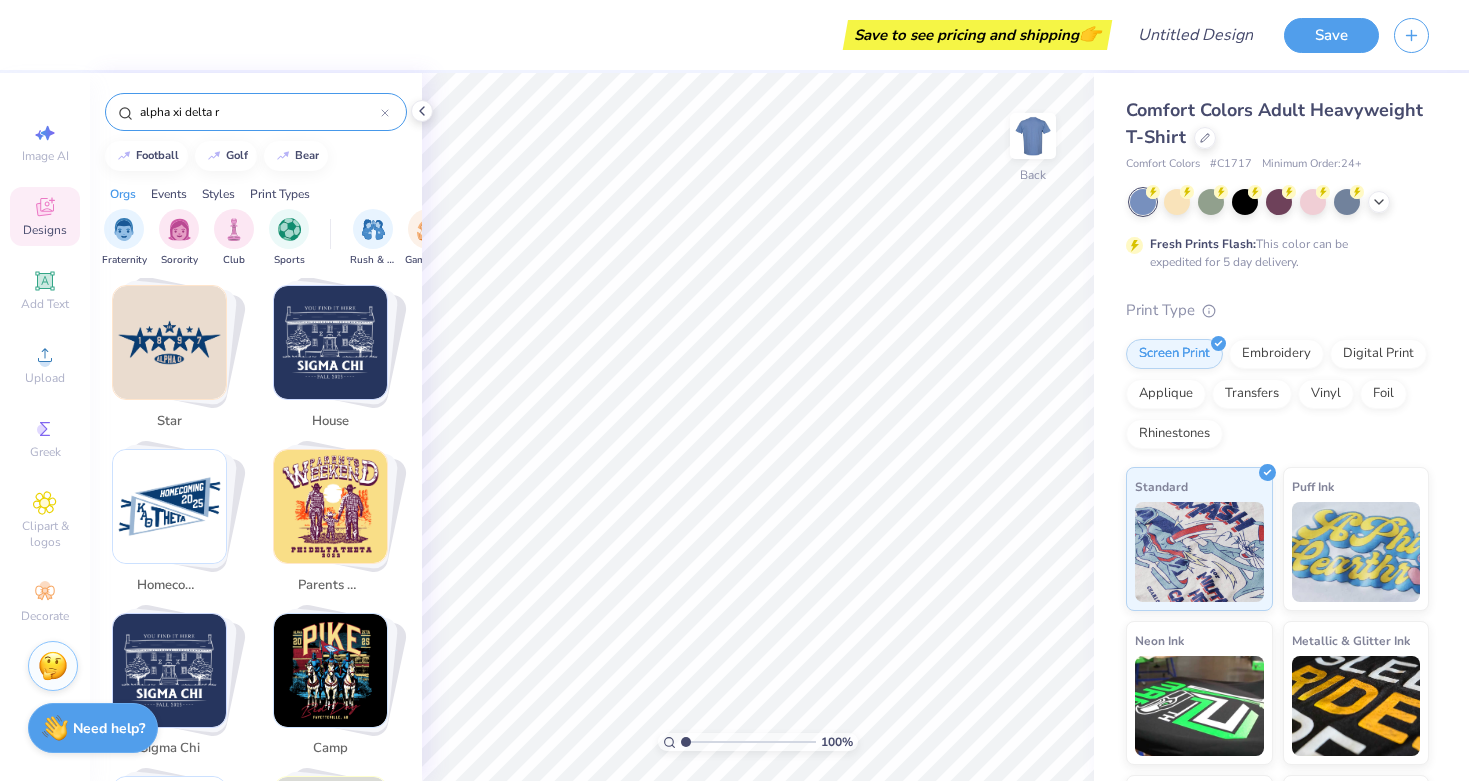 type on "alpha xi delta" 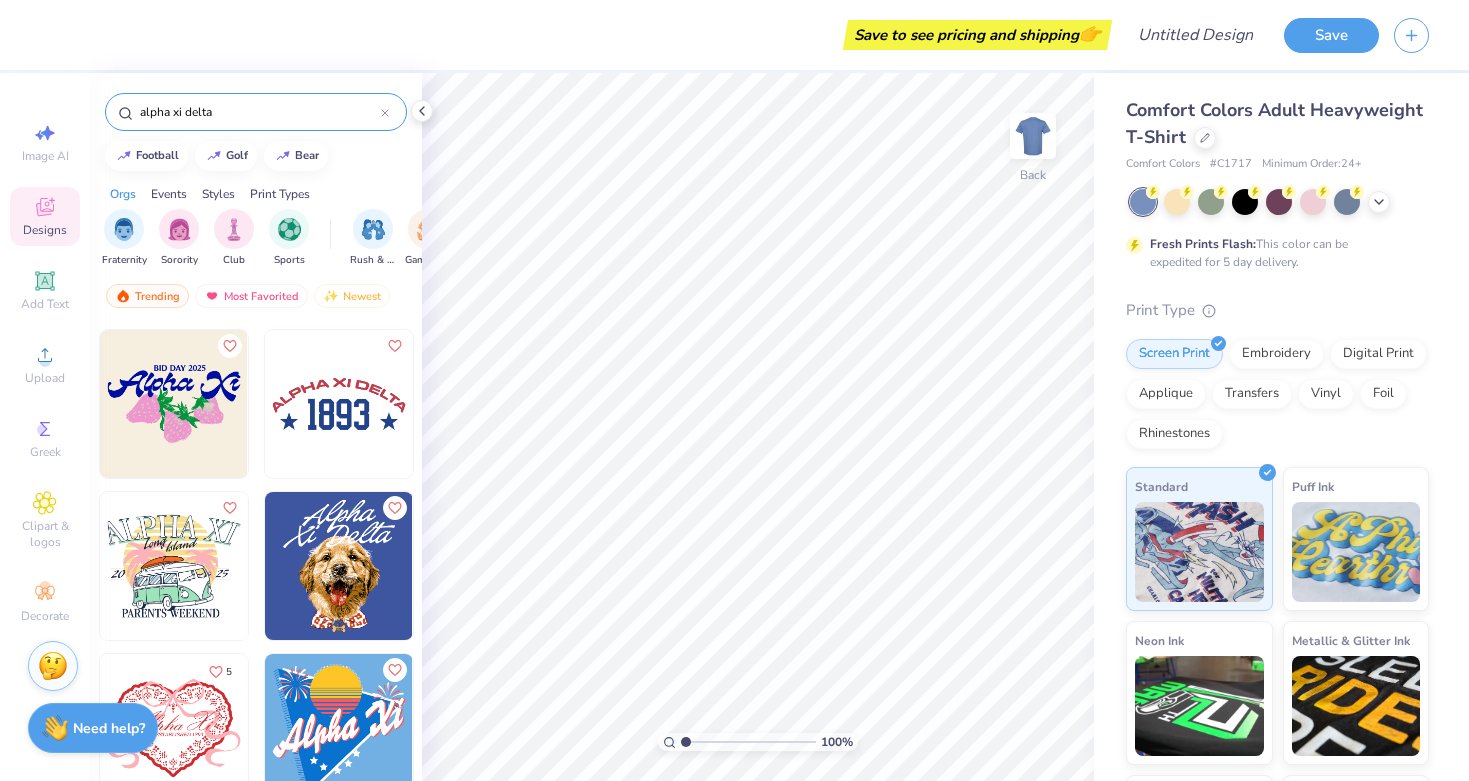 scroll, scrollTop: 3576, scrollLeft: 0, axis: vertical 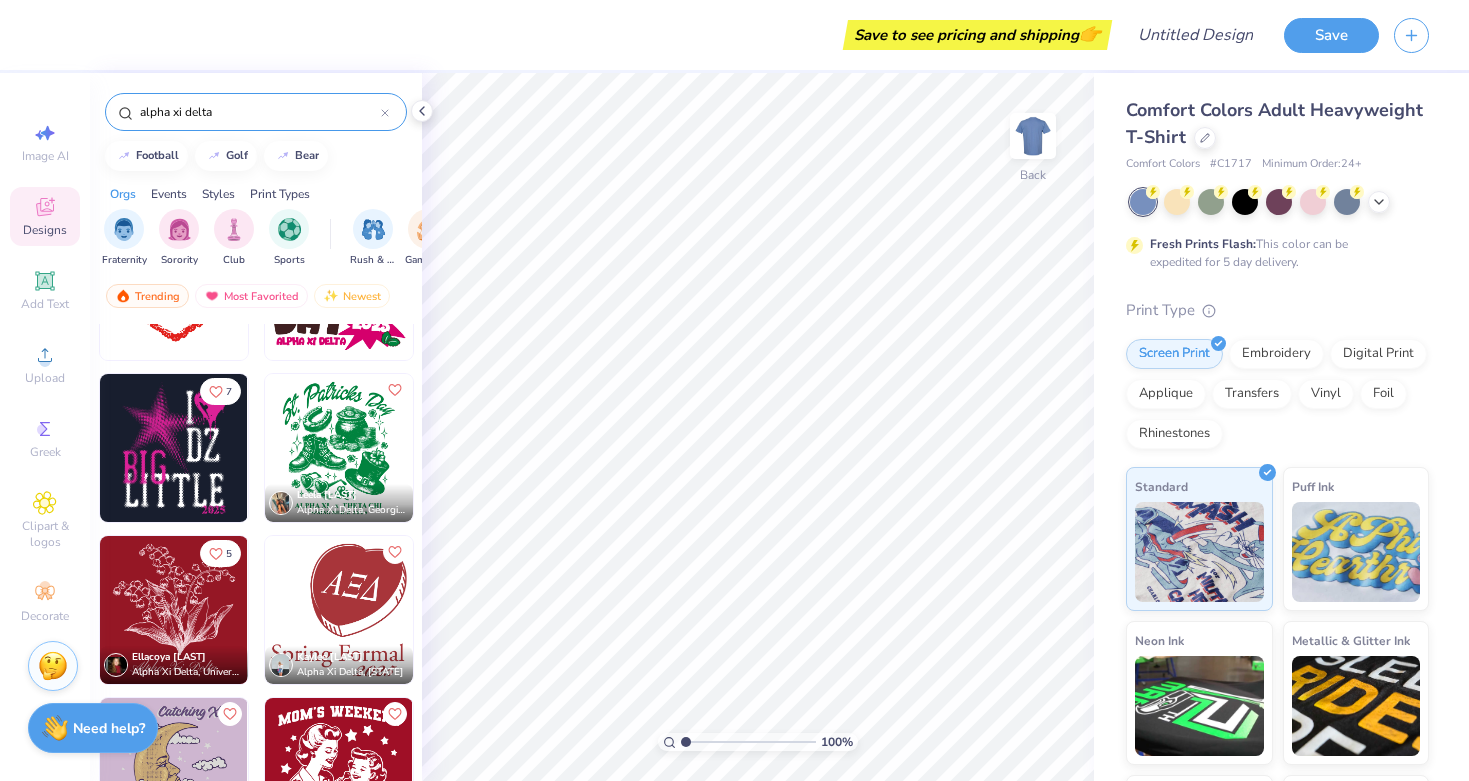 click on "alpha xi delta" at bounding box center [259, 112] 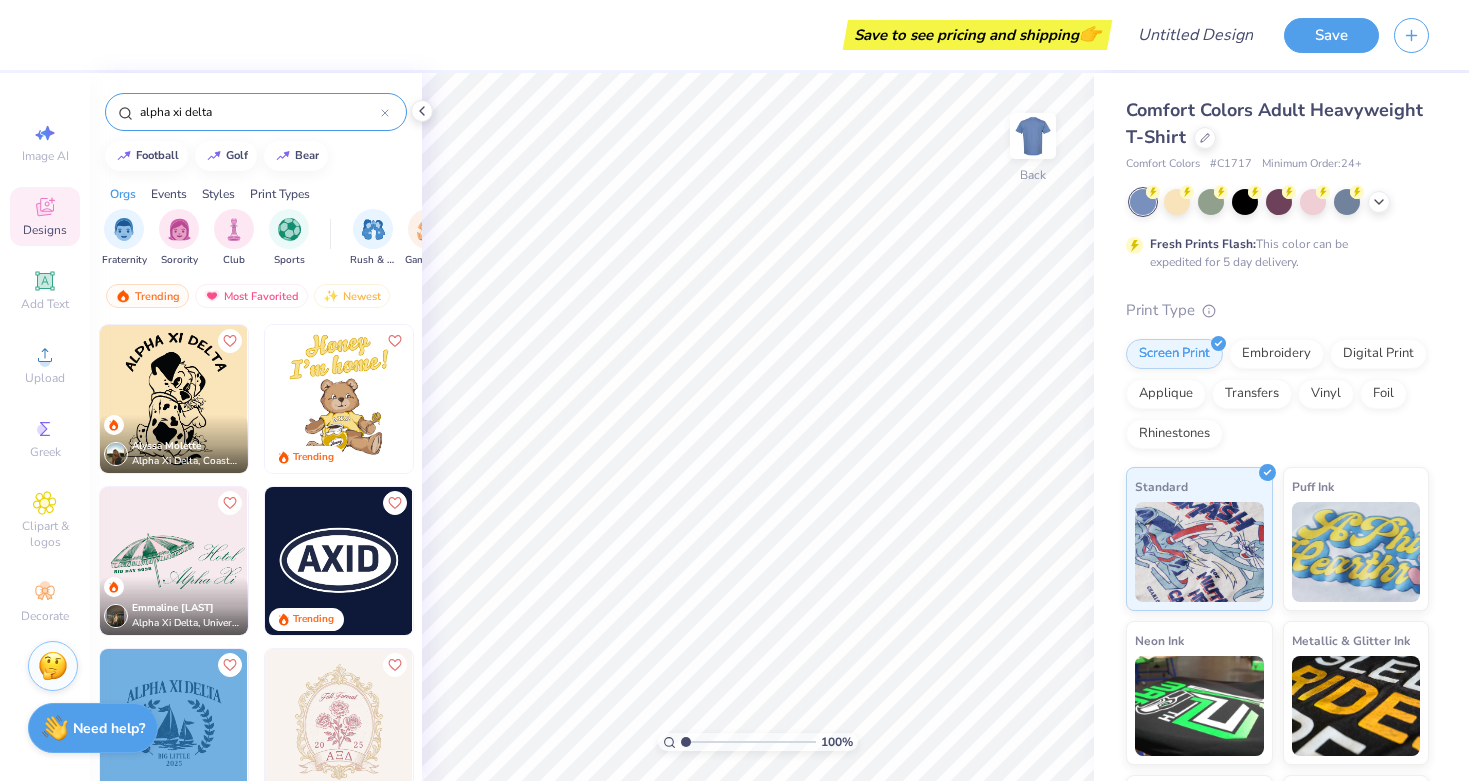 click at bounding box center [385, 112] 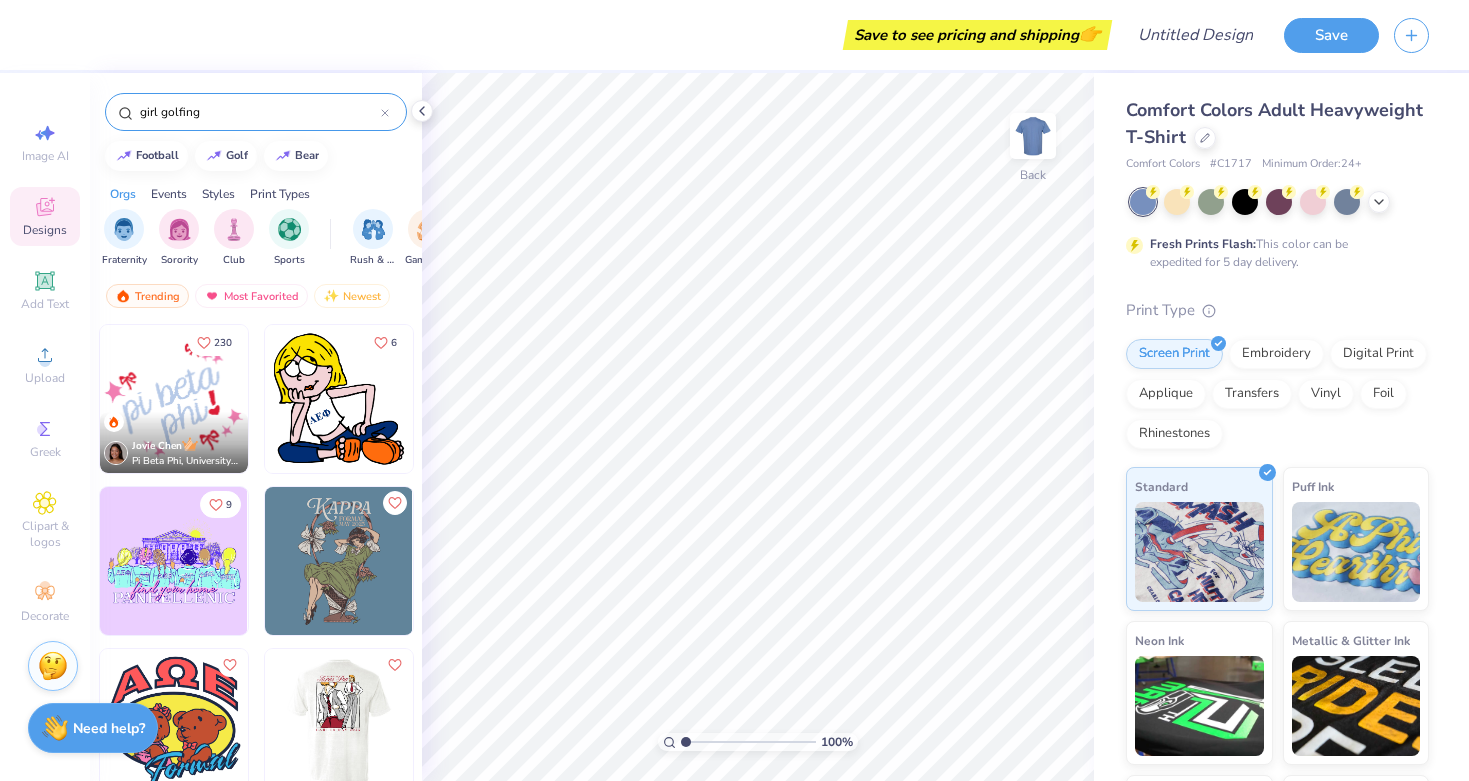 type on "girl golfing" 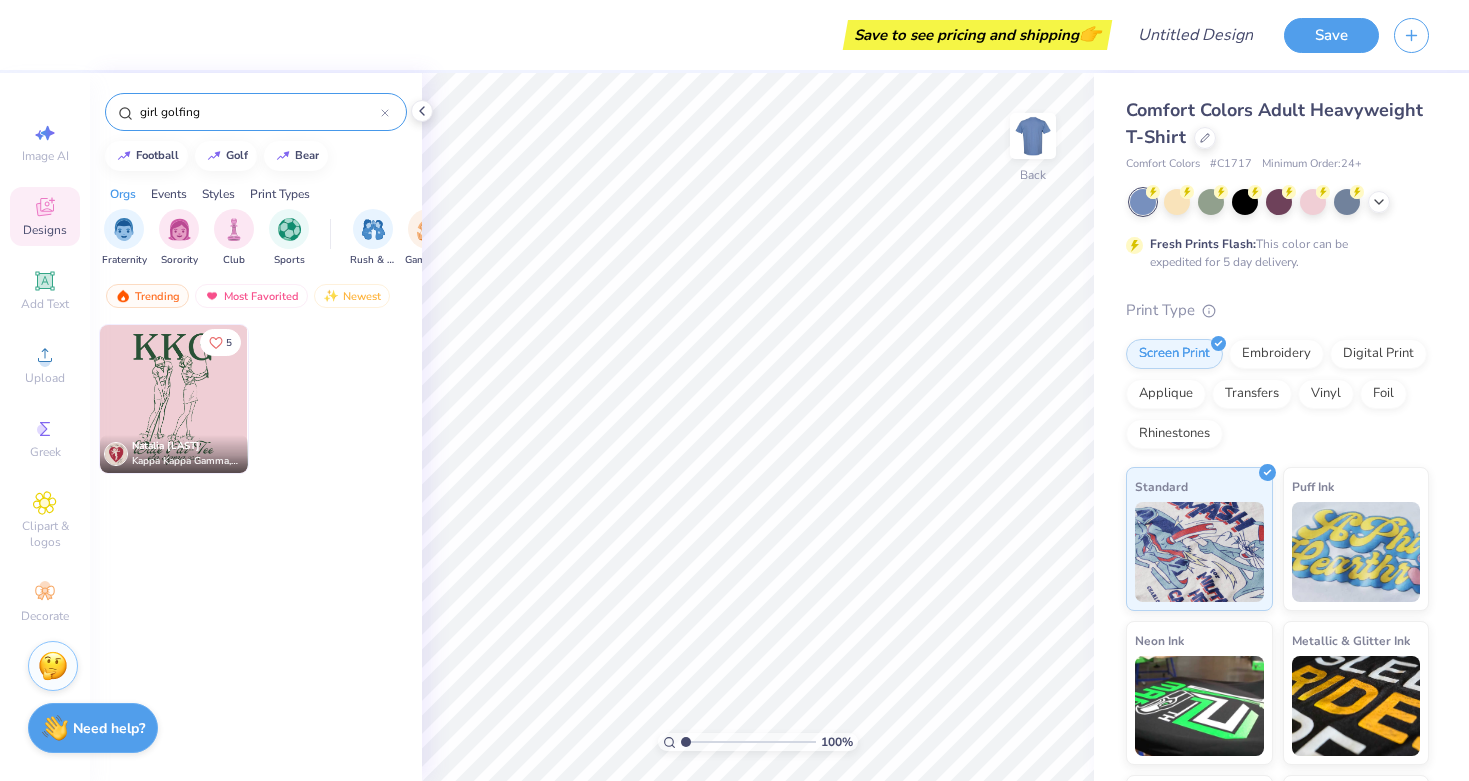 click at bounding box center [174, 399] 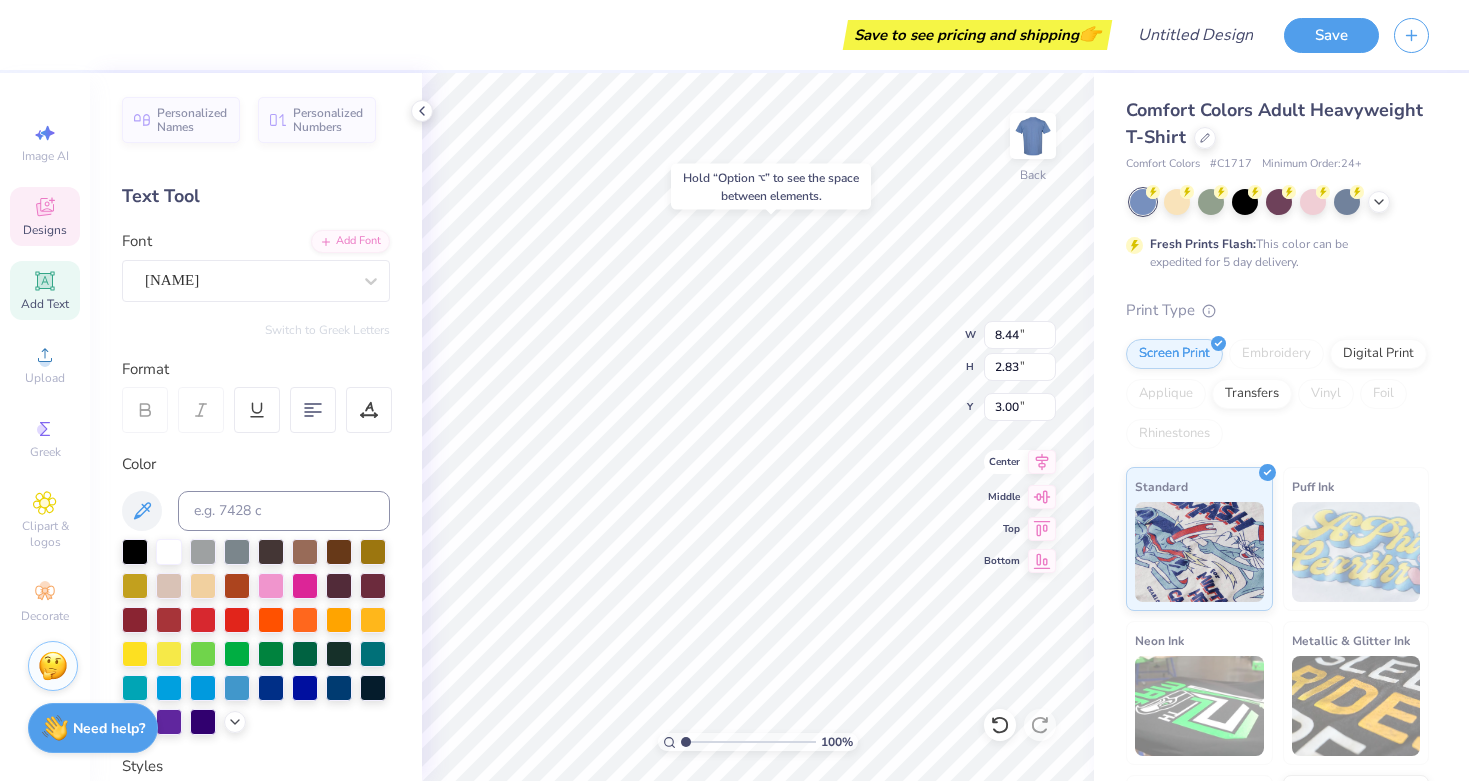 click 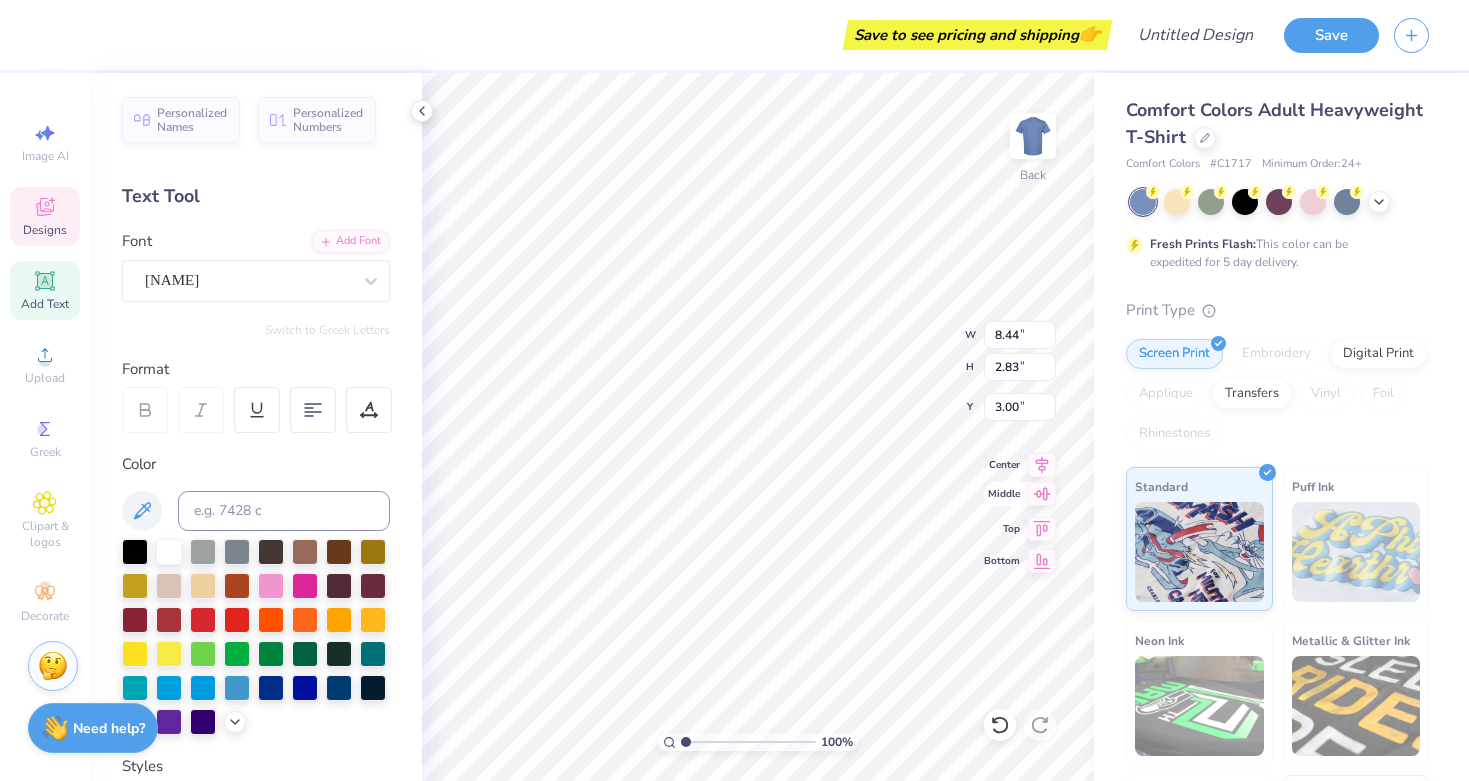 click 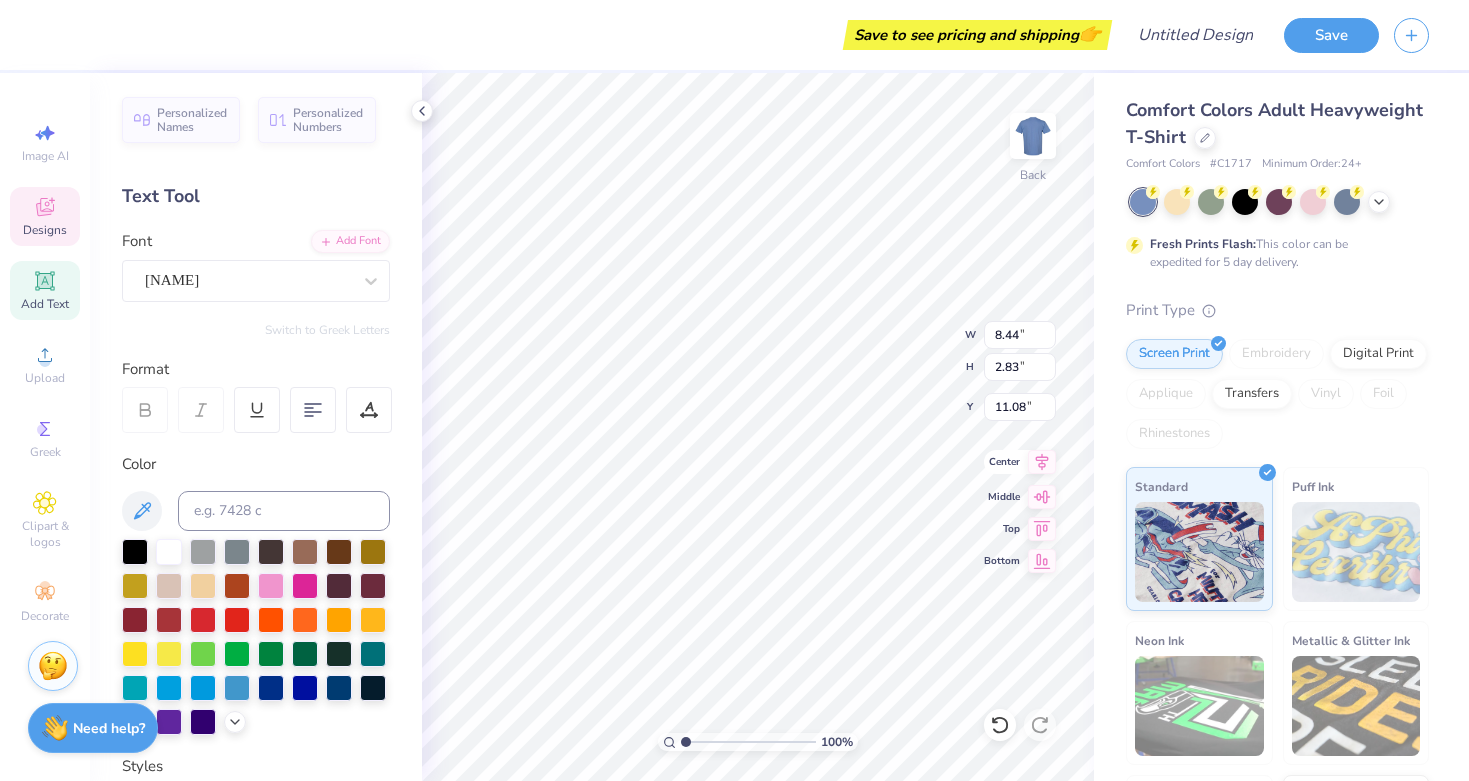 click 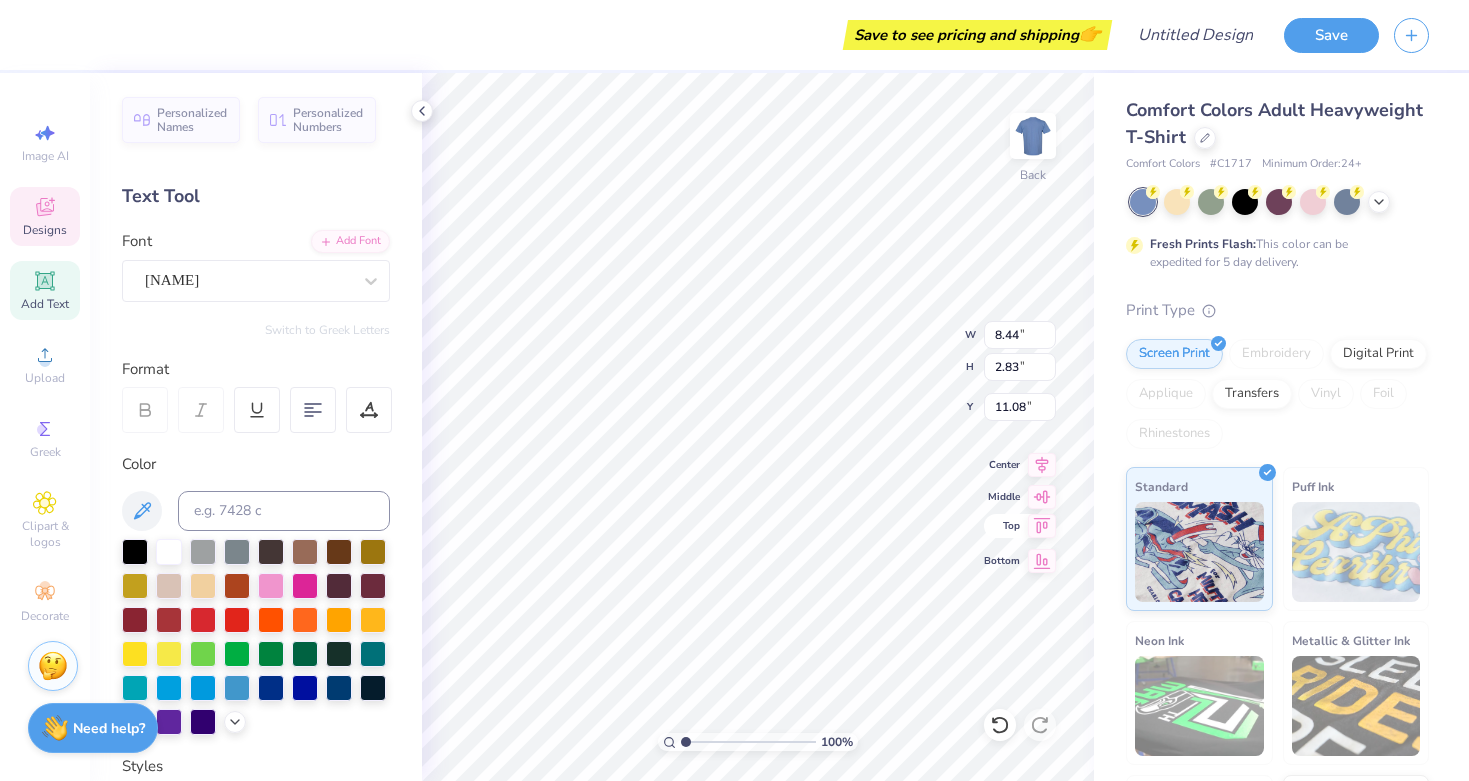 click 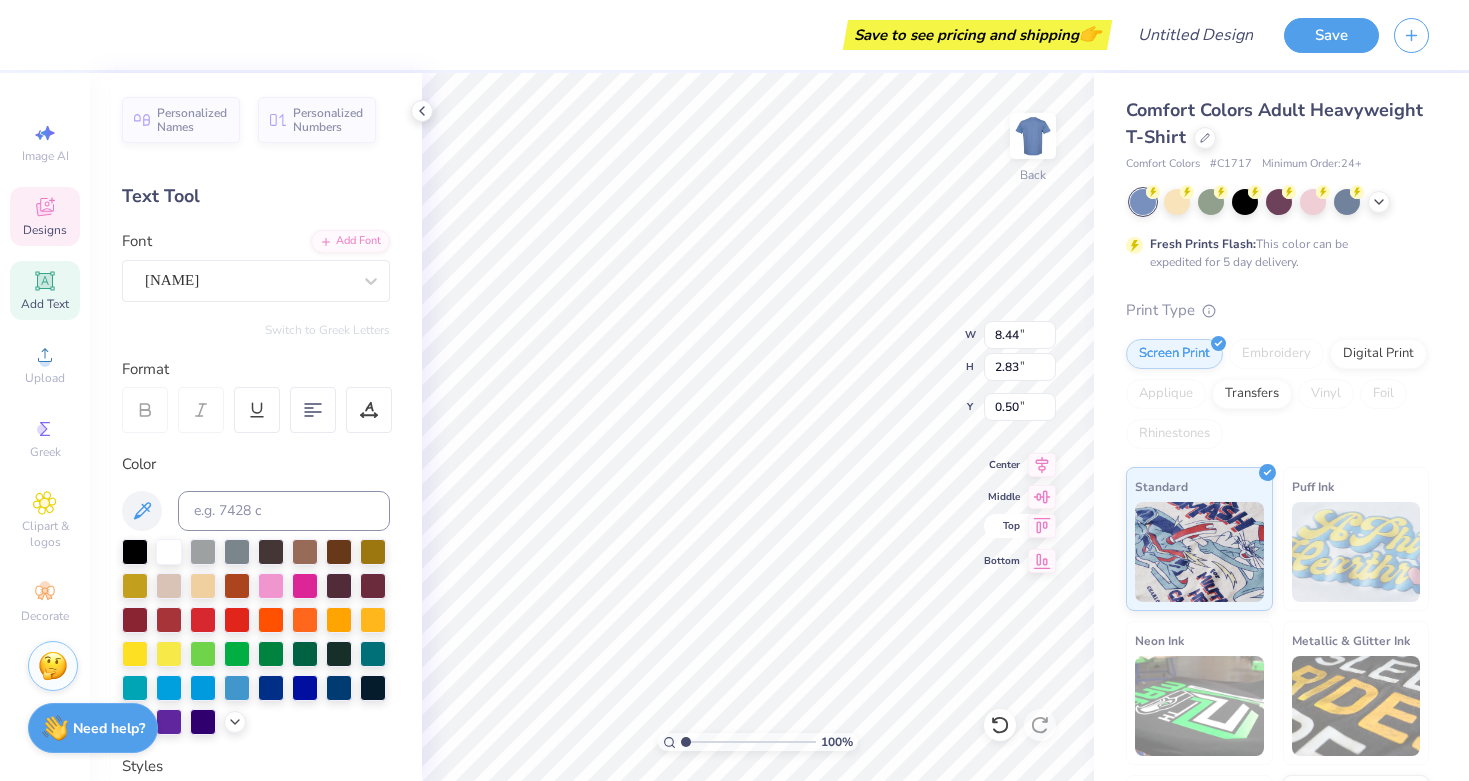 type on "K" 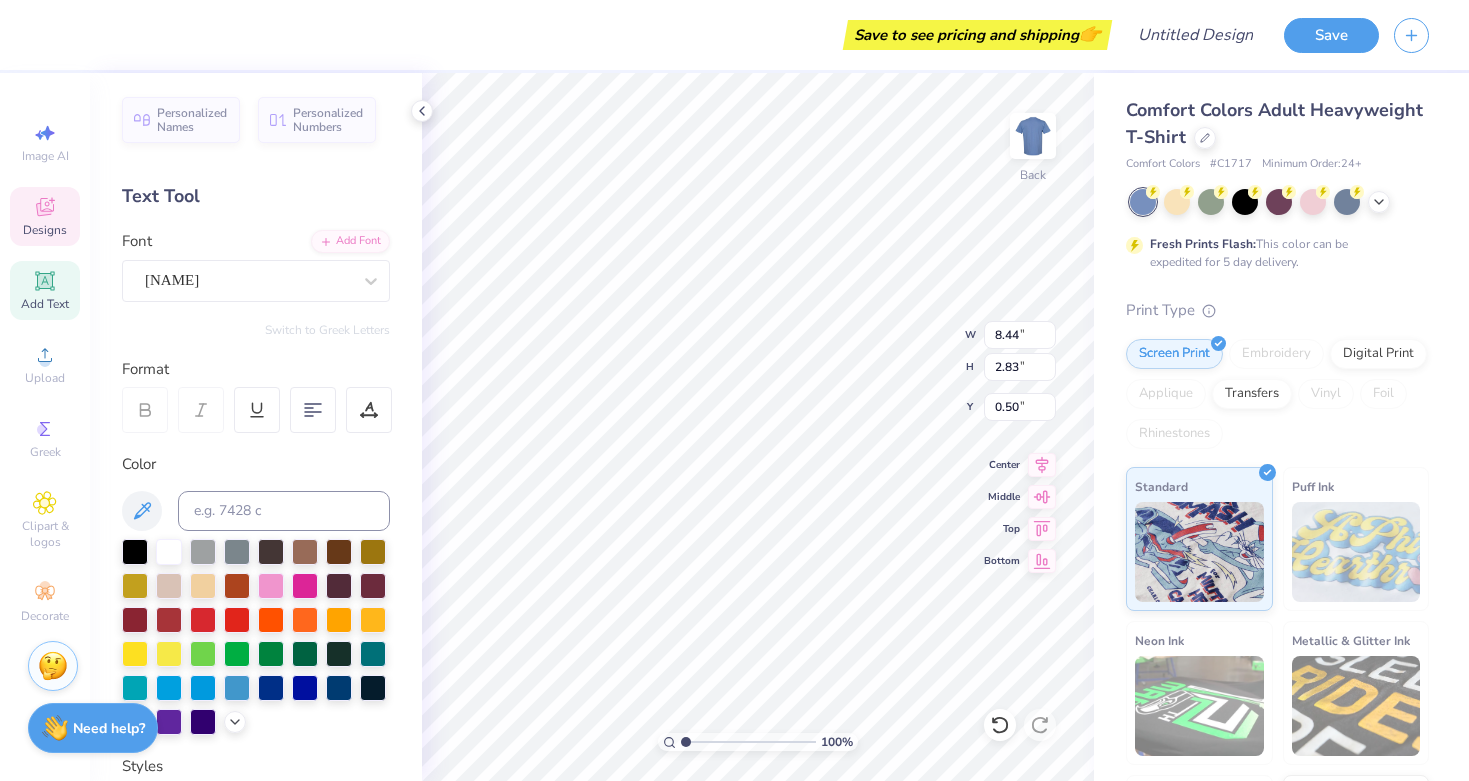 scroll, scrollTop: 0, scrollLeft: 0, axis: both 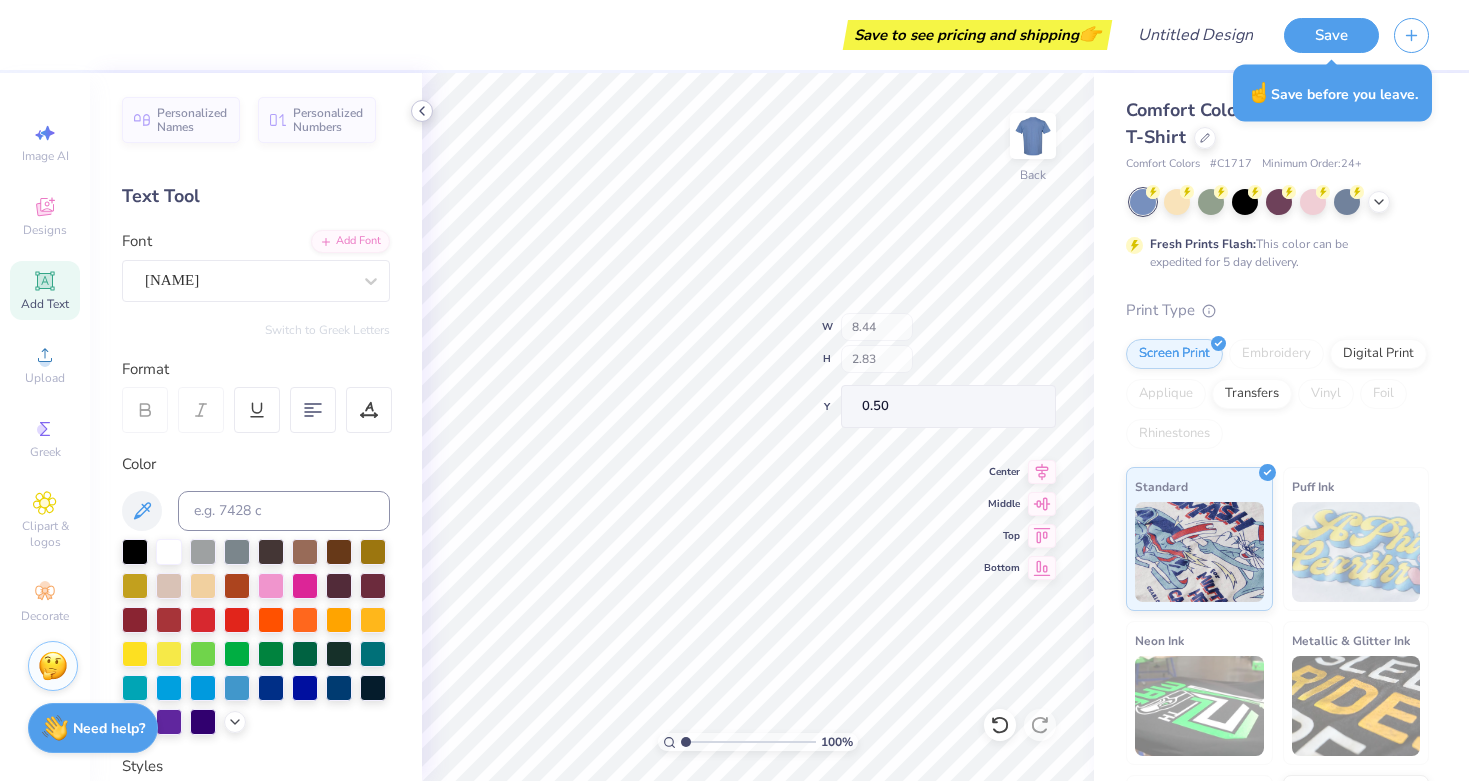 click 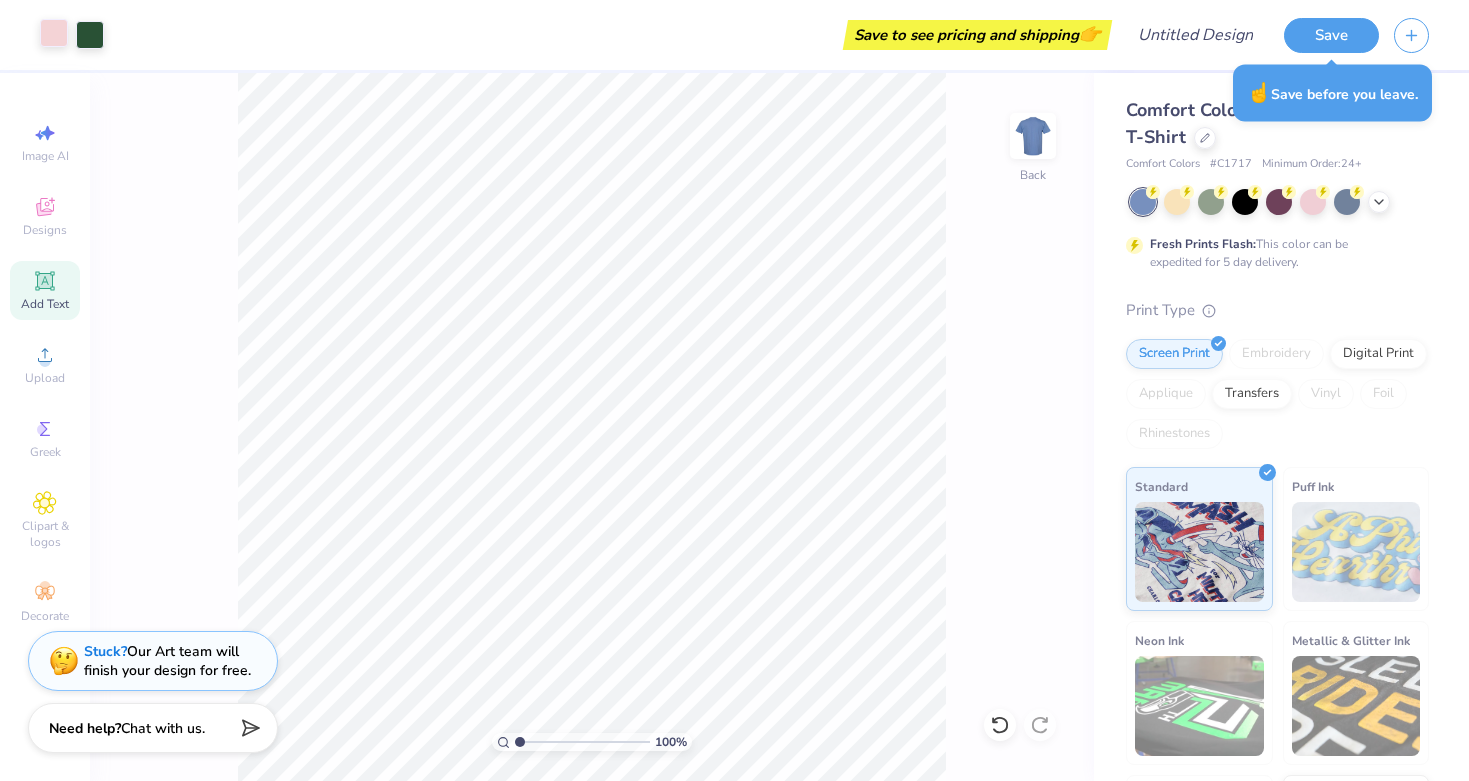 click at bounding box center [54, 33] 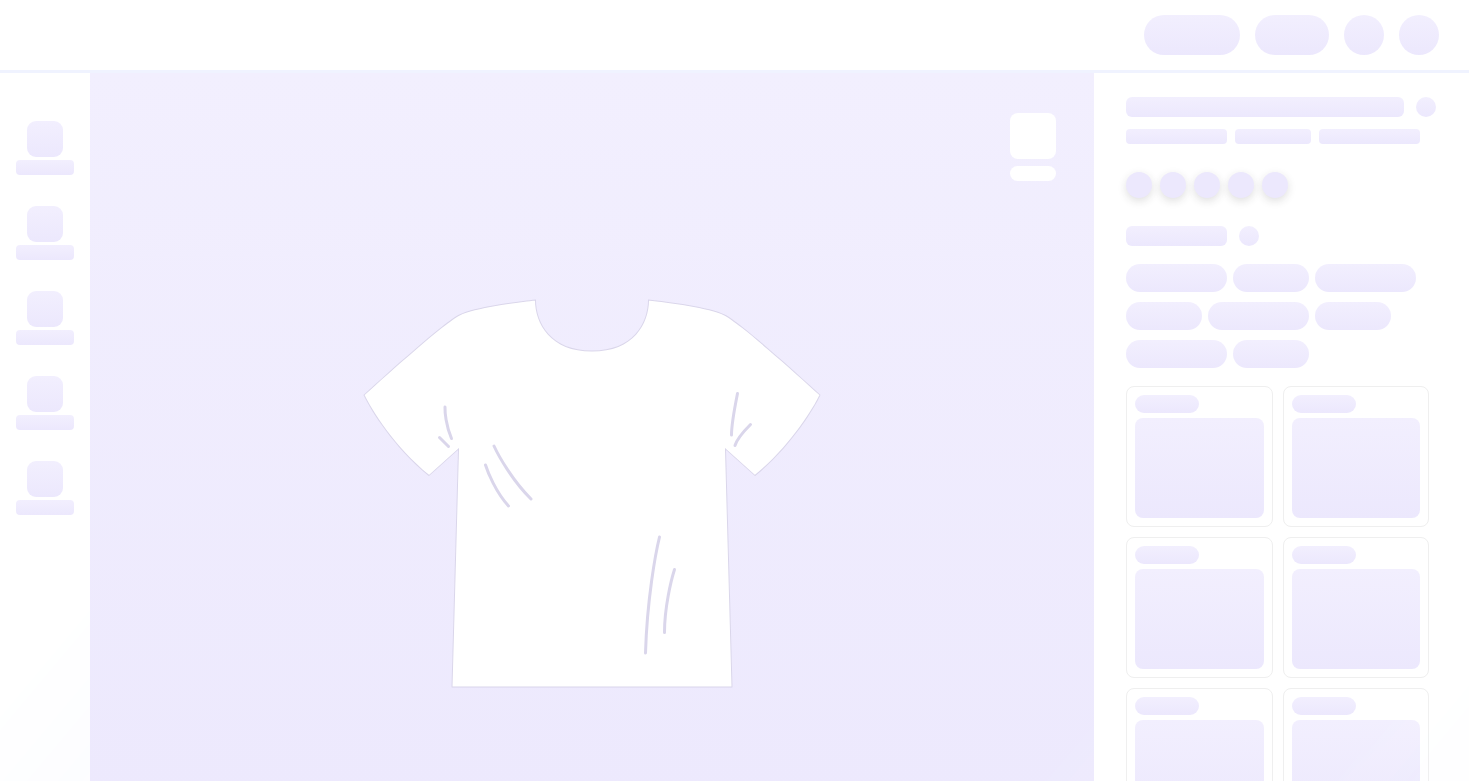 scroll, scrollTop: 0, scrollLeft: 0, axis: both 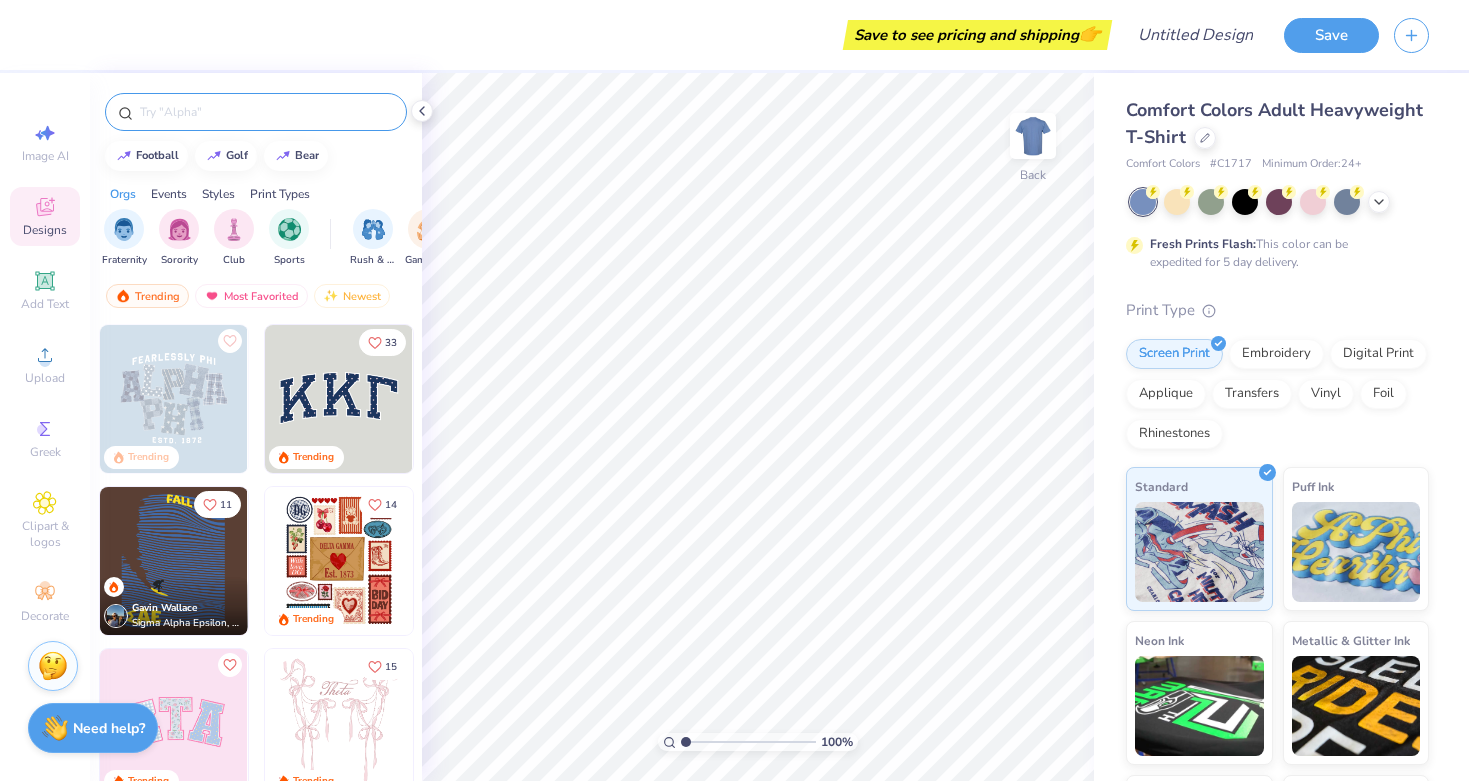 click at bounding box center (266, 112) 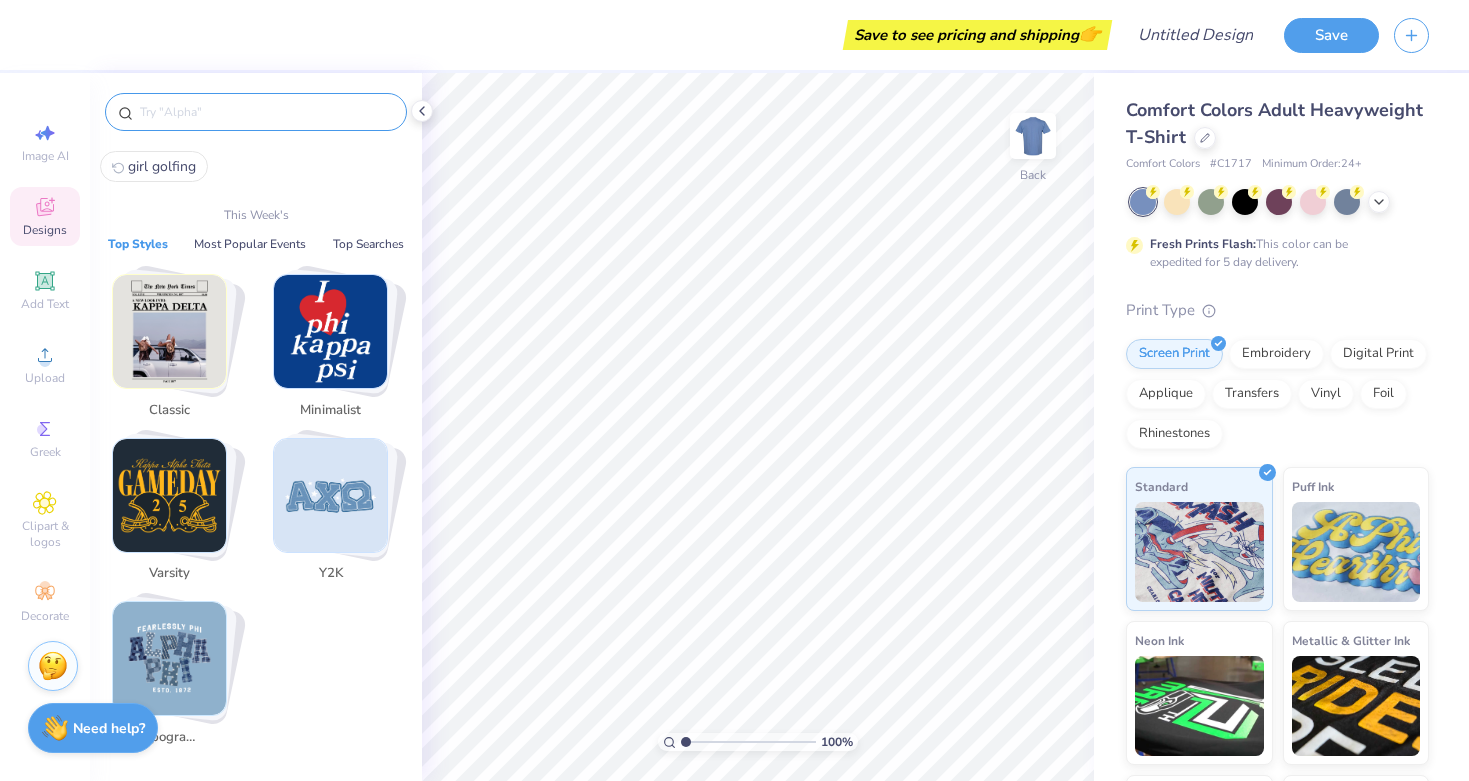 click on "girl golfing This Week's Top Styles Most Popular Events Top Searches Classic Minimalist Varsity Y2K Typography" at bounding box center (256, 459) 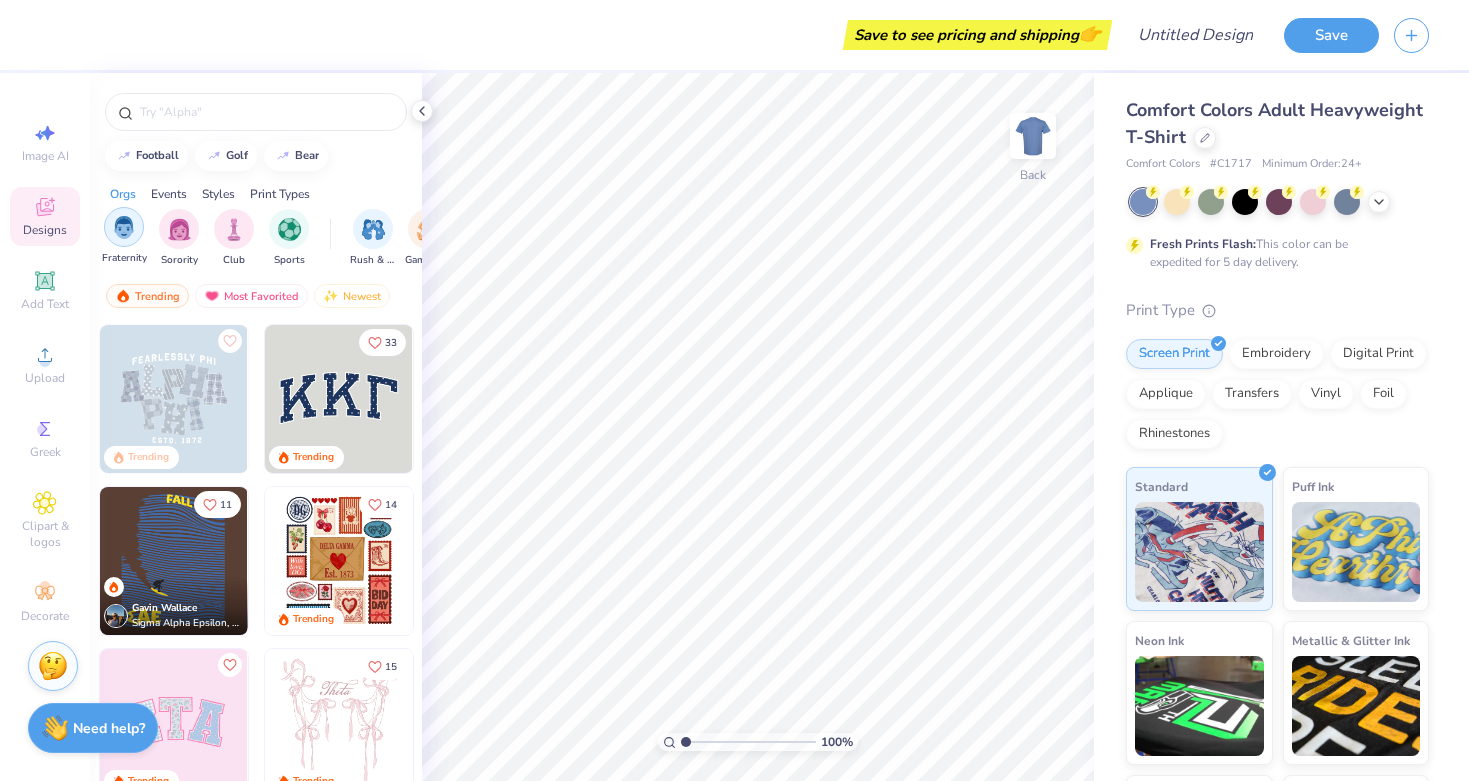 click at bounding box center (124, 227) 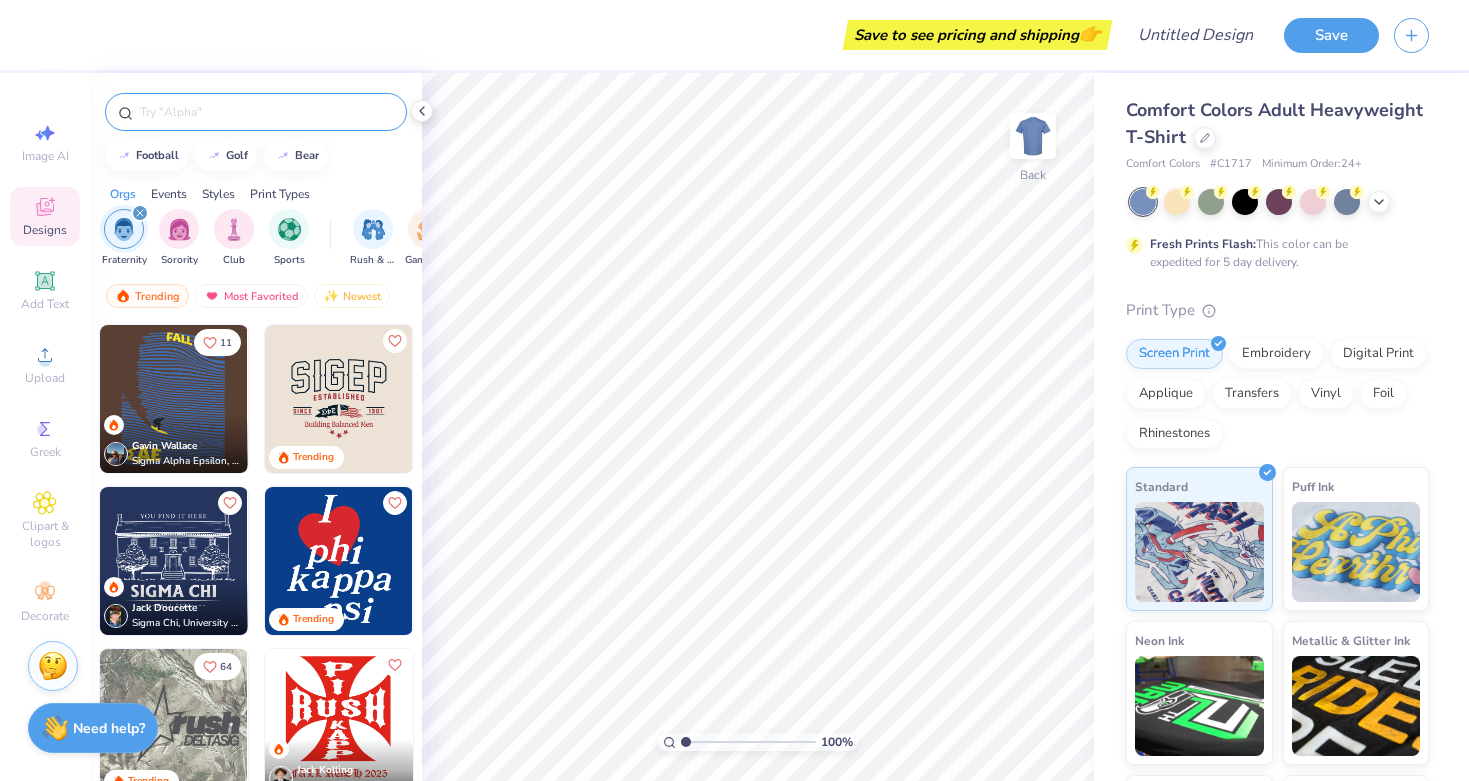 click at bounding box center [266, 112] 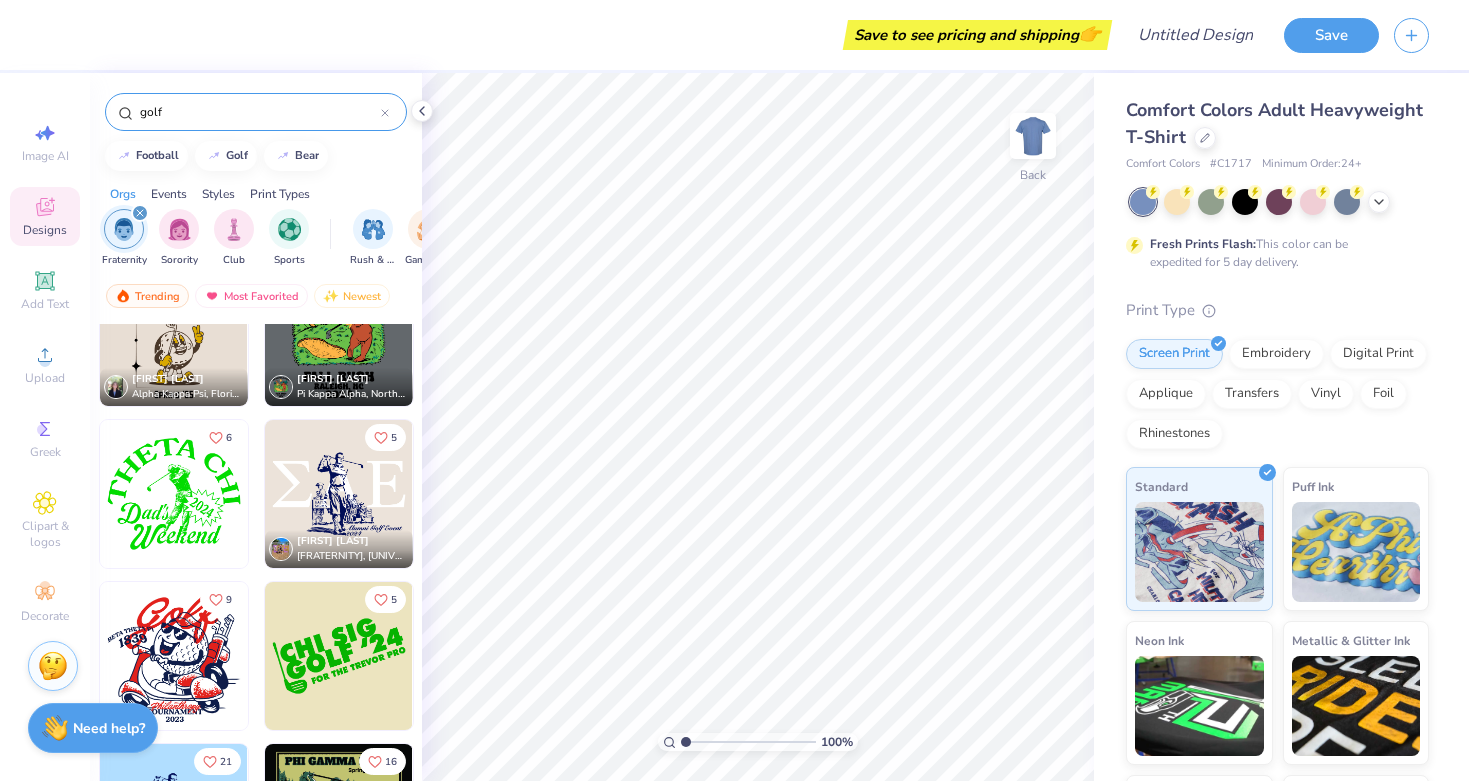 scroll, scrollTop: 1558, scrollLeft: 0, axis: vertical 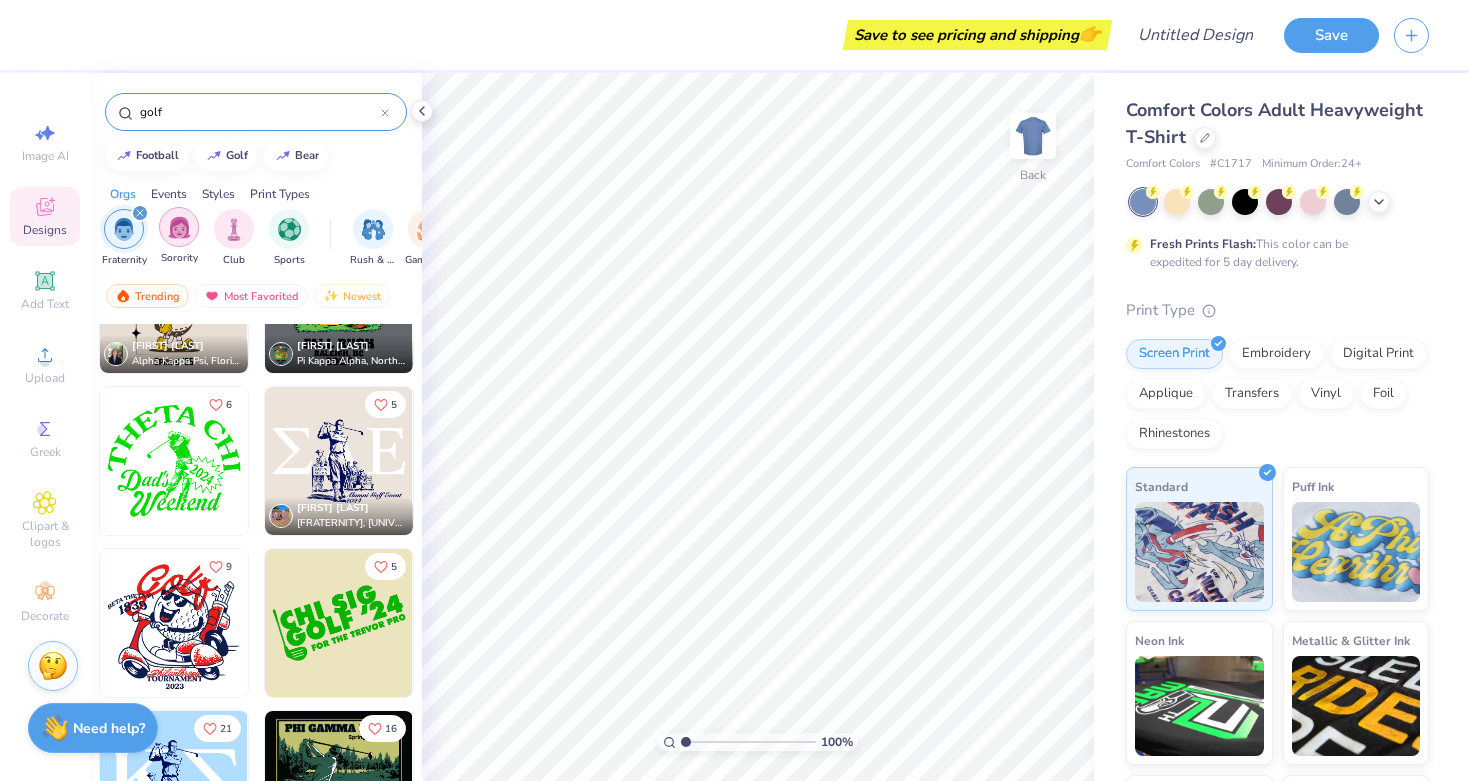 click at bounding box center (179, 227) 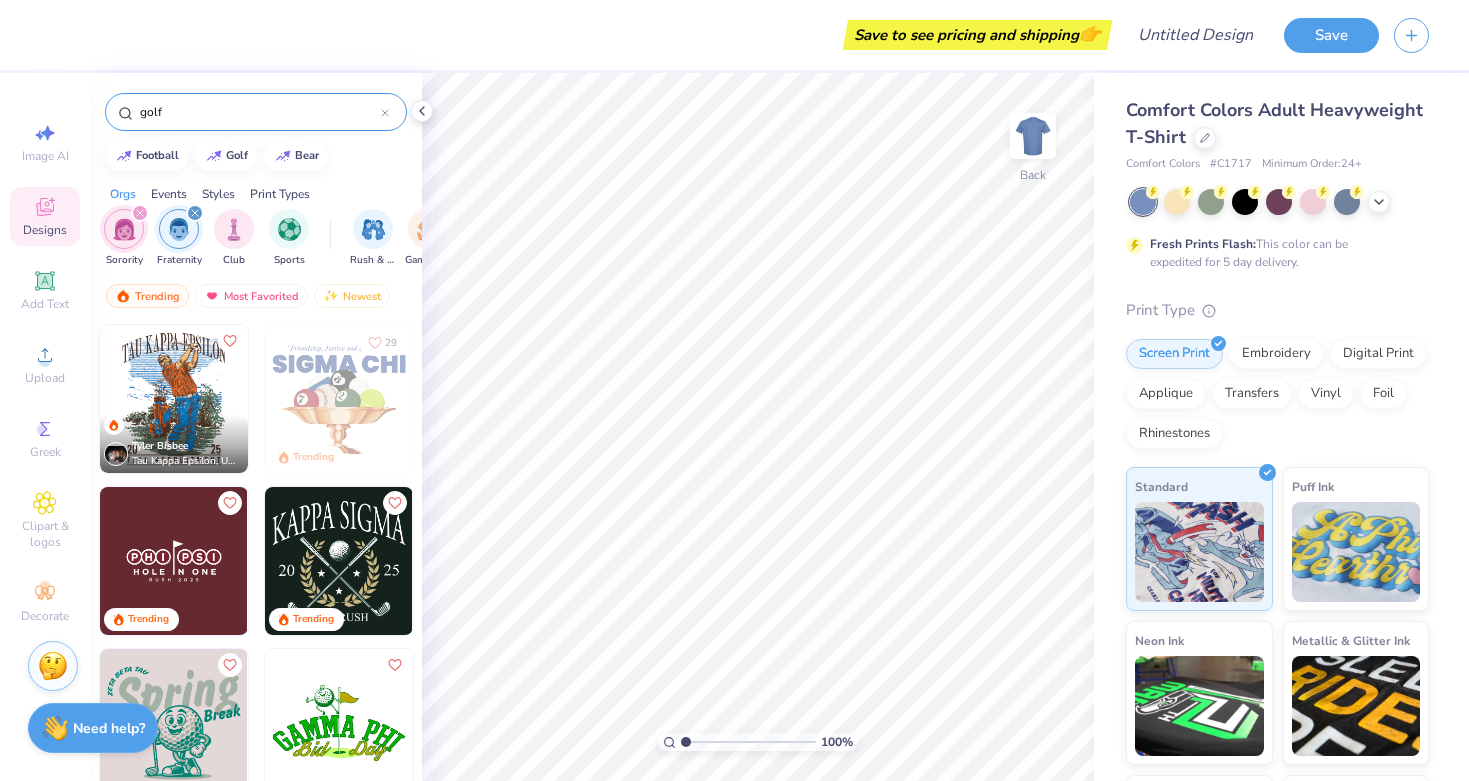 click at bounding box center [179, 229] 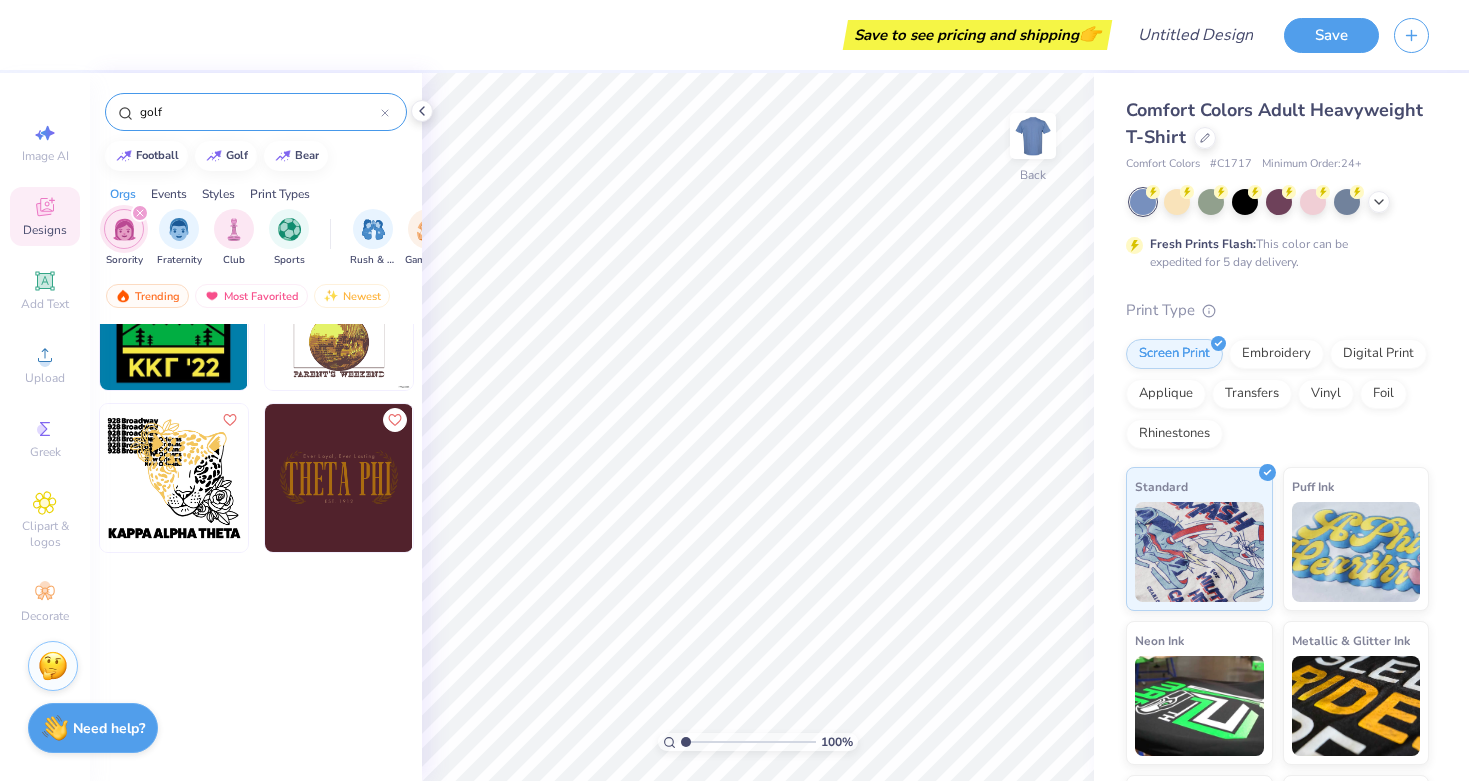 scroll, scrollTop: 2222, scrollLeft: 0, axis: vertical 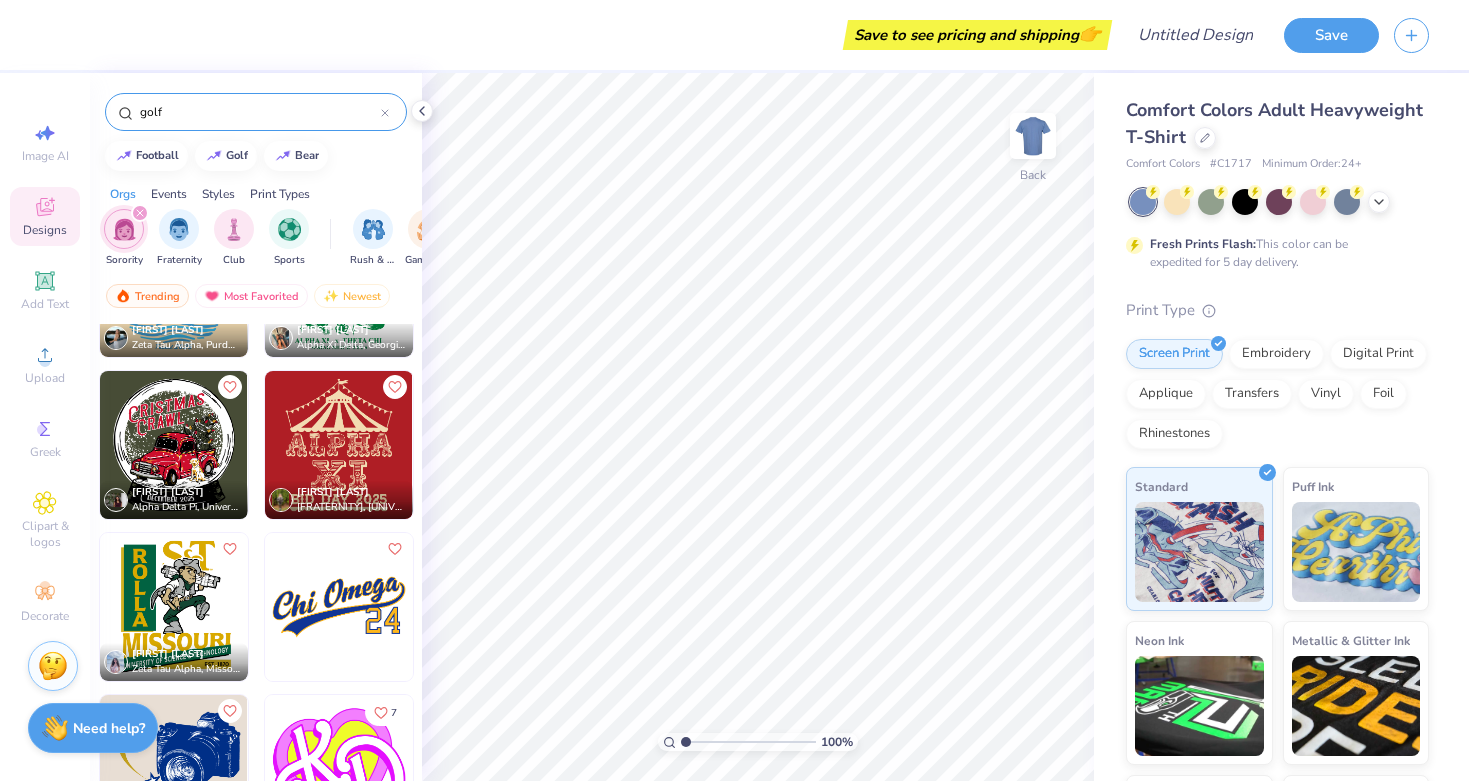 click on "golf" at bounding box center (259, 112) 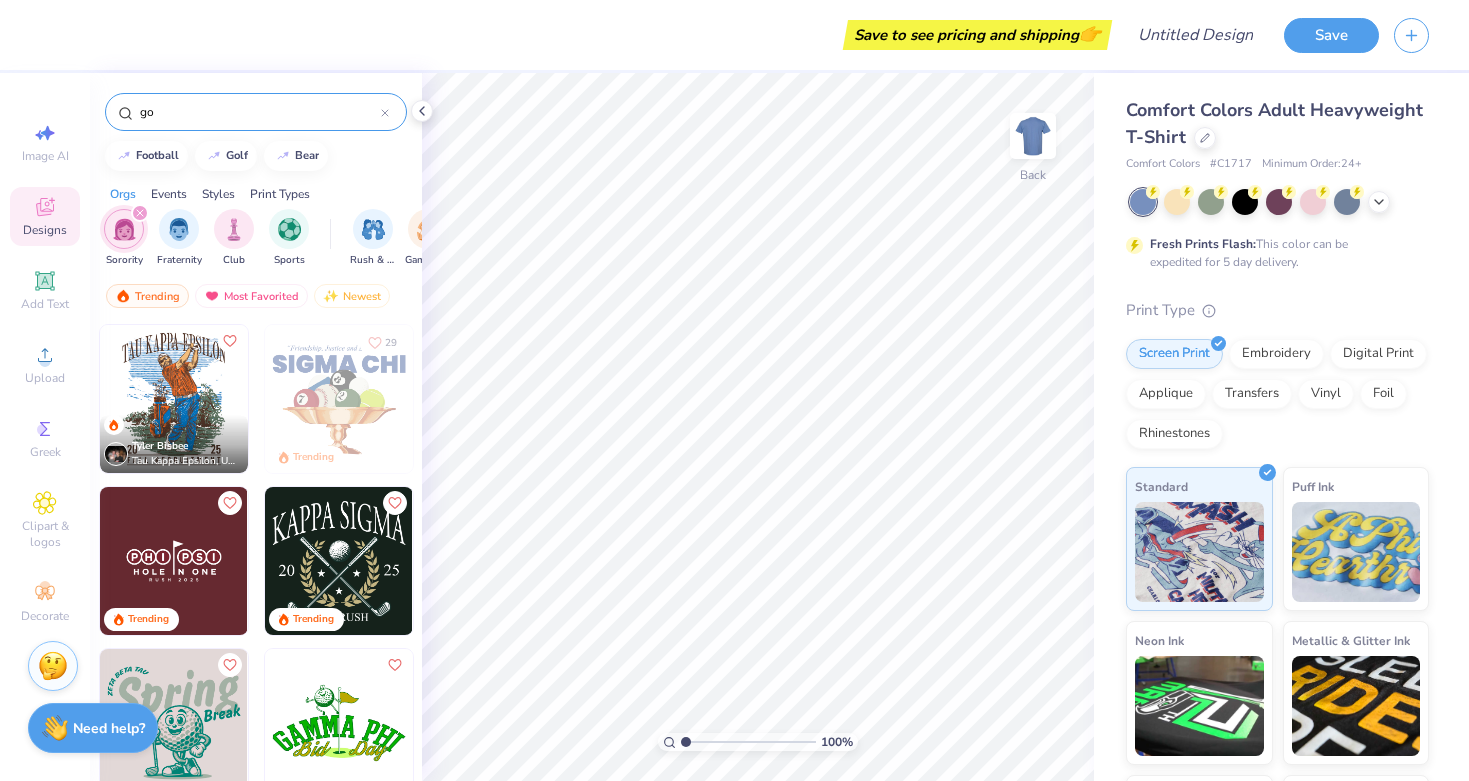 type on "g" 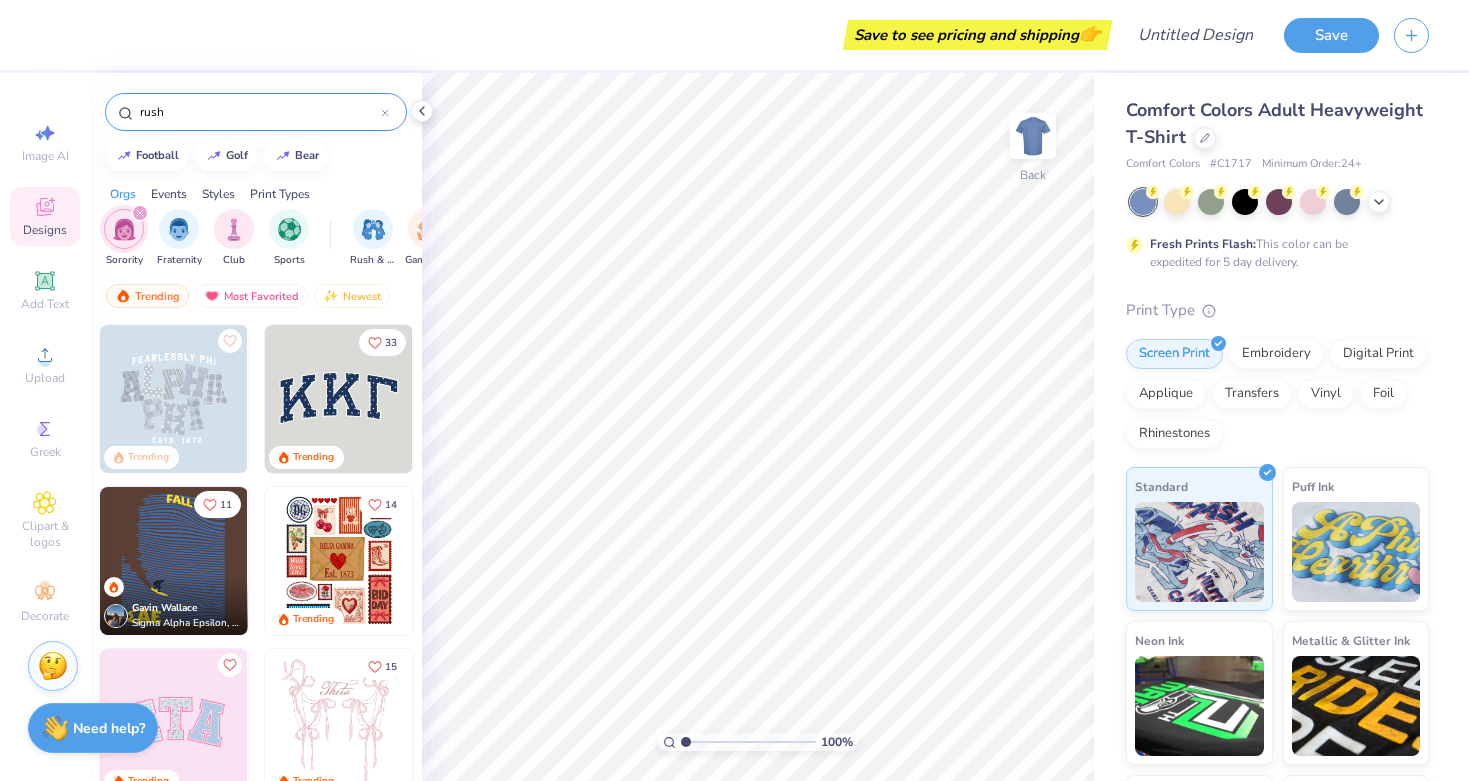 type on "rush" 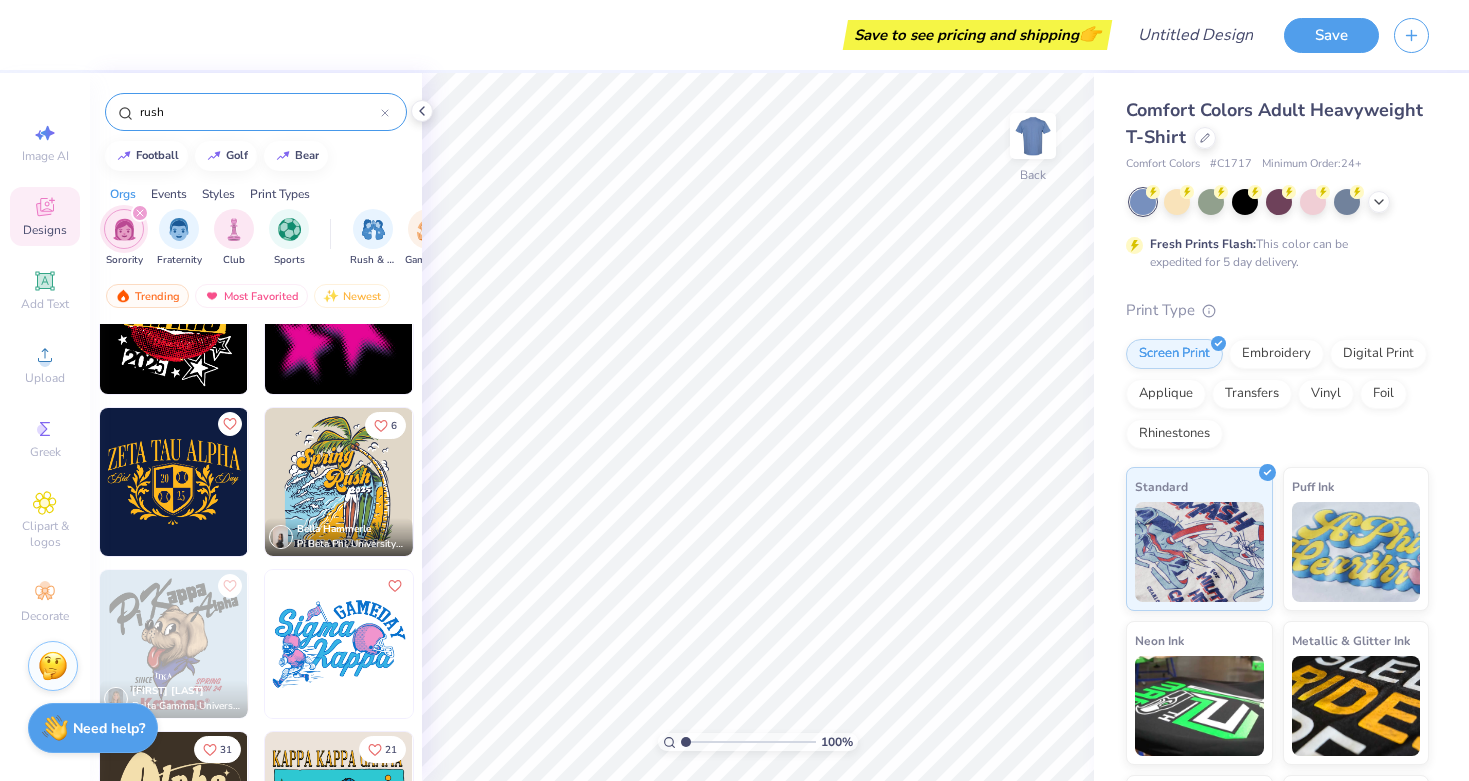 scroll, scrollTop: 585, scrollLeft: 0, axis: vertical 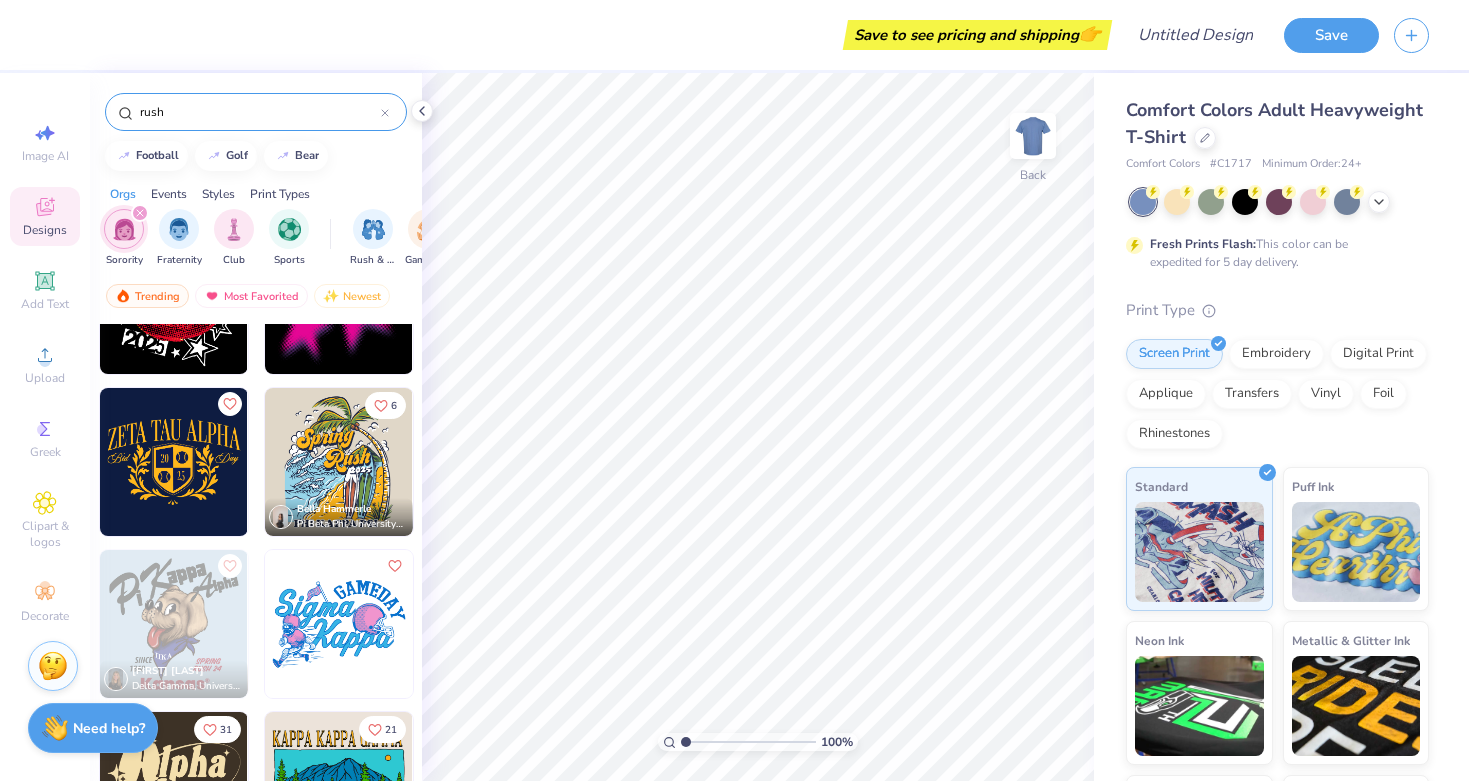 click at bounding box center [339, 462] 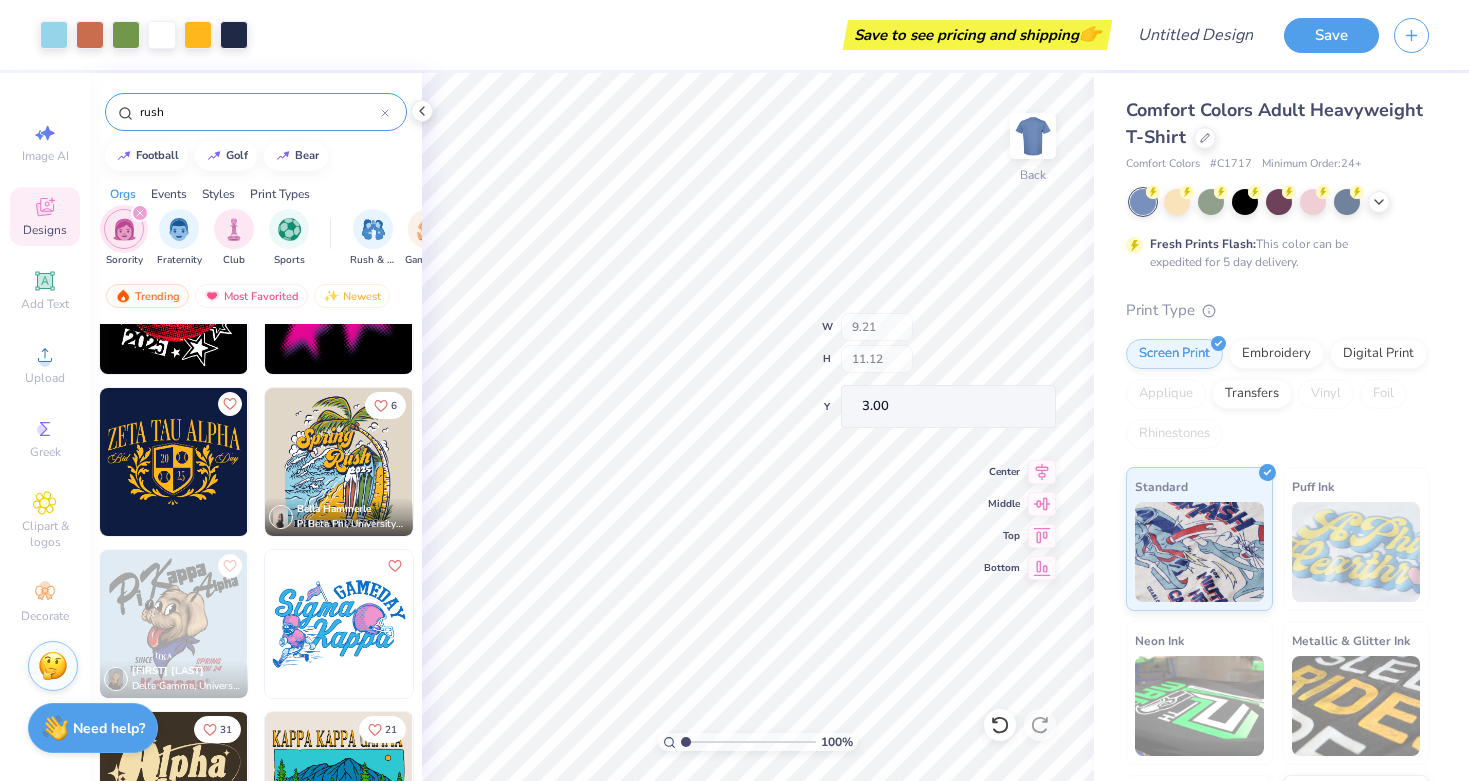 type on "4.96" 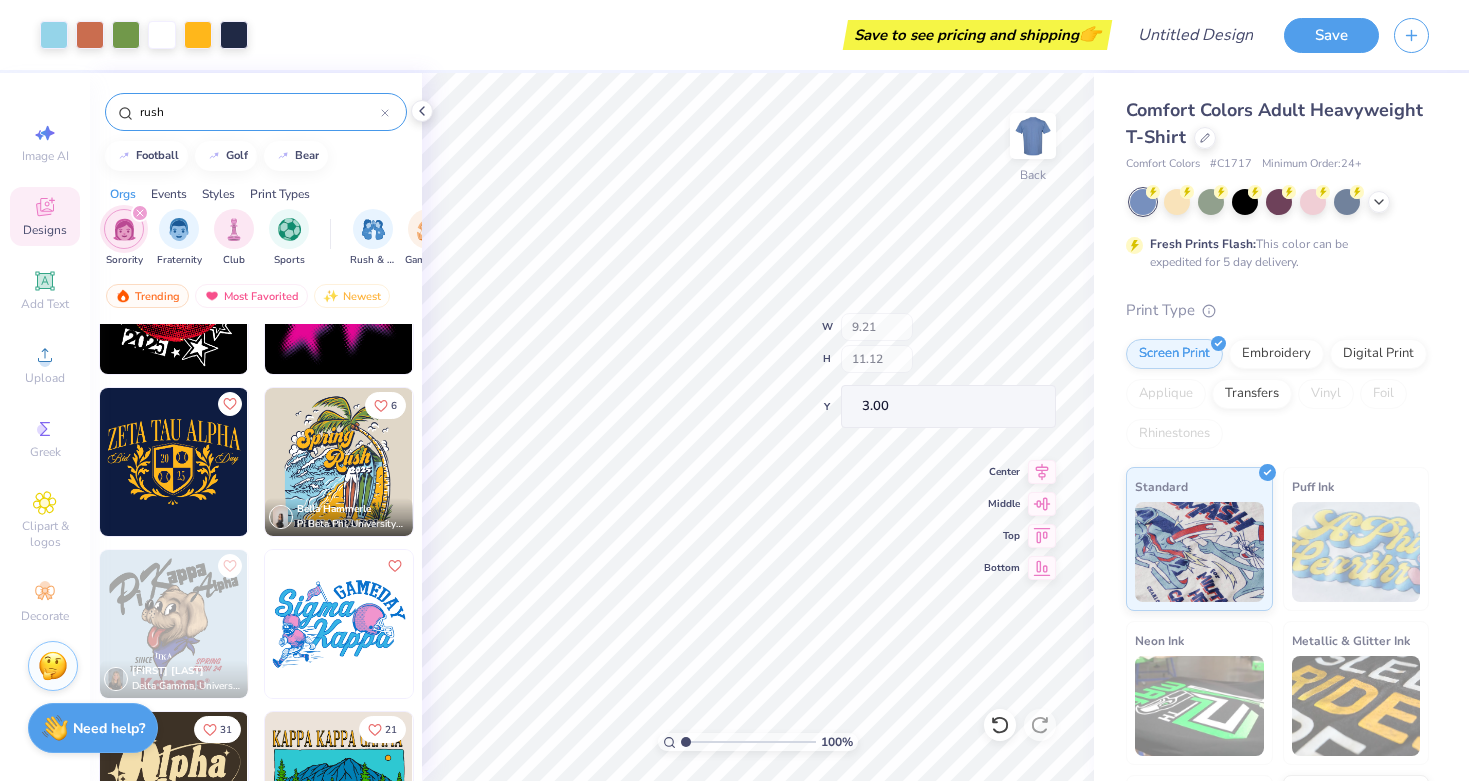 type on "2.23" 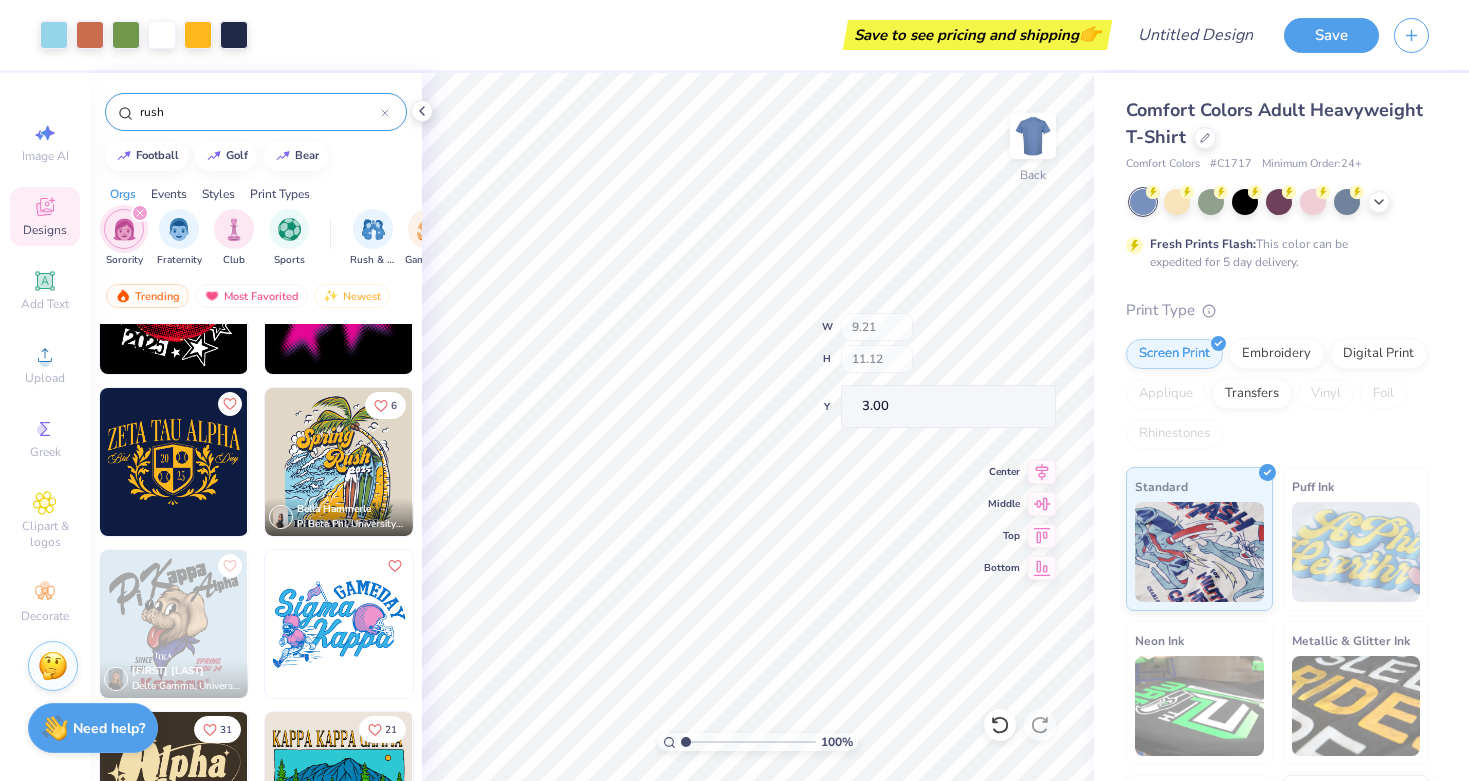 type on "5.57" 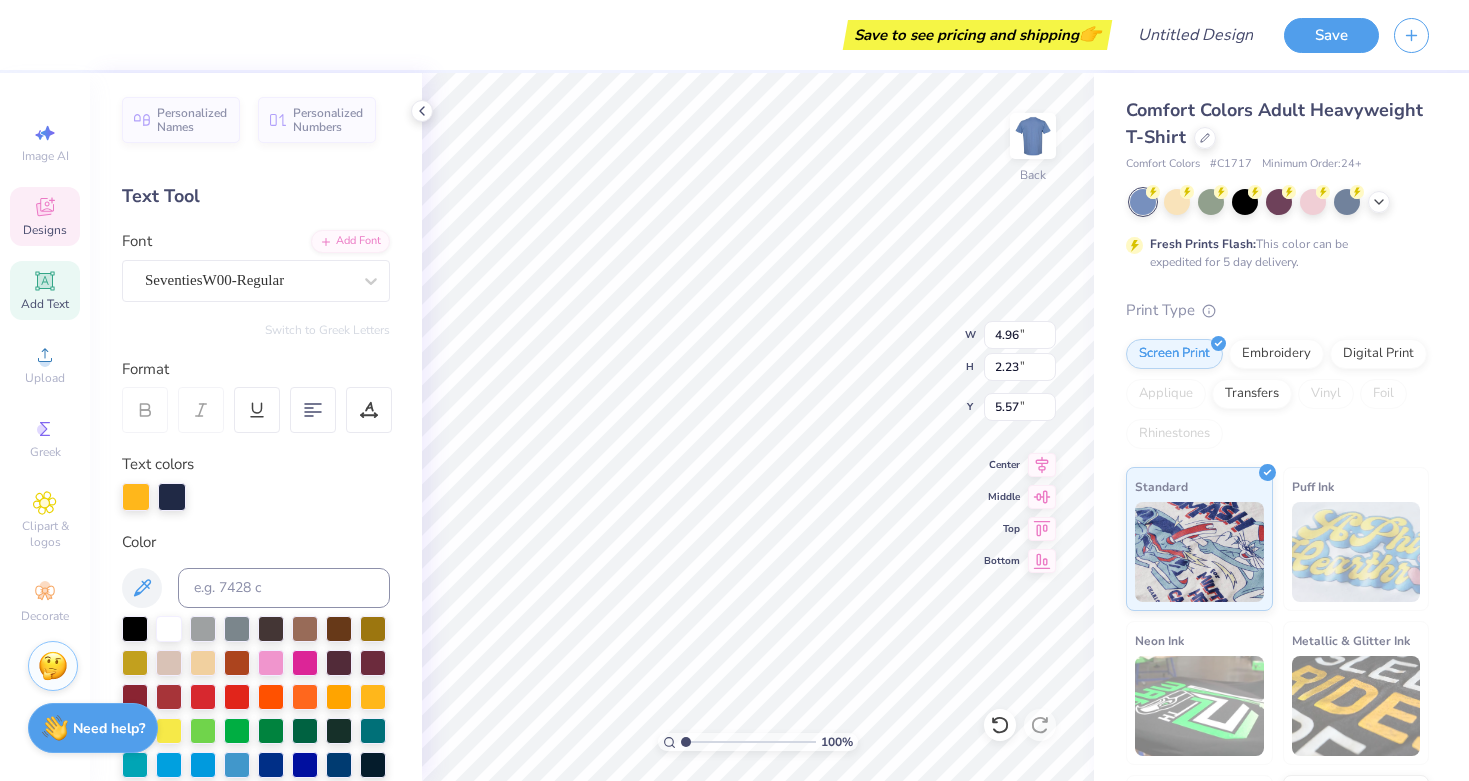 type on "S" 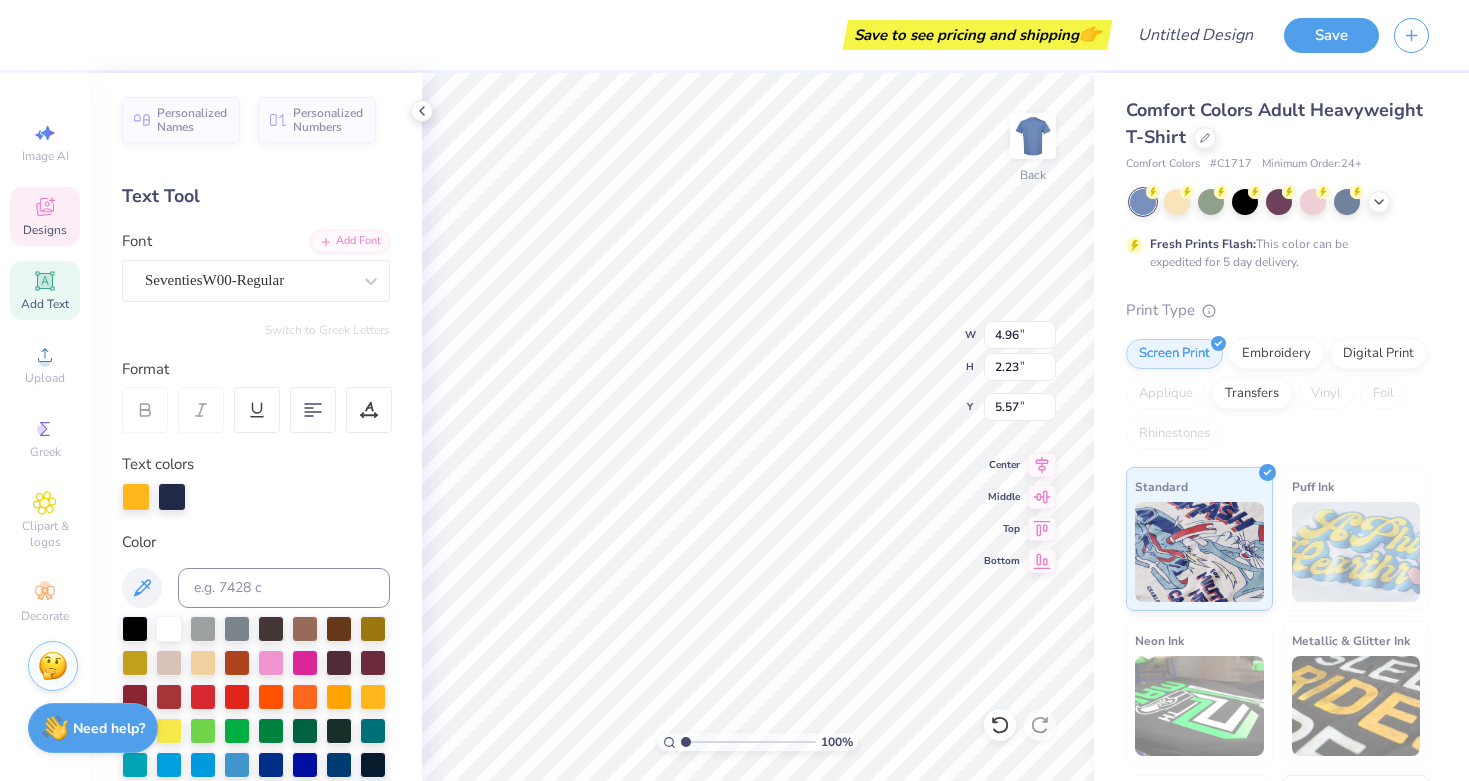 type on "Fall" 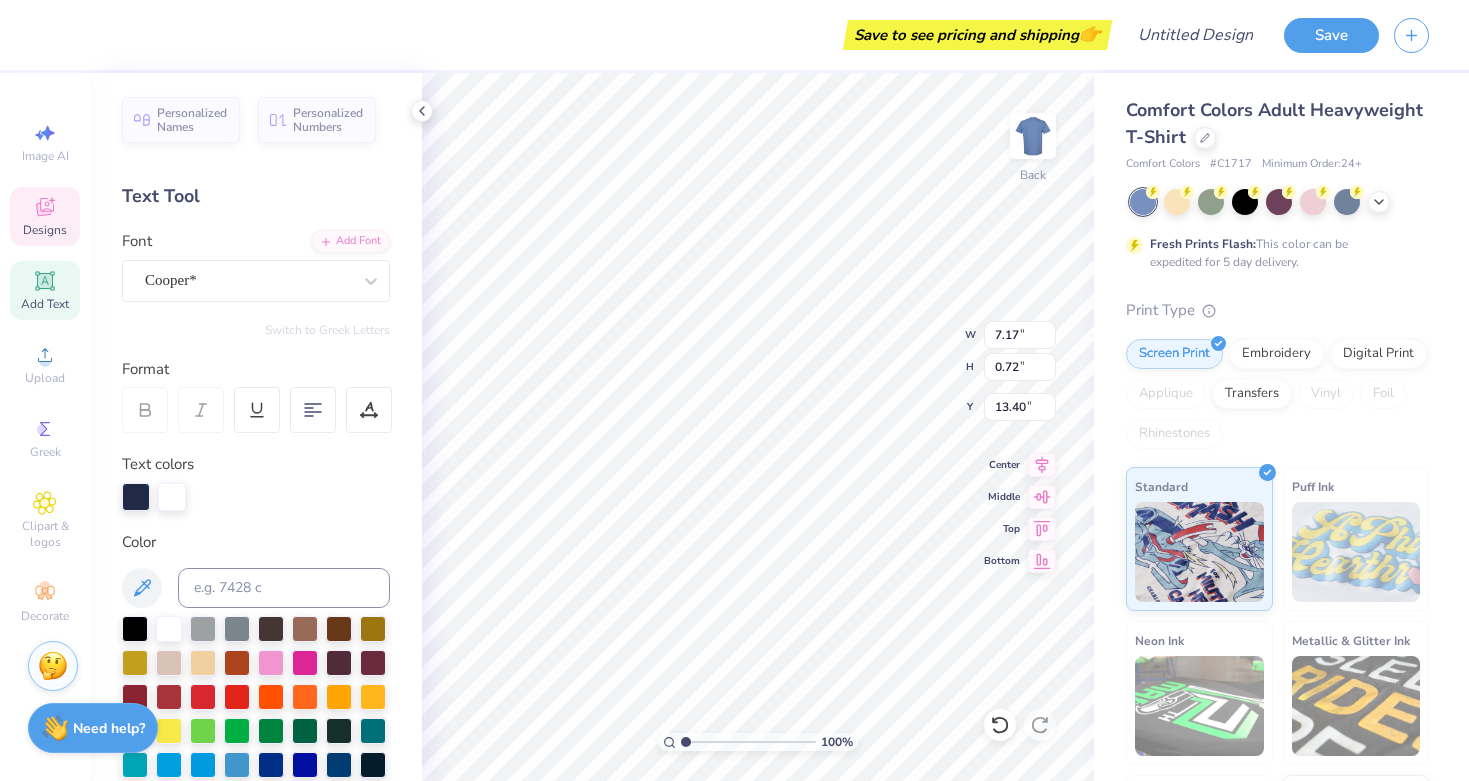 scroll, scrollTop: 0, scrollLeft: 0, axis: both 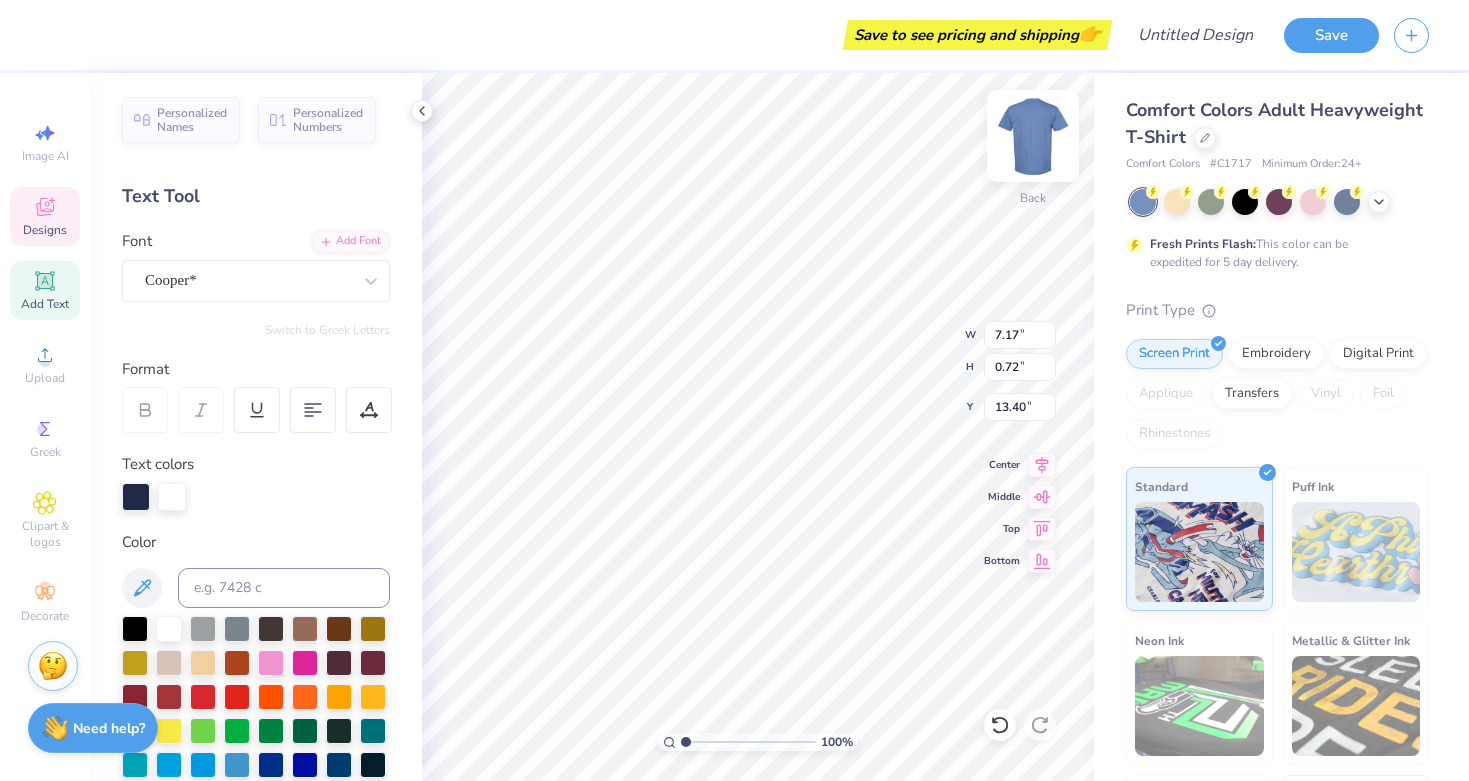 click at bounding box center (1033, 136) 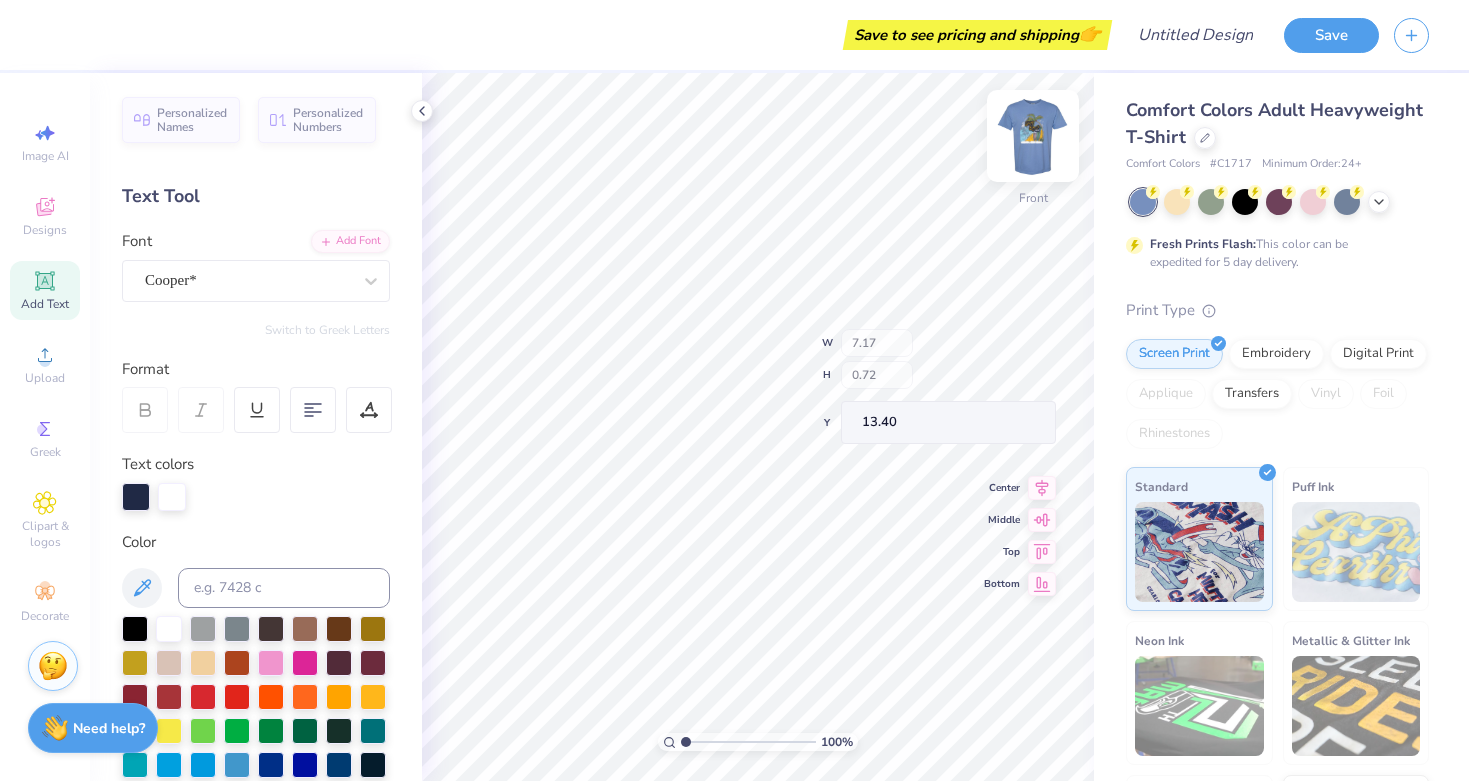 click at bounding box center (1033, 136) 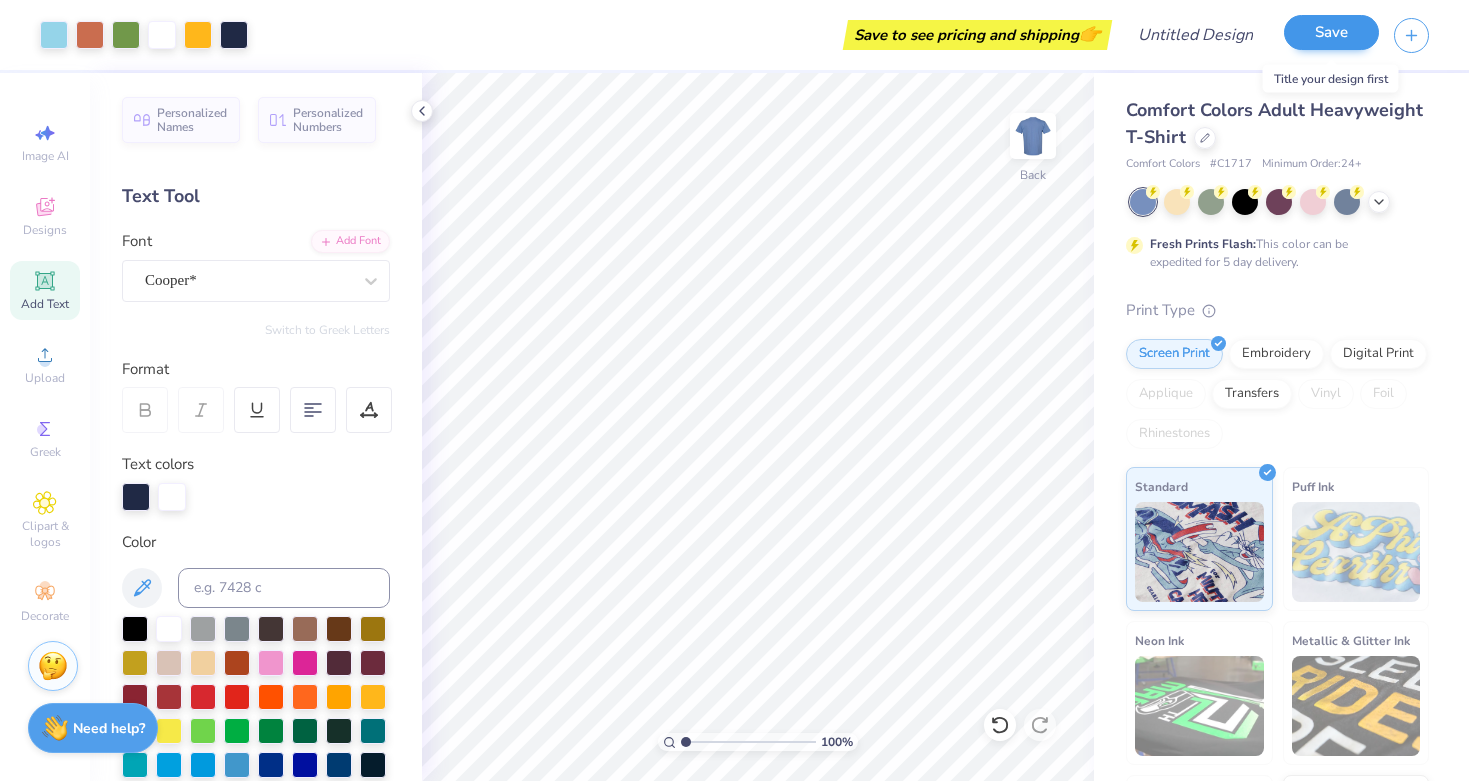 click on "Save" at bounding box center (1331, 32) 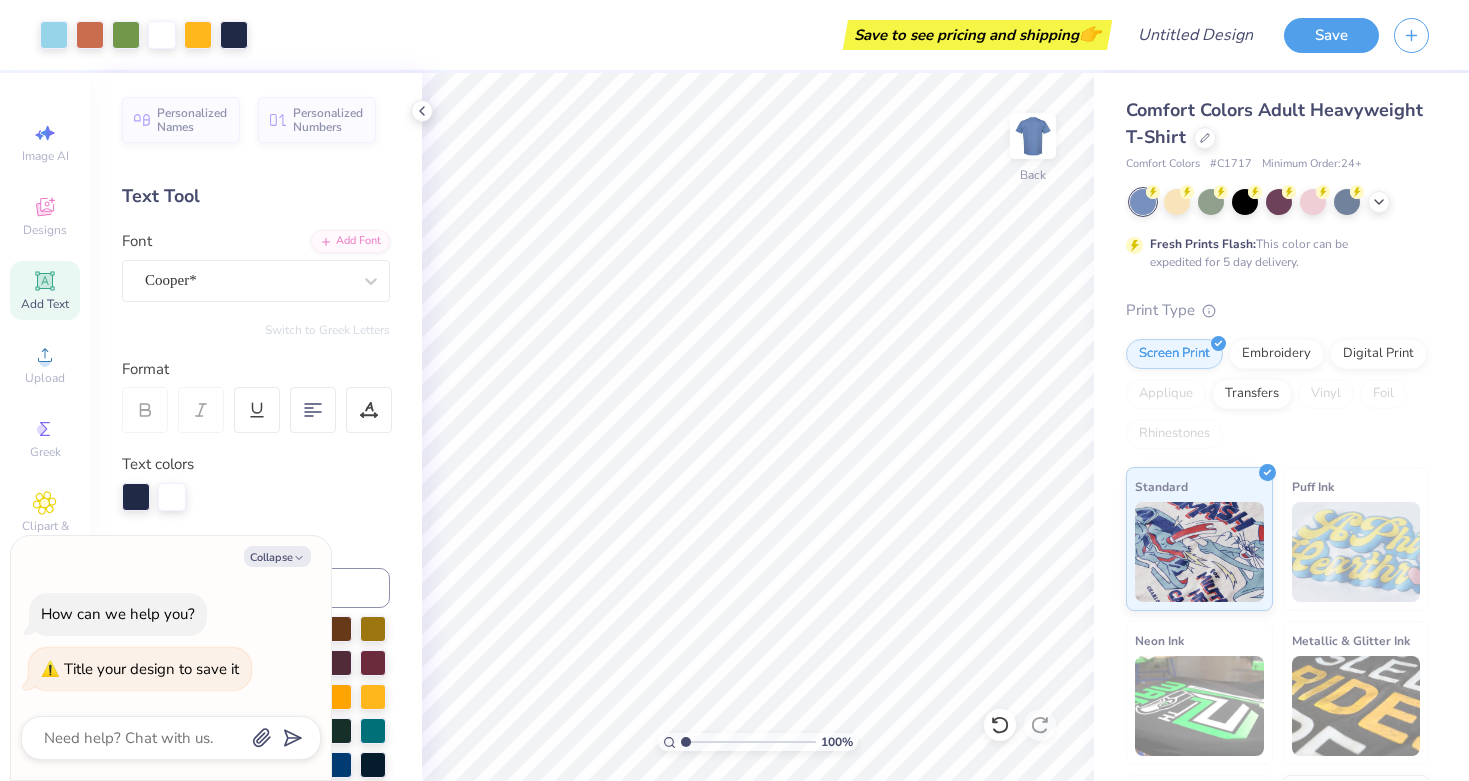 click at bounding box center (1411, 35) 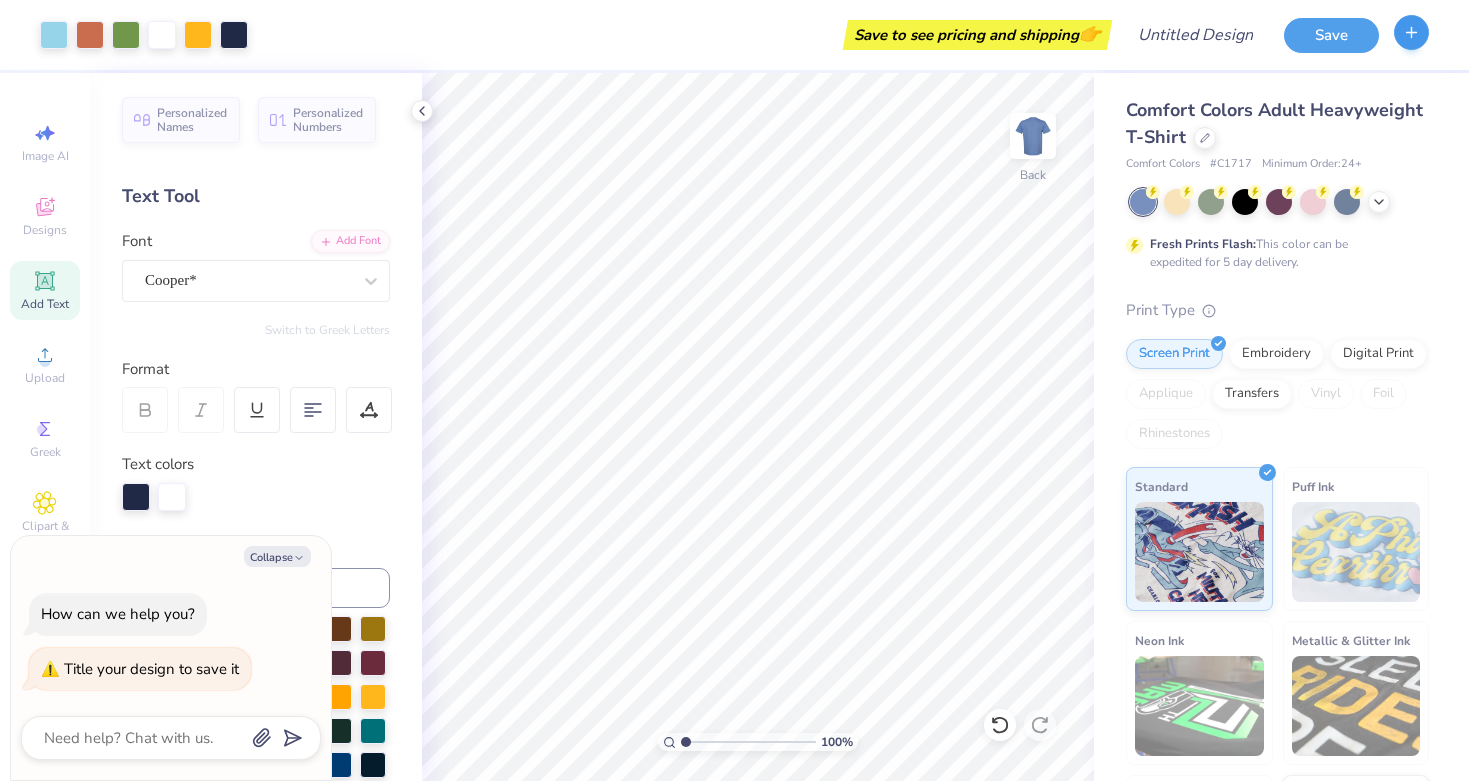 click 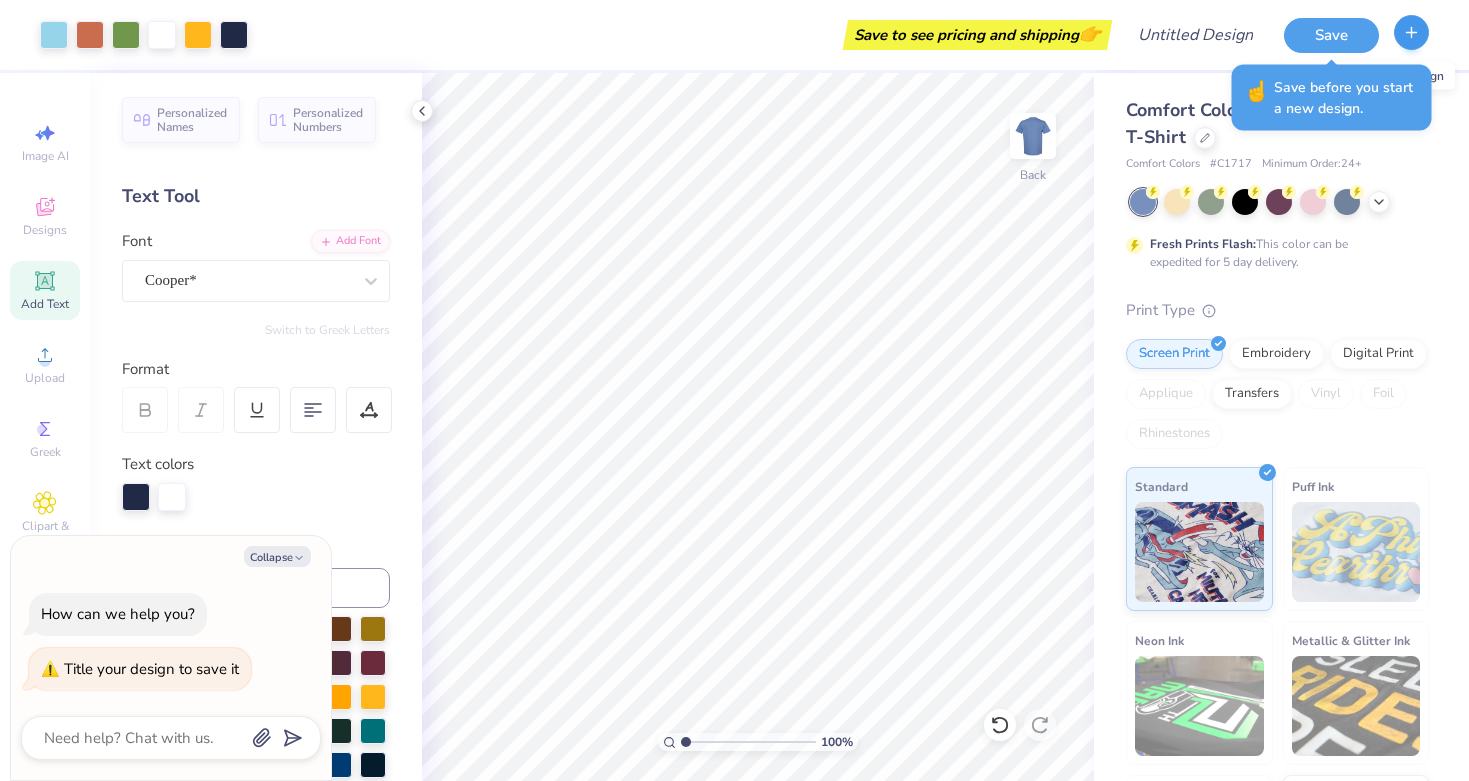 click at bounding box center (1411, 32) 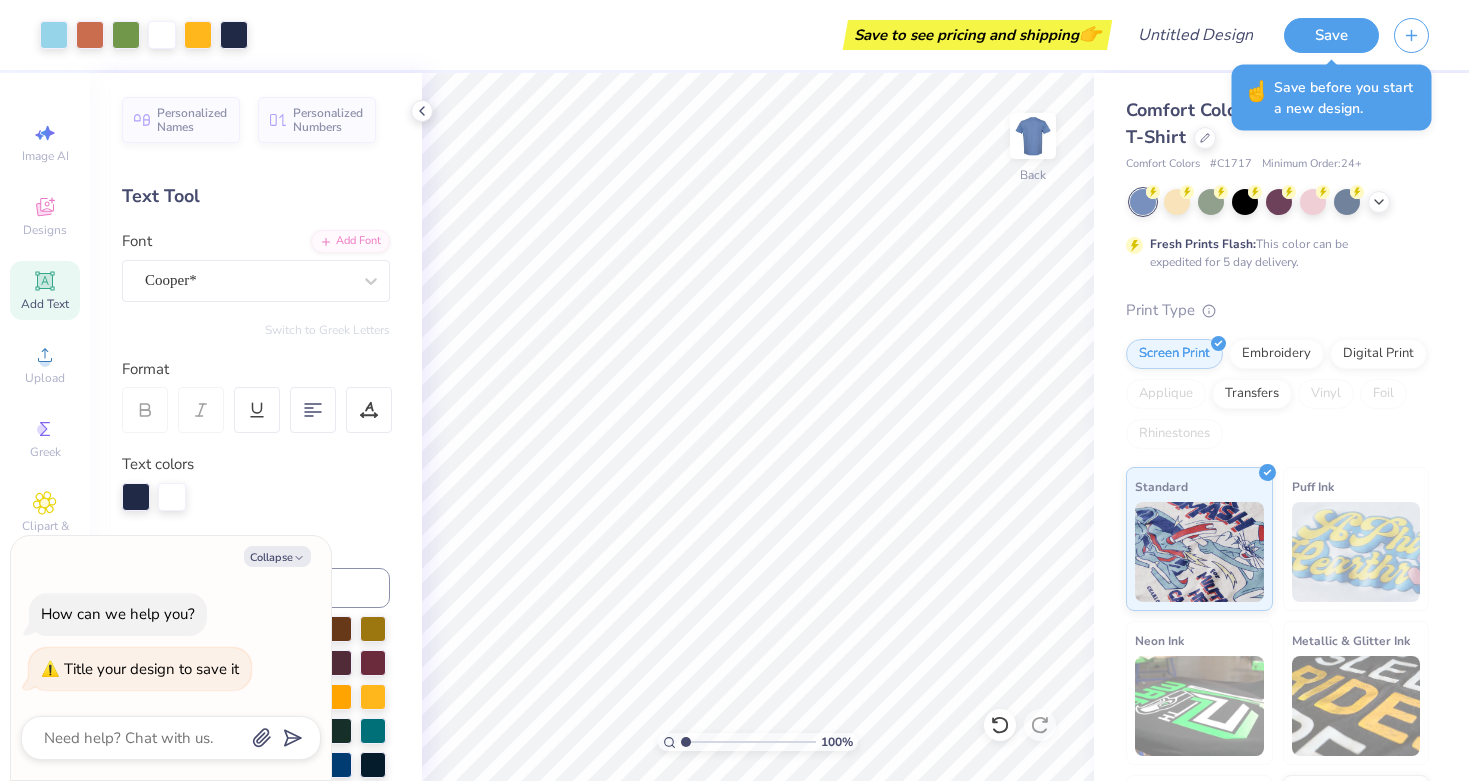 click on "Design Title" at bounding box center (1195, 35) 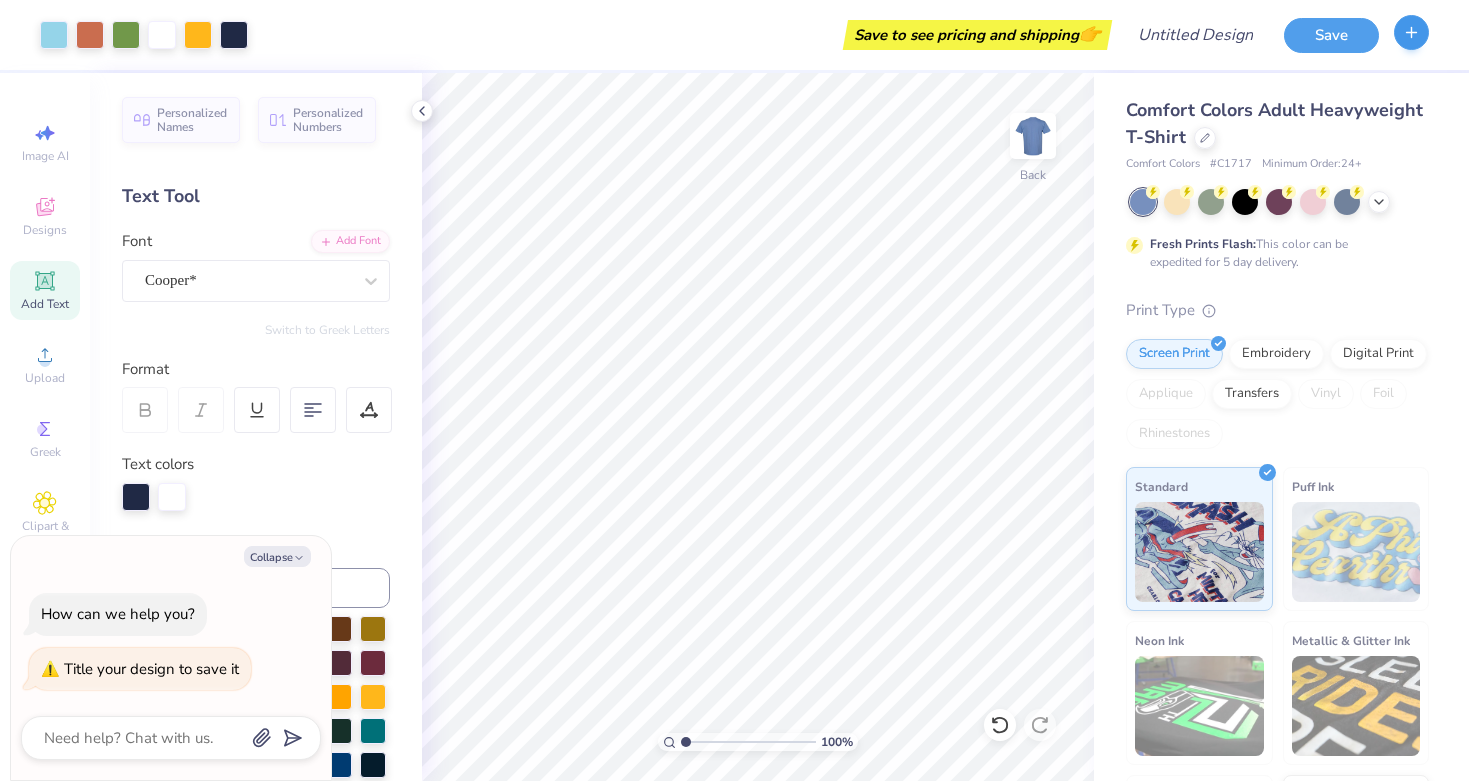 click at bounding box center [1411, 32] 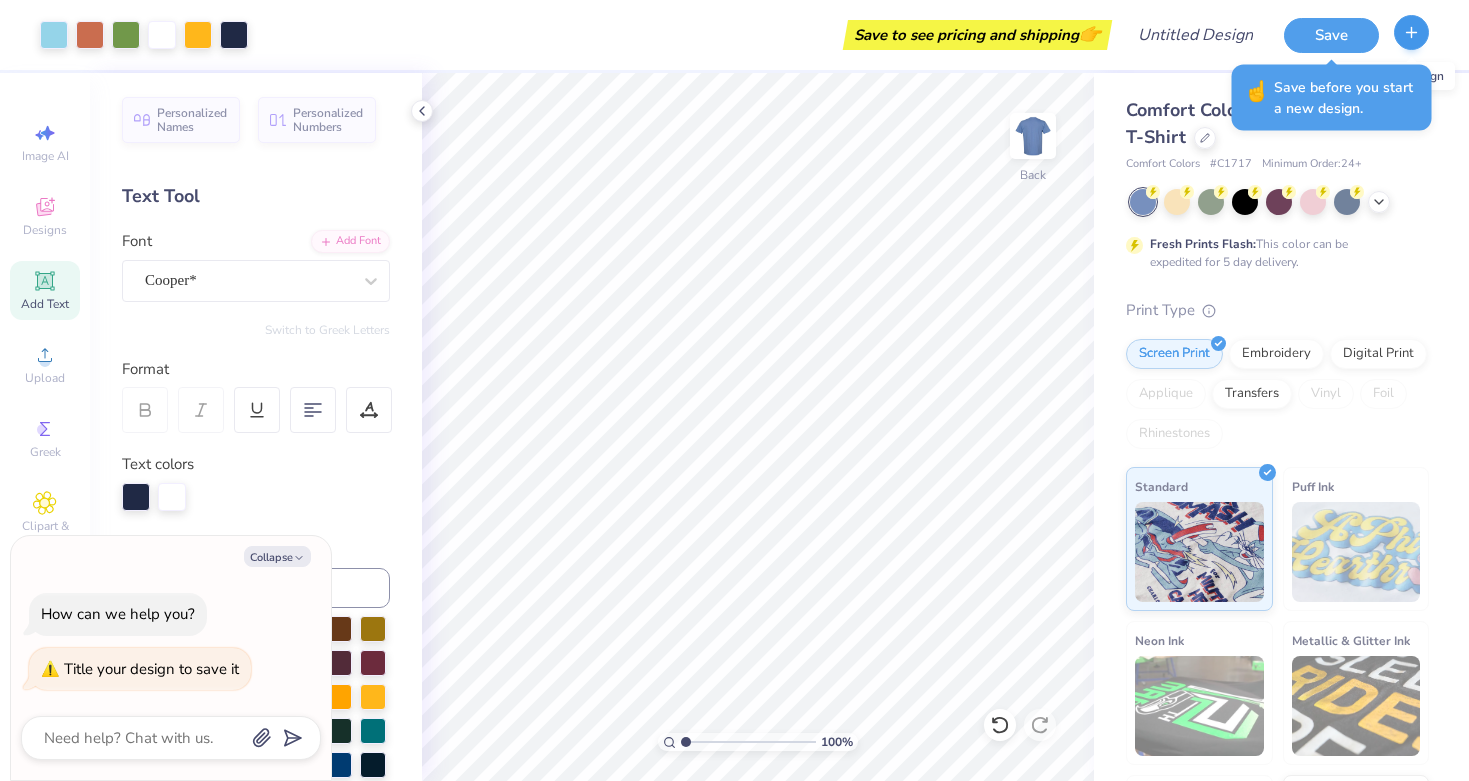 click at bounding box center (1411, 32) 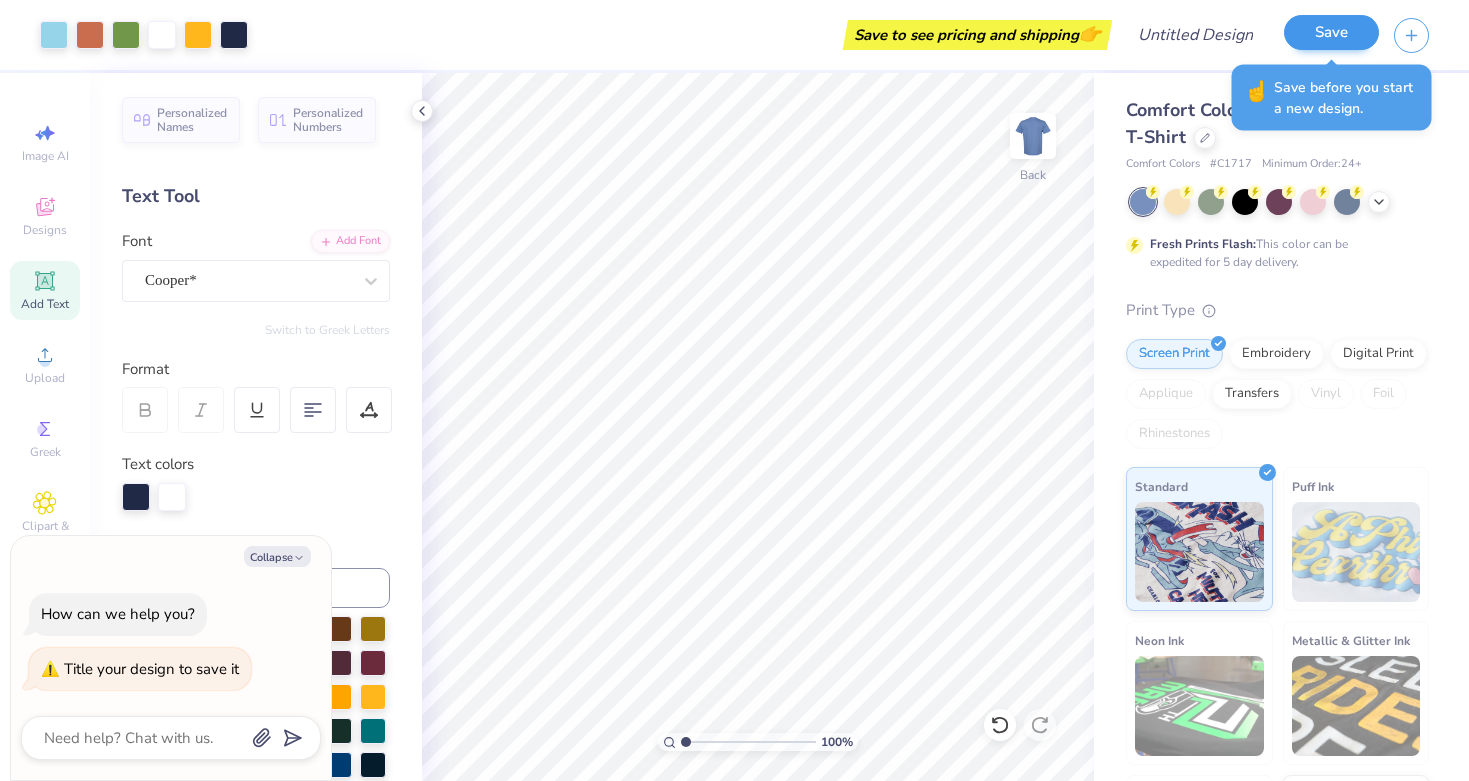 click on "Save" at bounding box center [1331, 32] 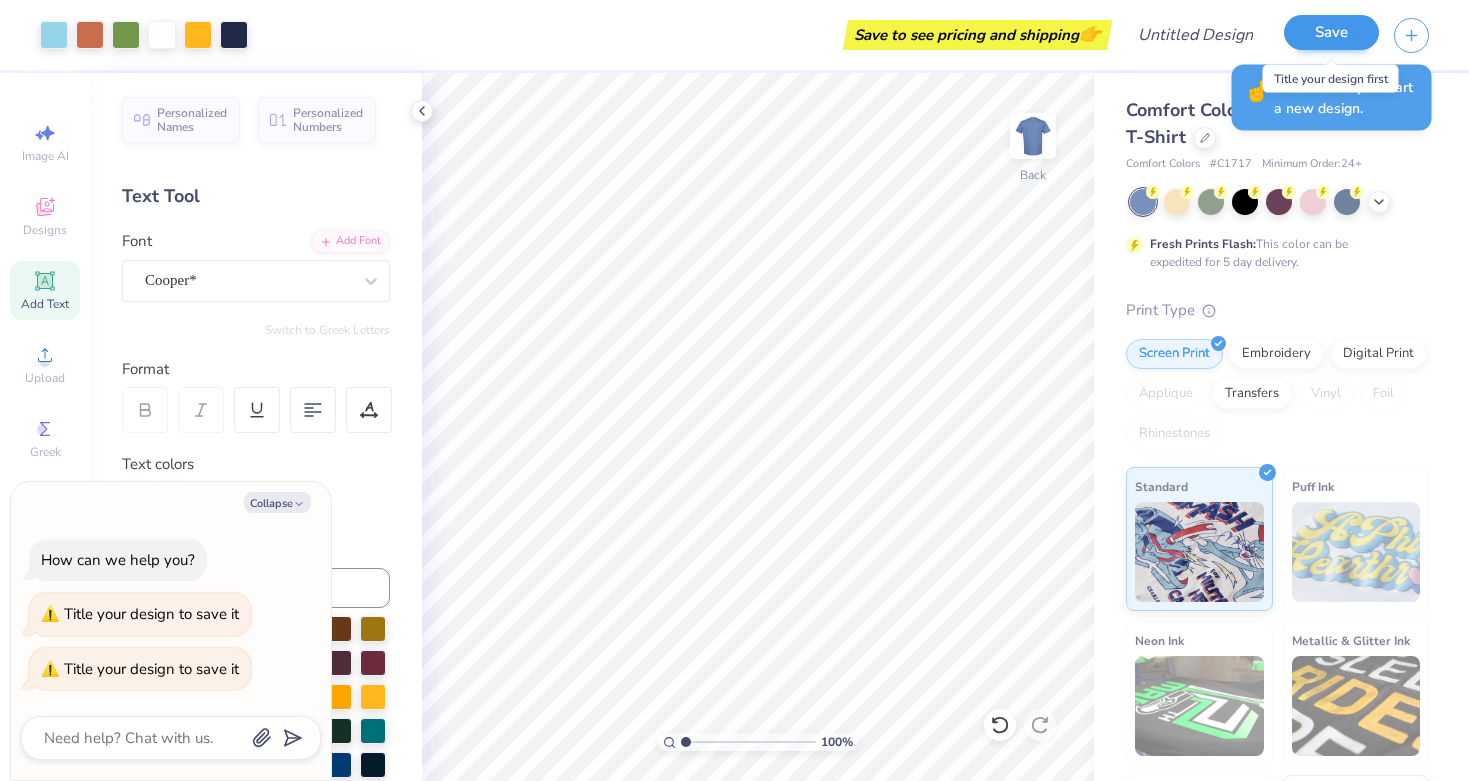 click on "Save" at bounding box center [1331, 32] 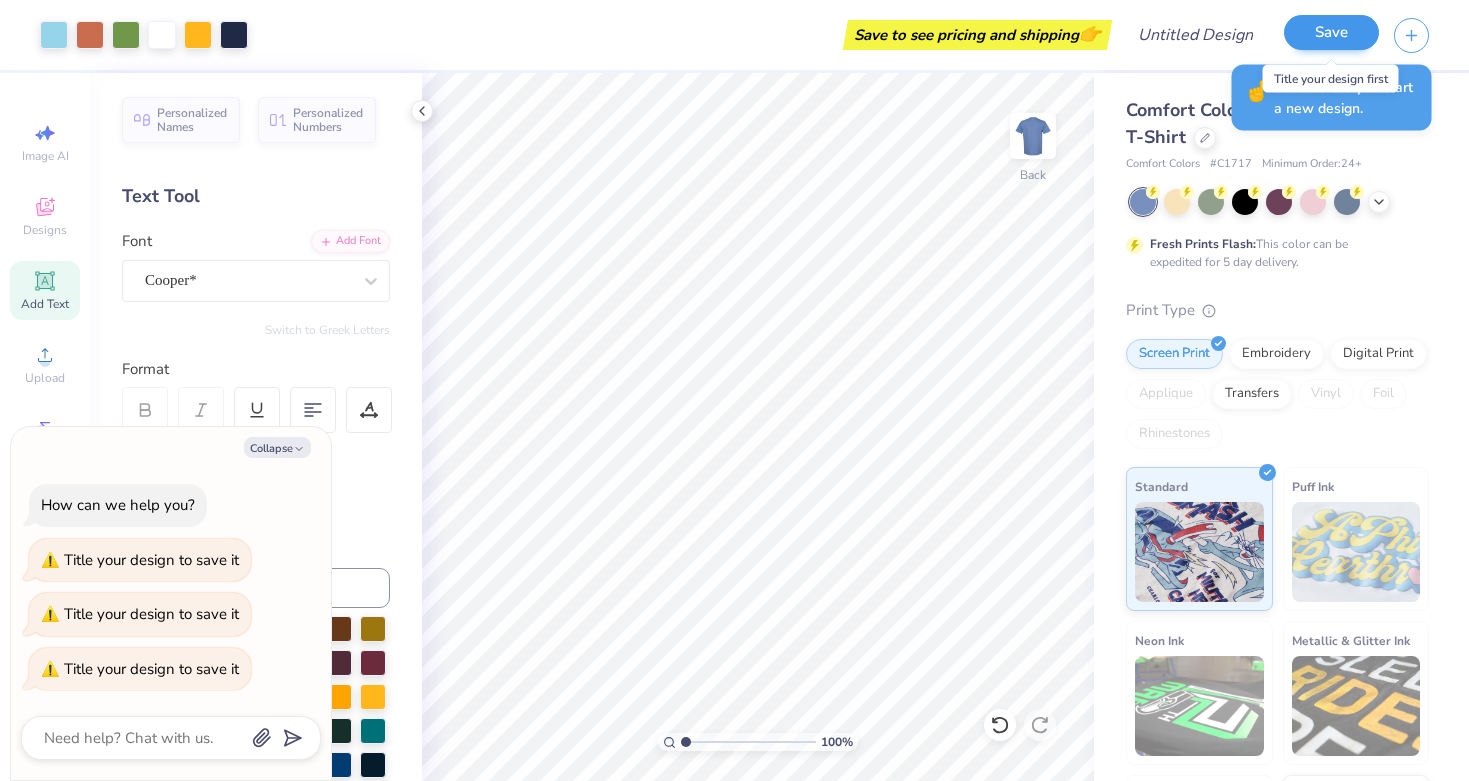 click on "Save" at bounding box center [1331, 32] 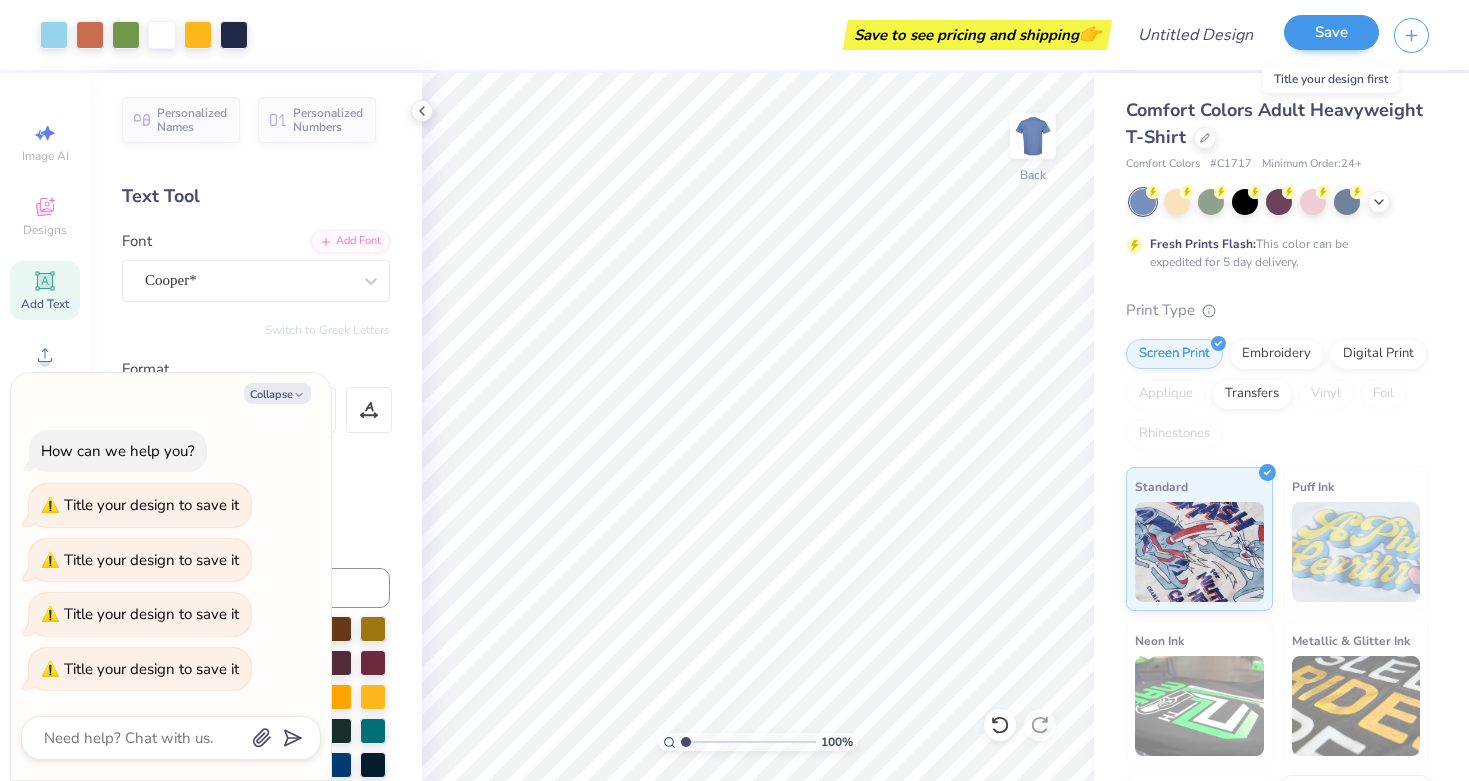 click on "Save" at bounding box center [1331, 32] 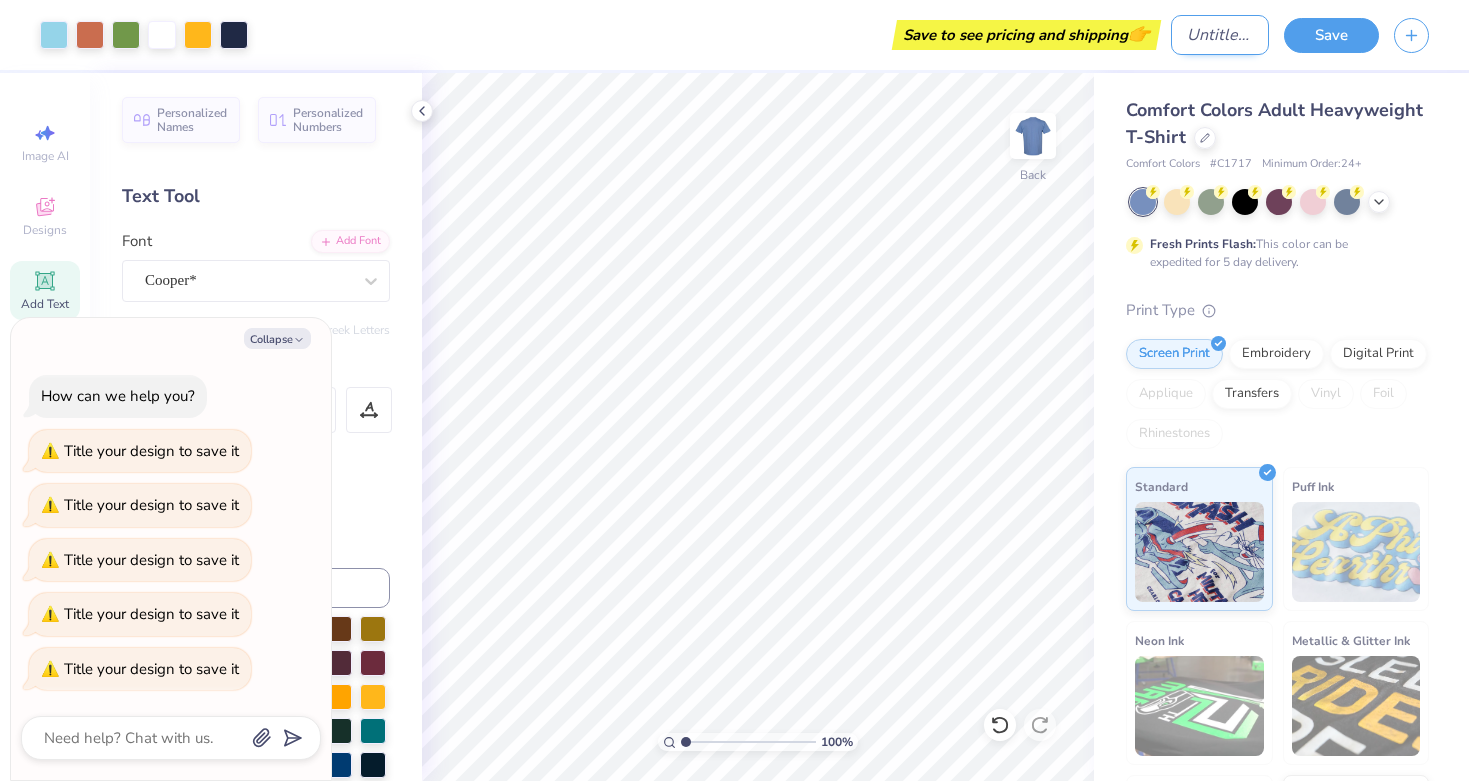 type on "x" 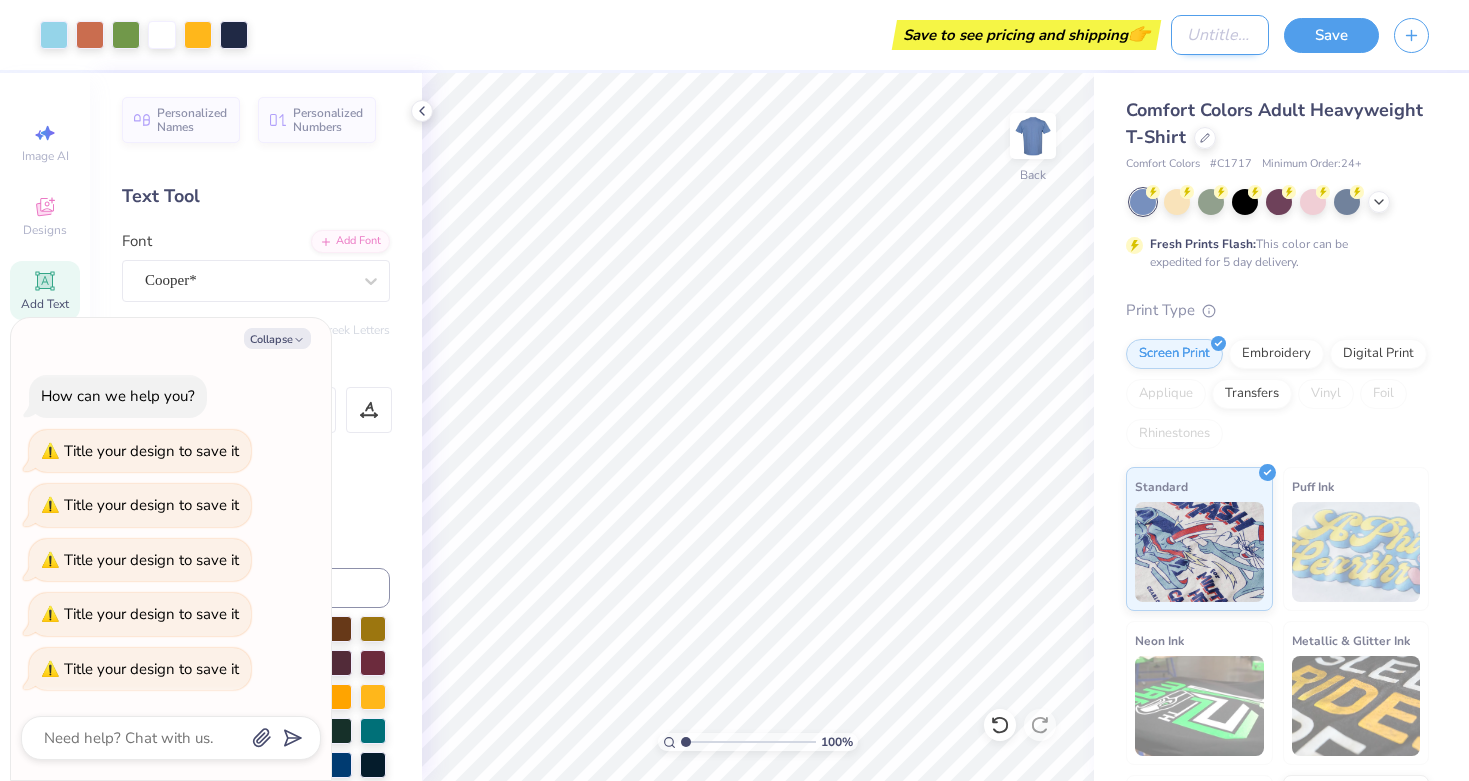 click on "Design Title" at bounding box center [1220, 35] 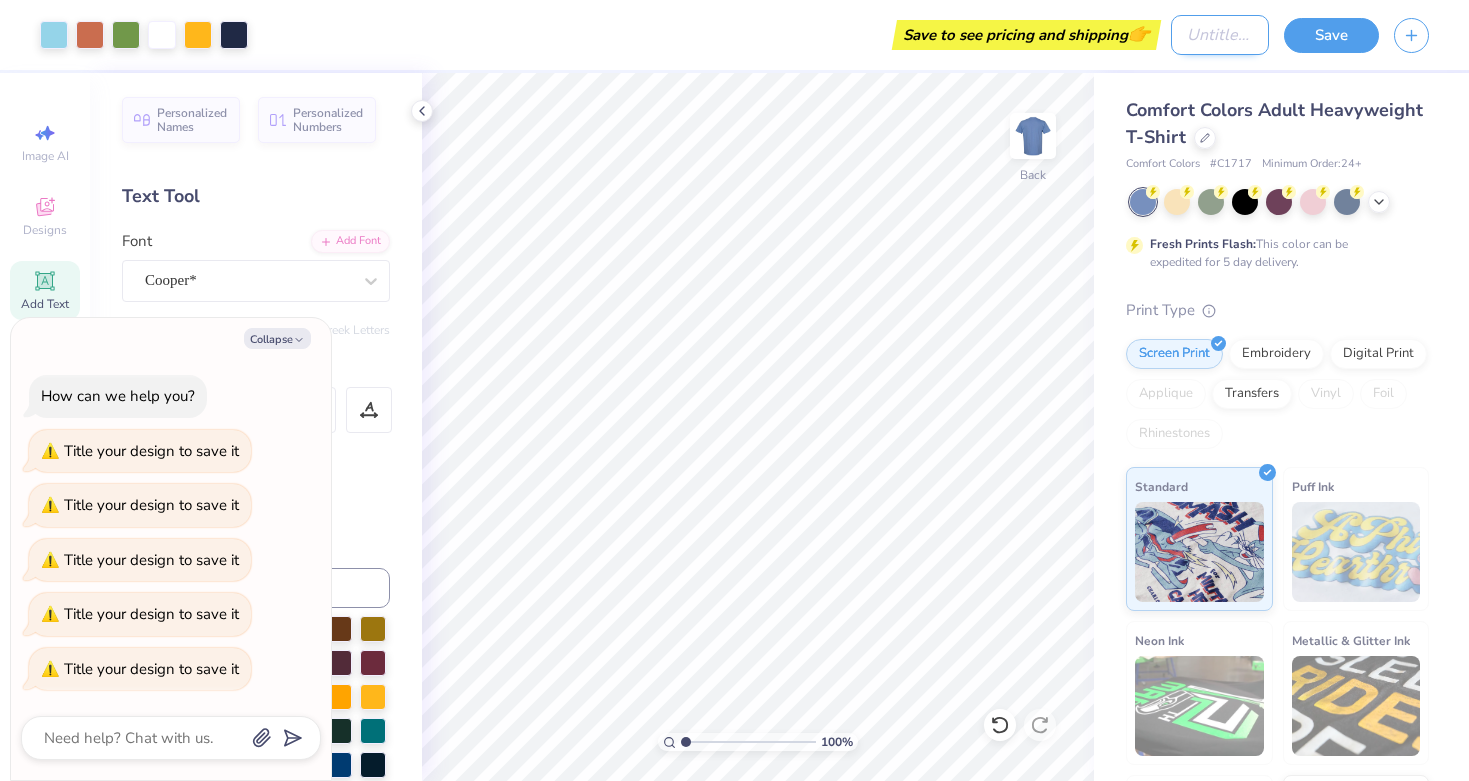 type on "B" 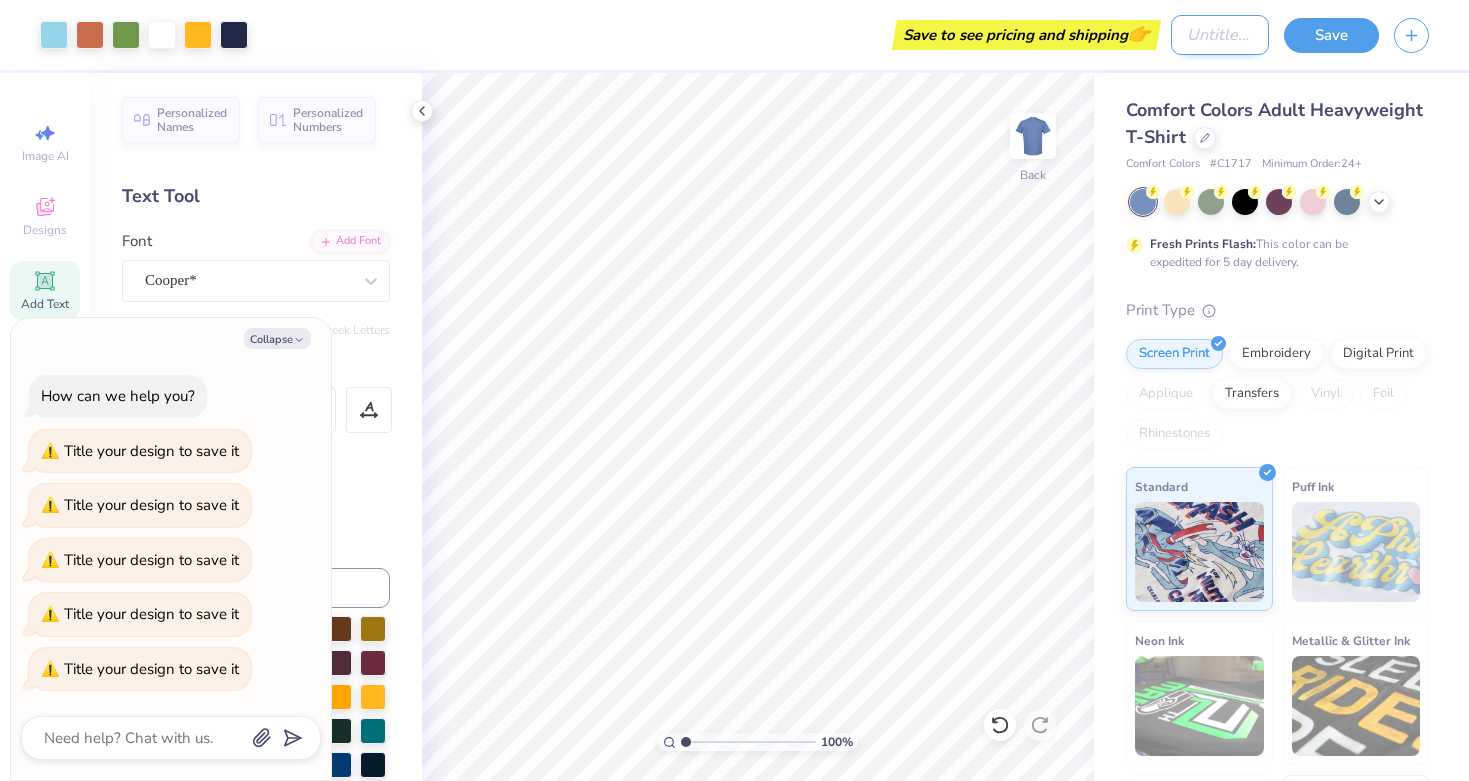 type on "x" 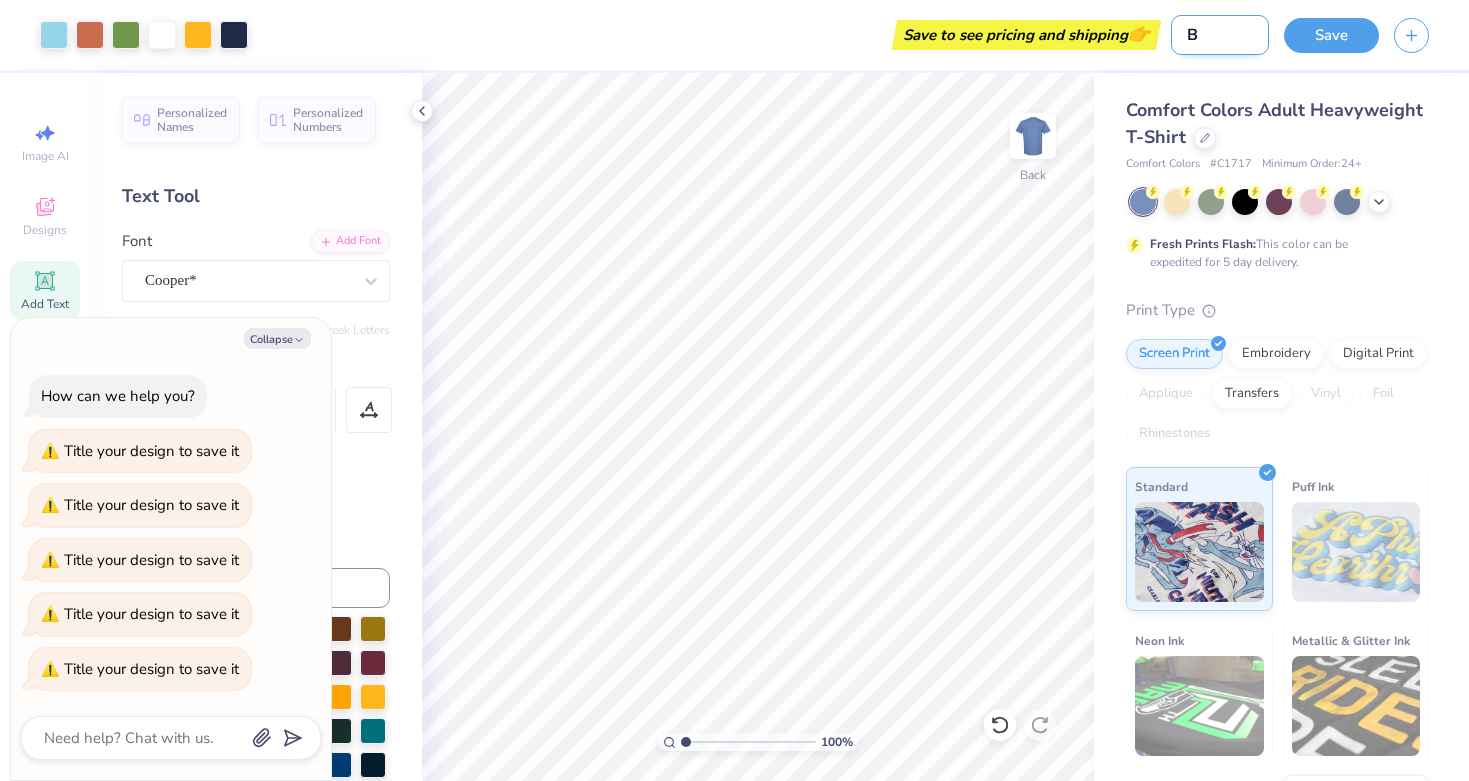 type on "BR" 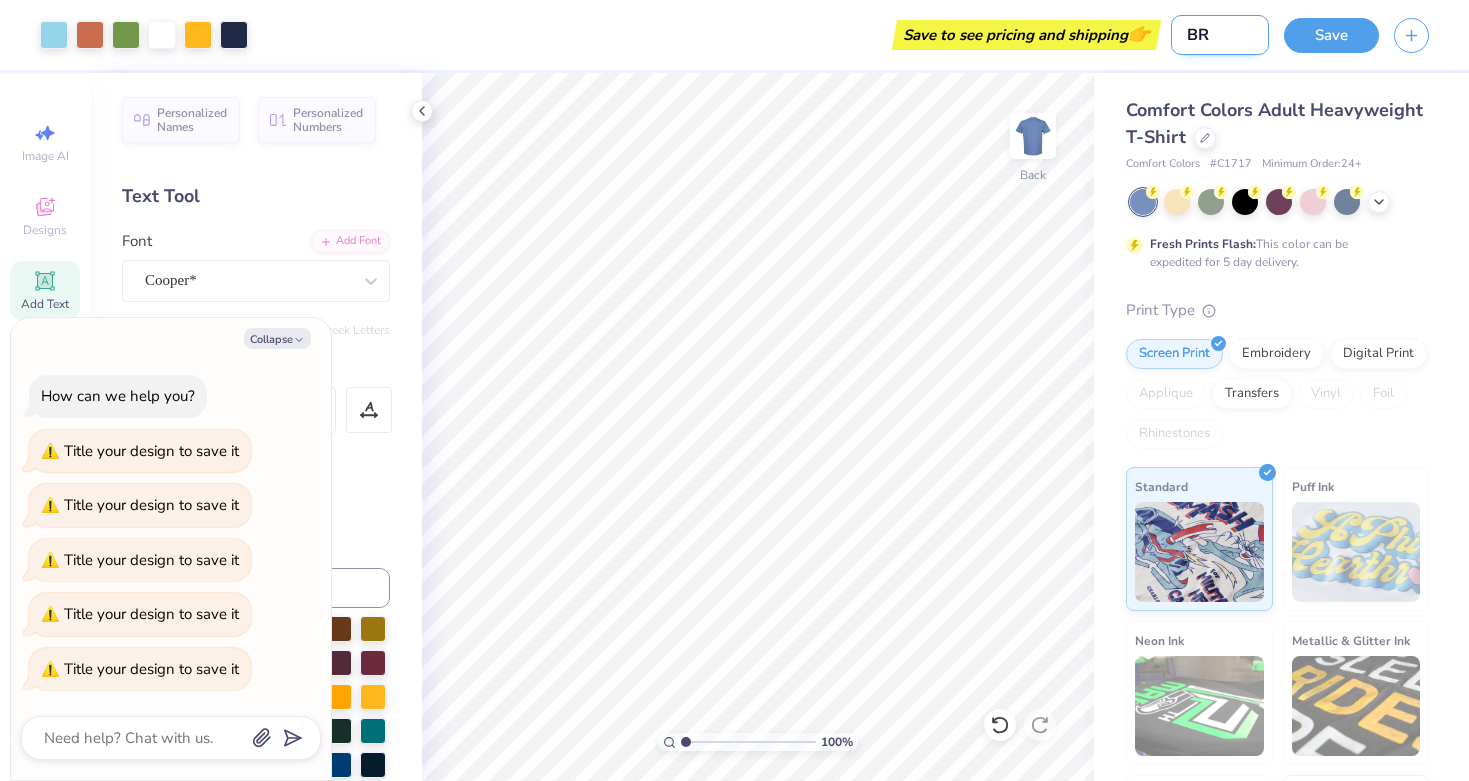 type on "BRU" 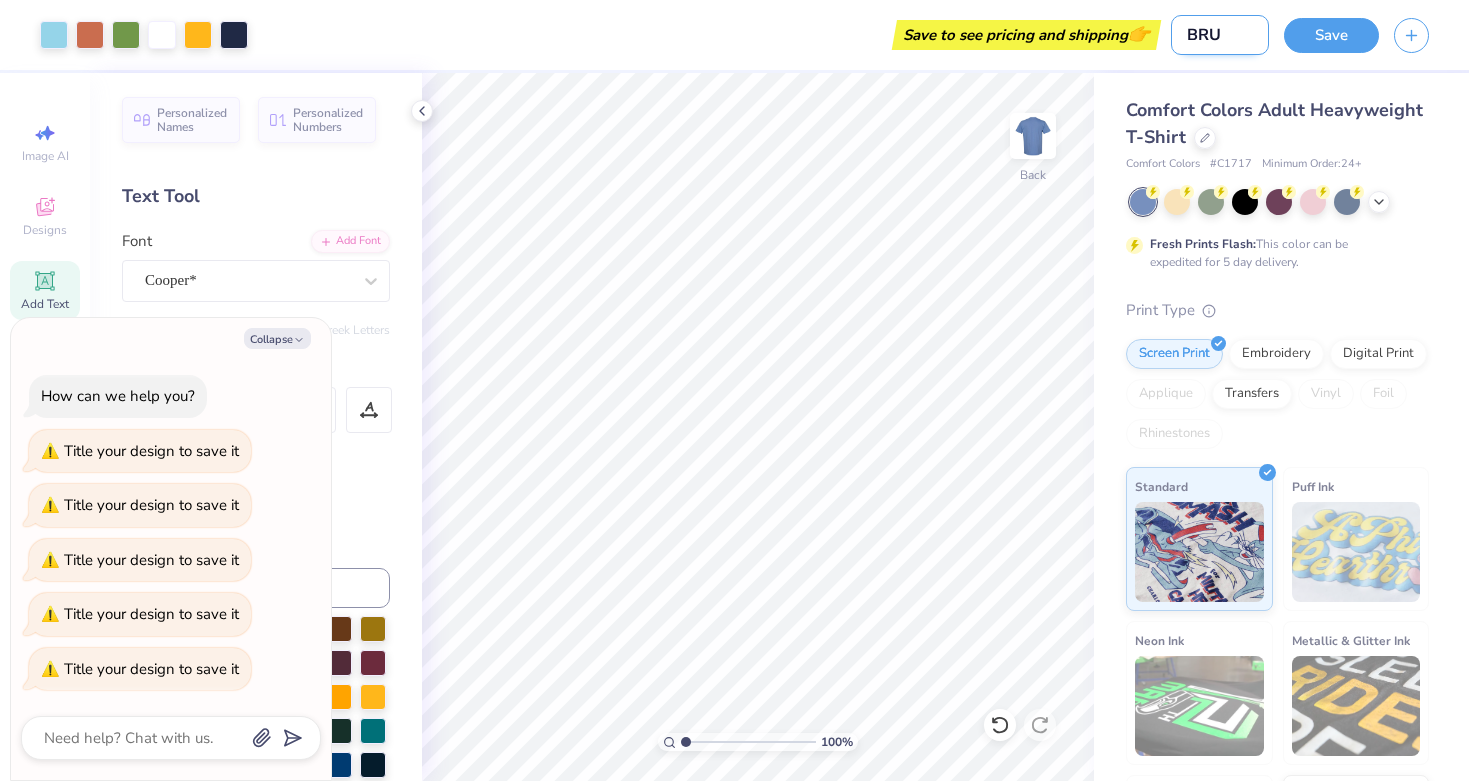 type on "BRUH" 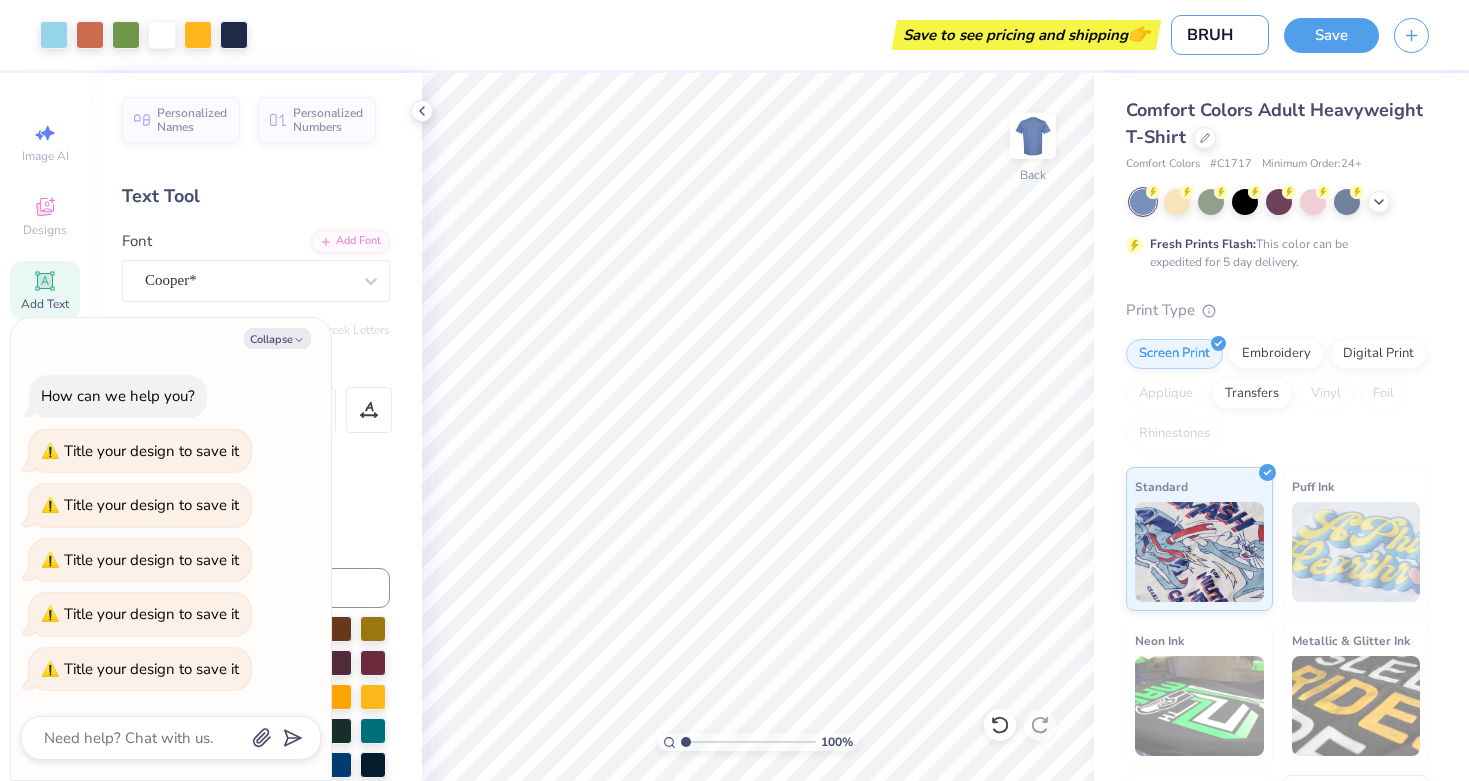 type on "BRUH" 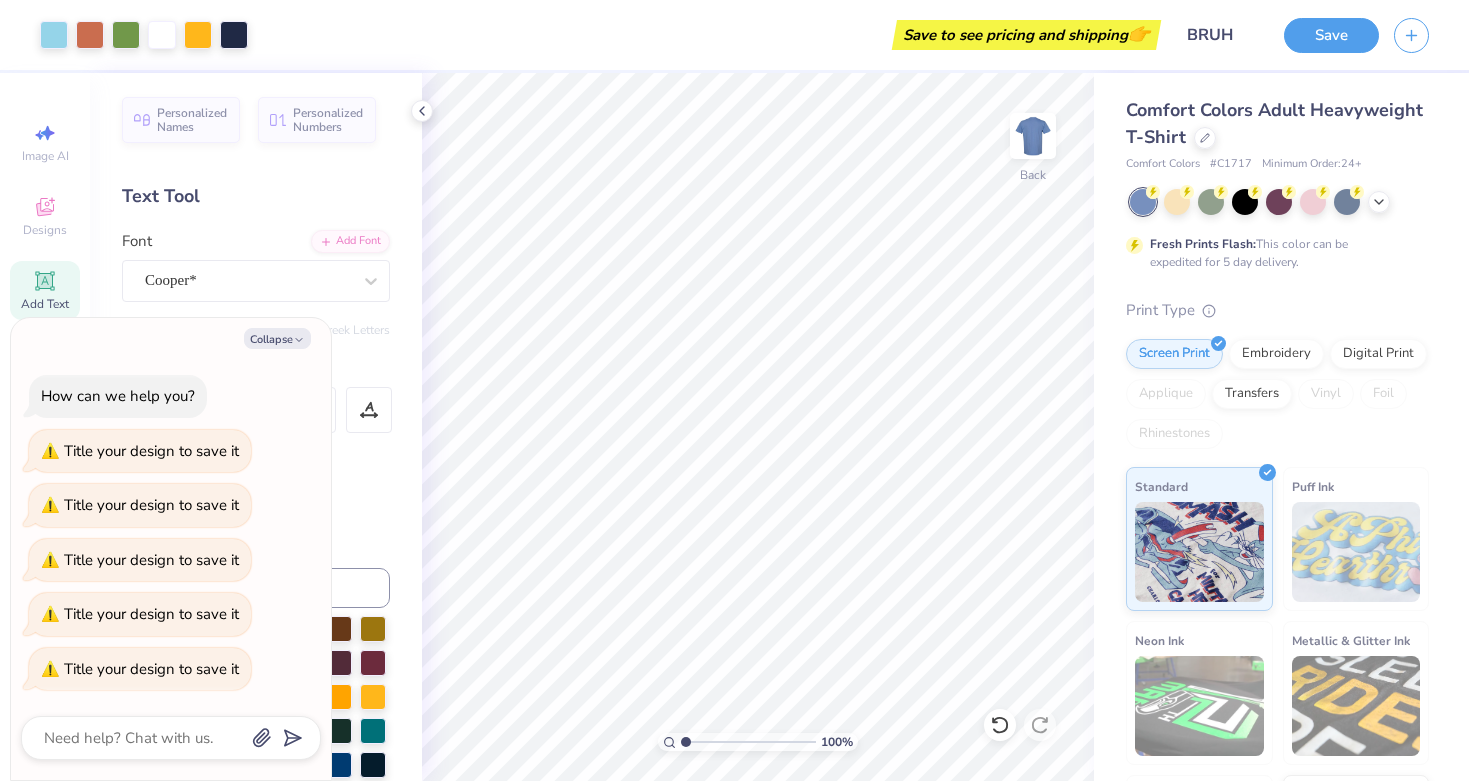 click on "Save" at bounding box center [1376, 35] 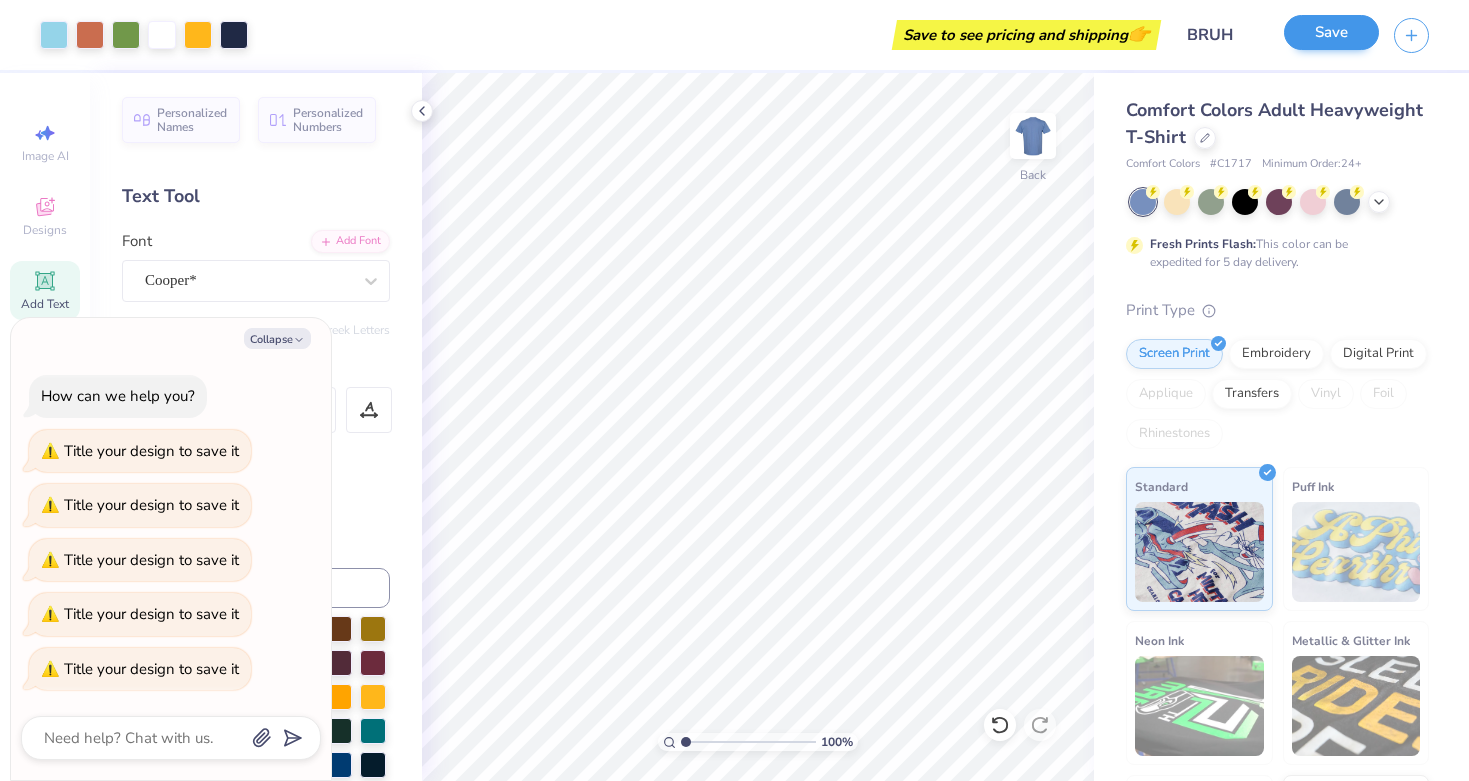click on "Save" at bounding box center (1331, 32) 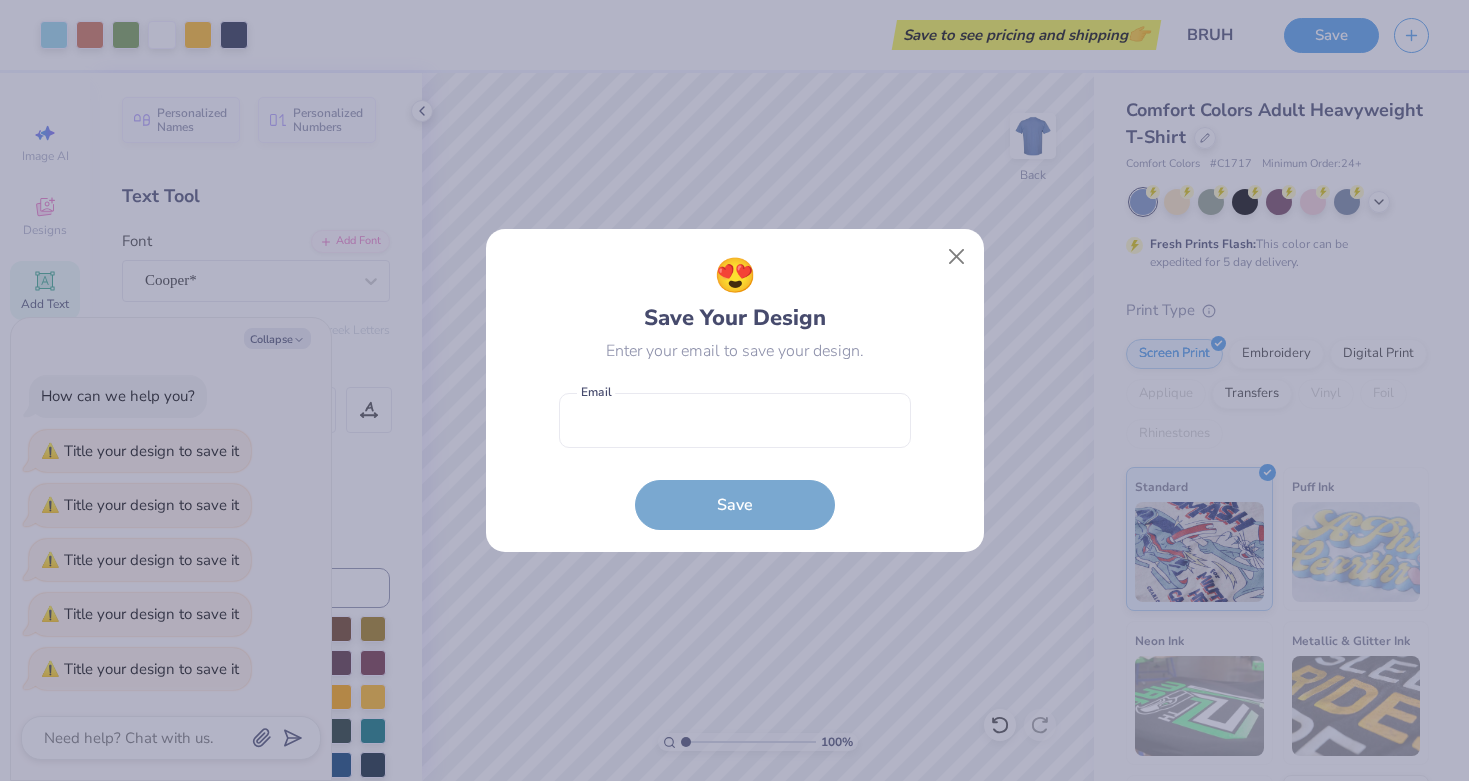 click on "Email is a required field Email Save" at bounding box center (735, 456) 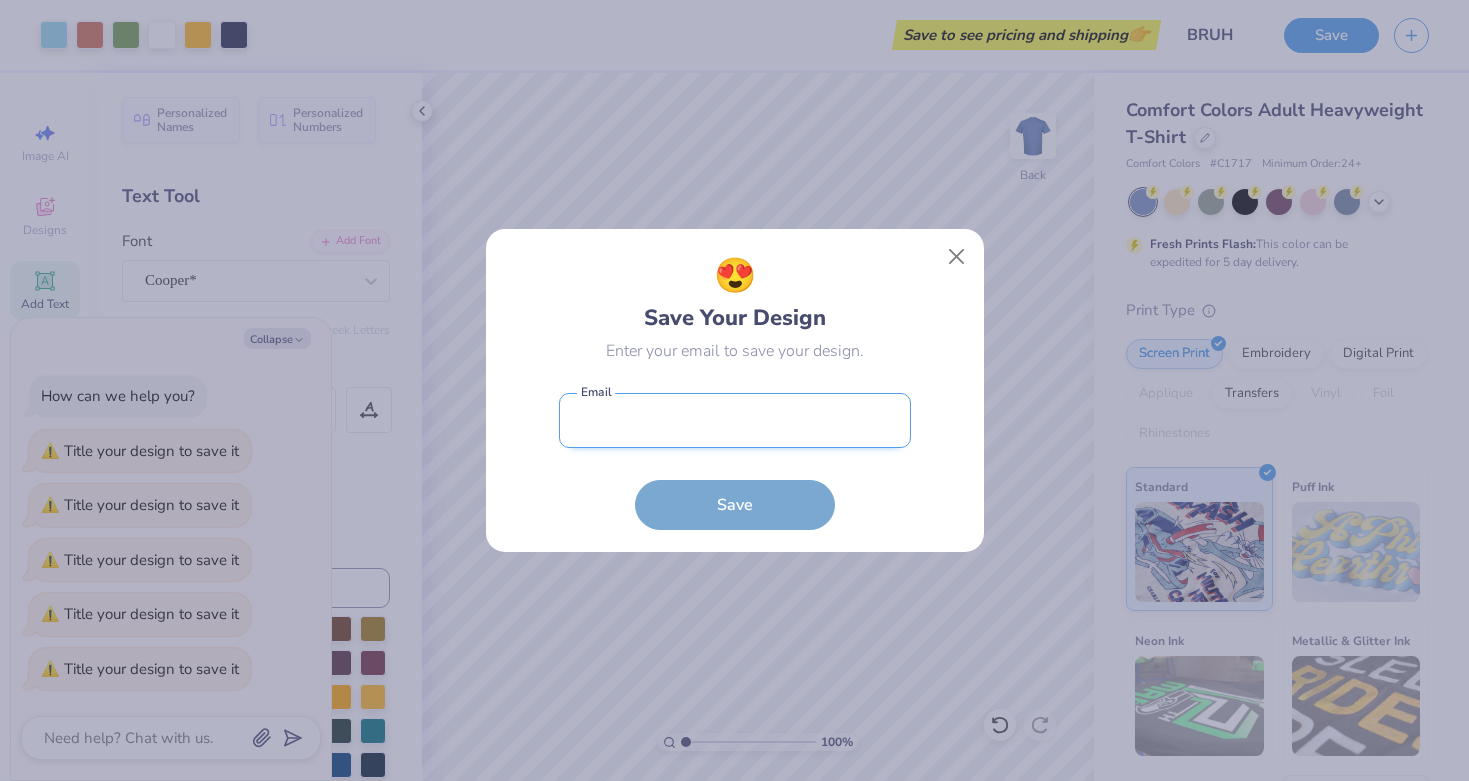click at bounding box center [735, 420] 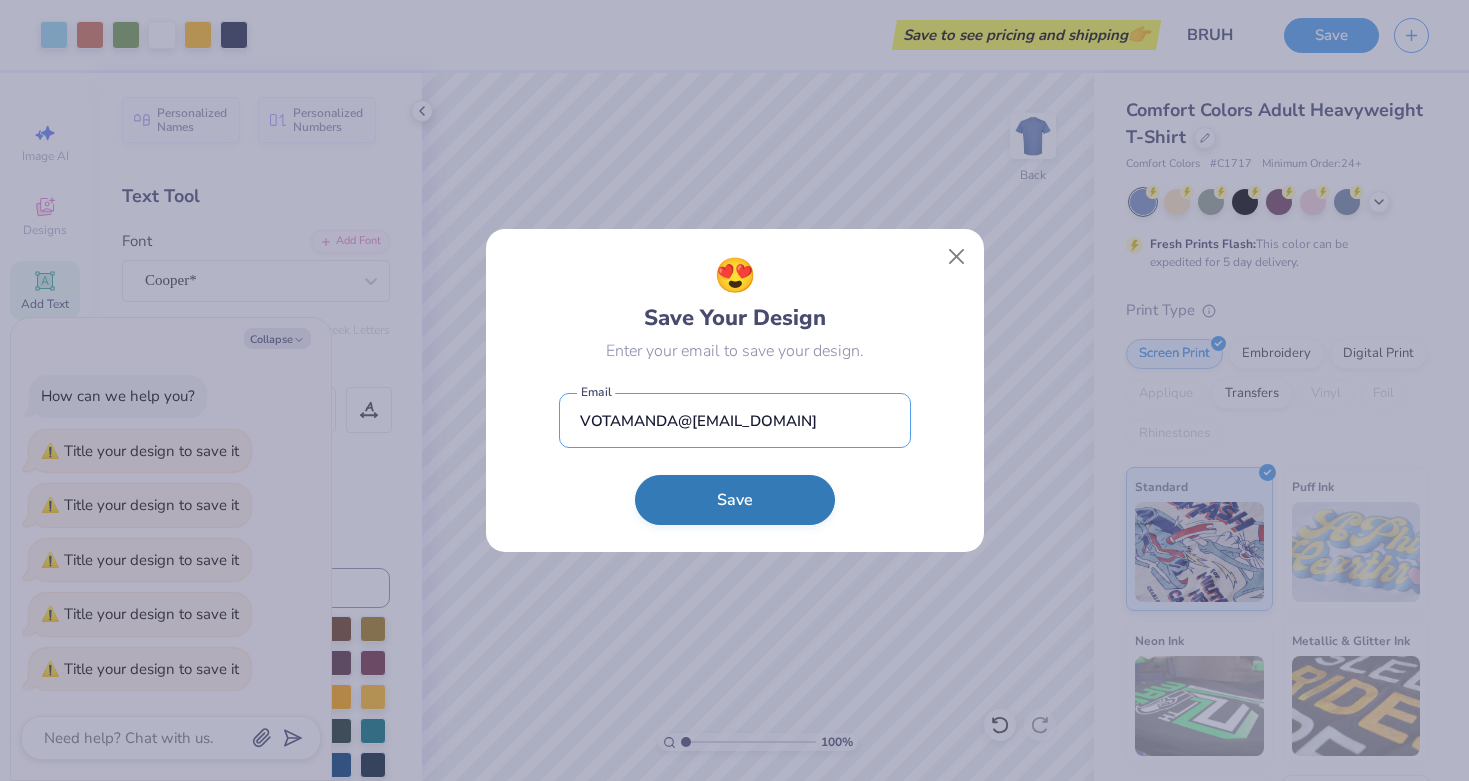 type on "VOTAMANDA@[EMAIL_DOMAIN]" 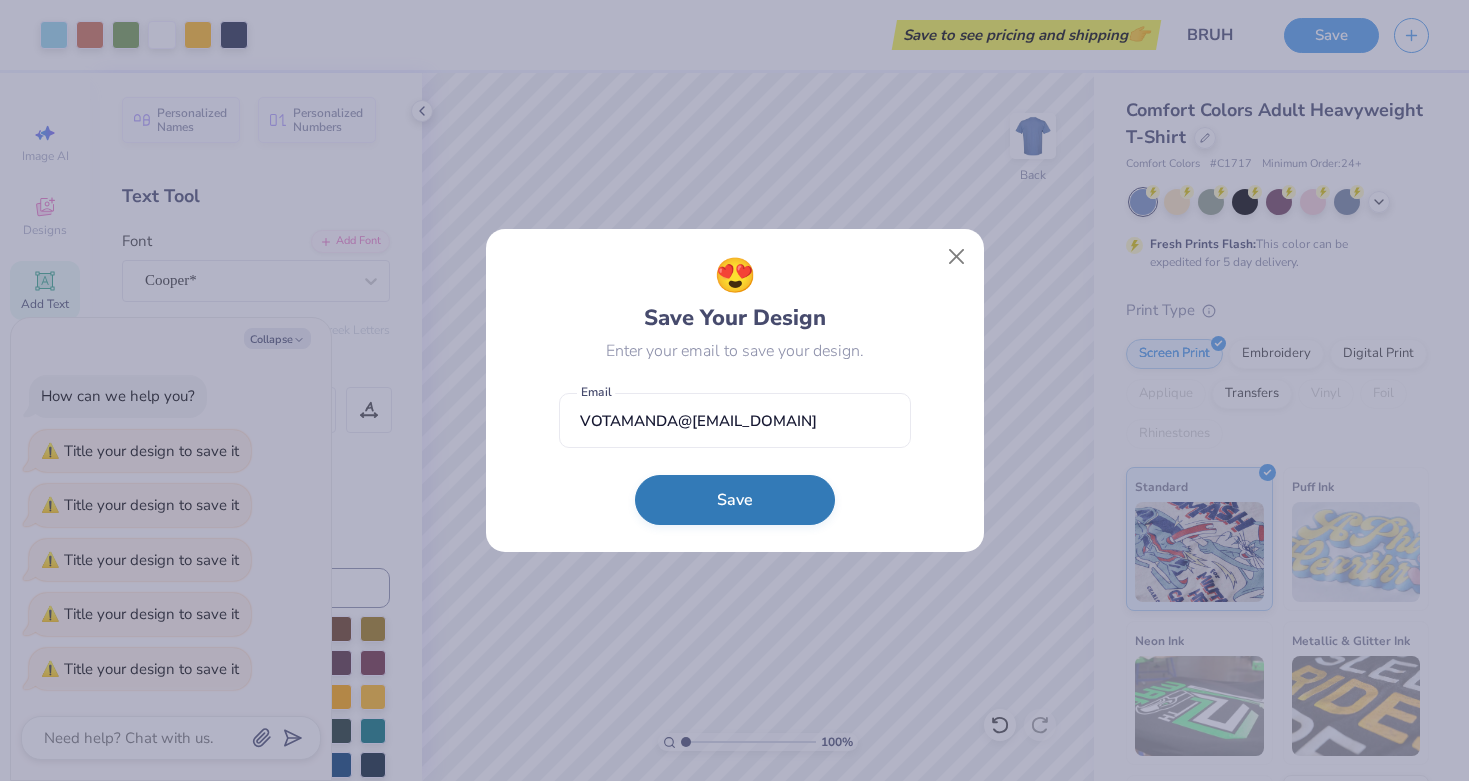 click on "Save" at bounding box center (735, 500) 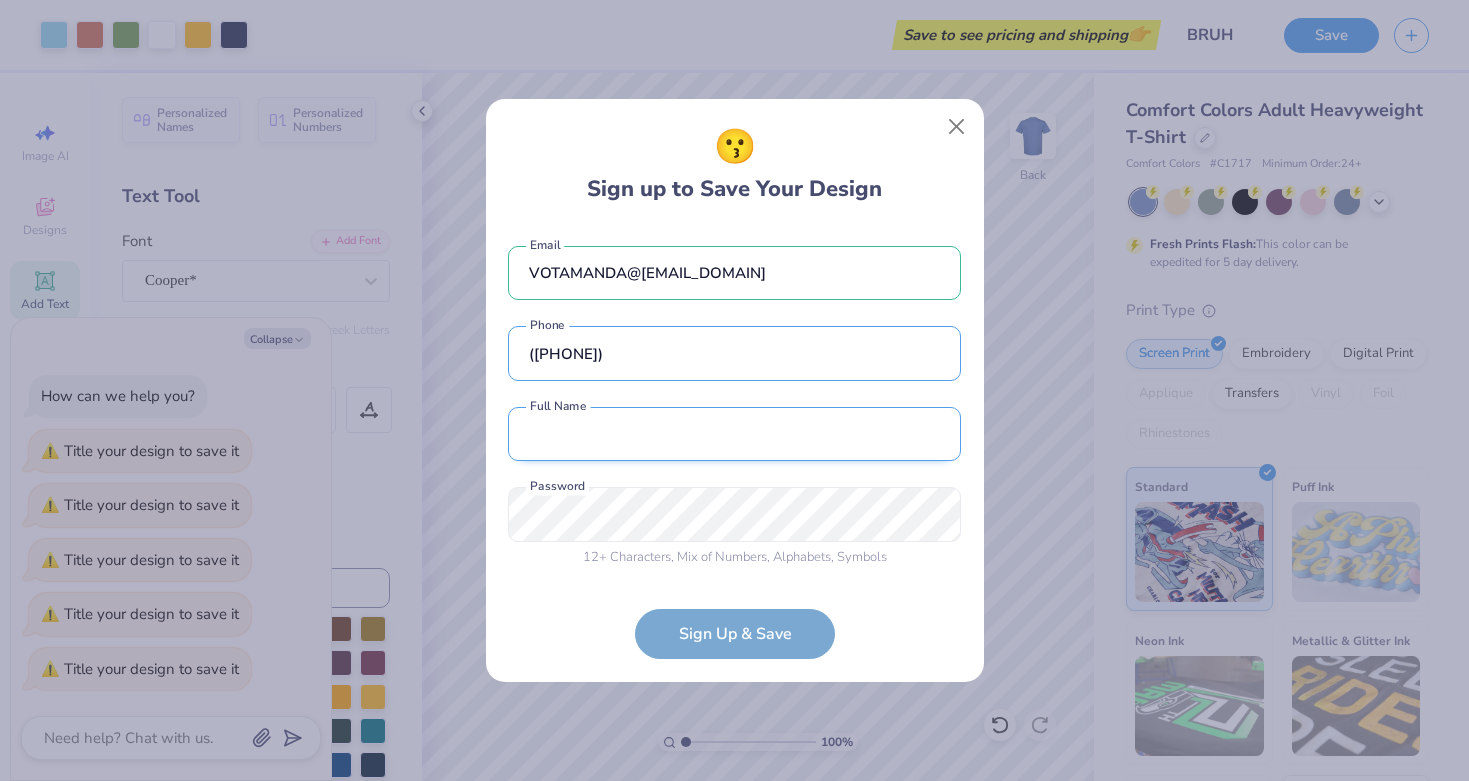 type on "([PHONE])" 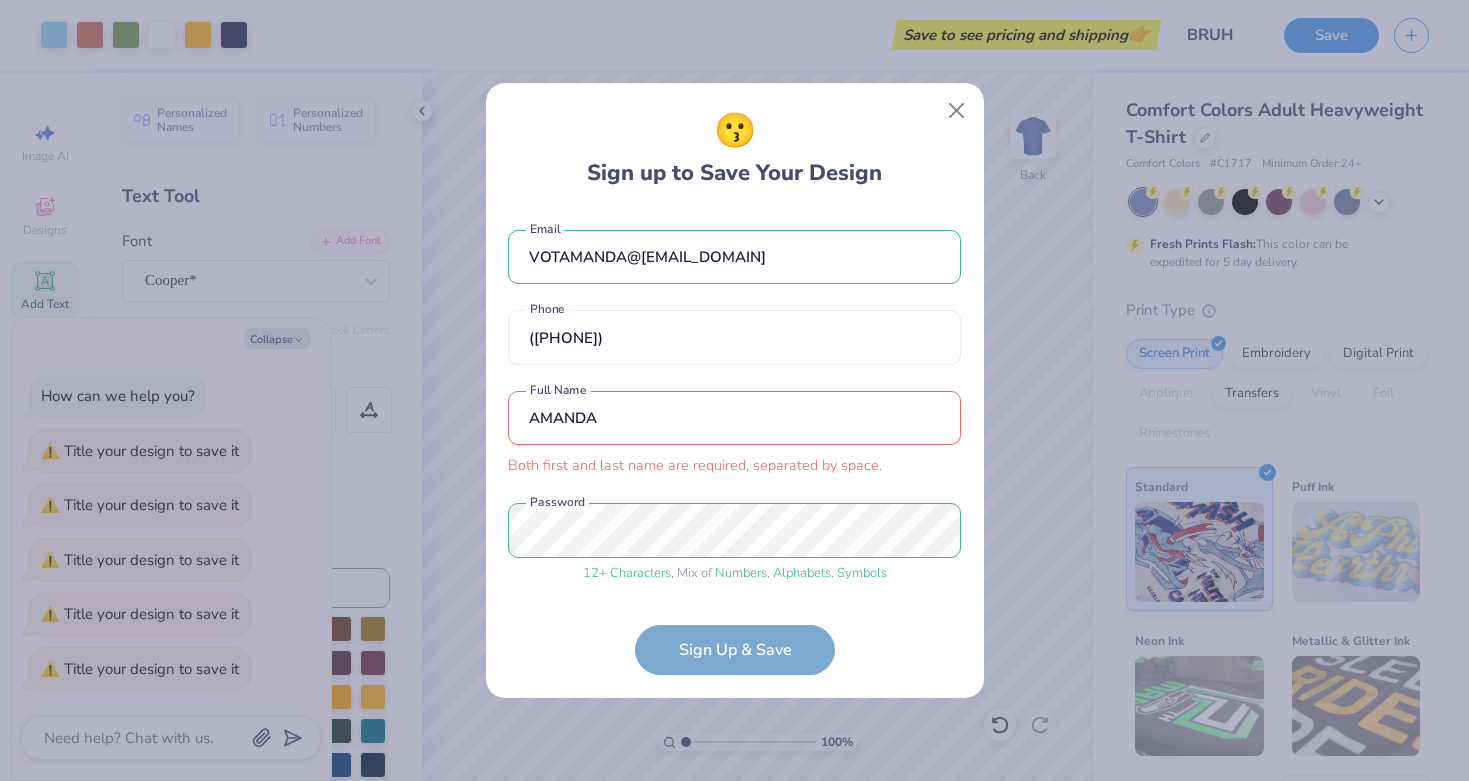 click on "AMANDA" at bounding box center (734, 418) 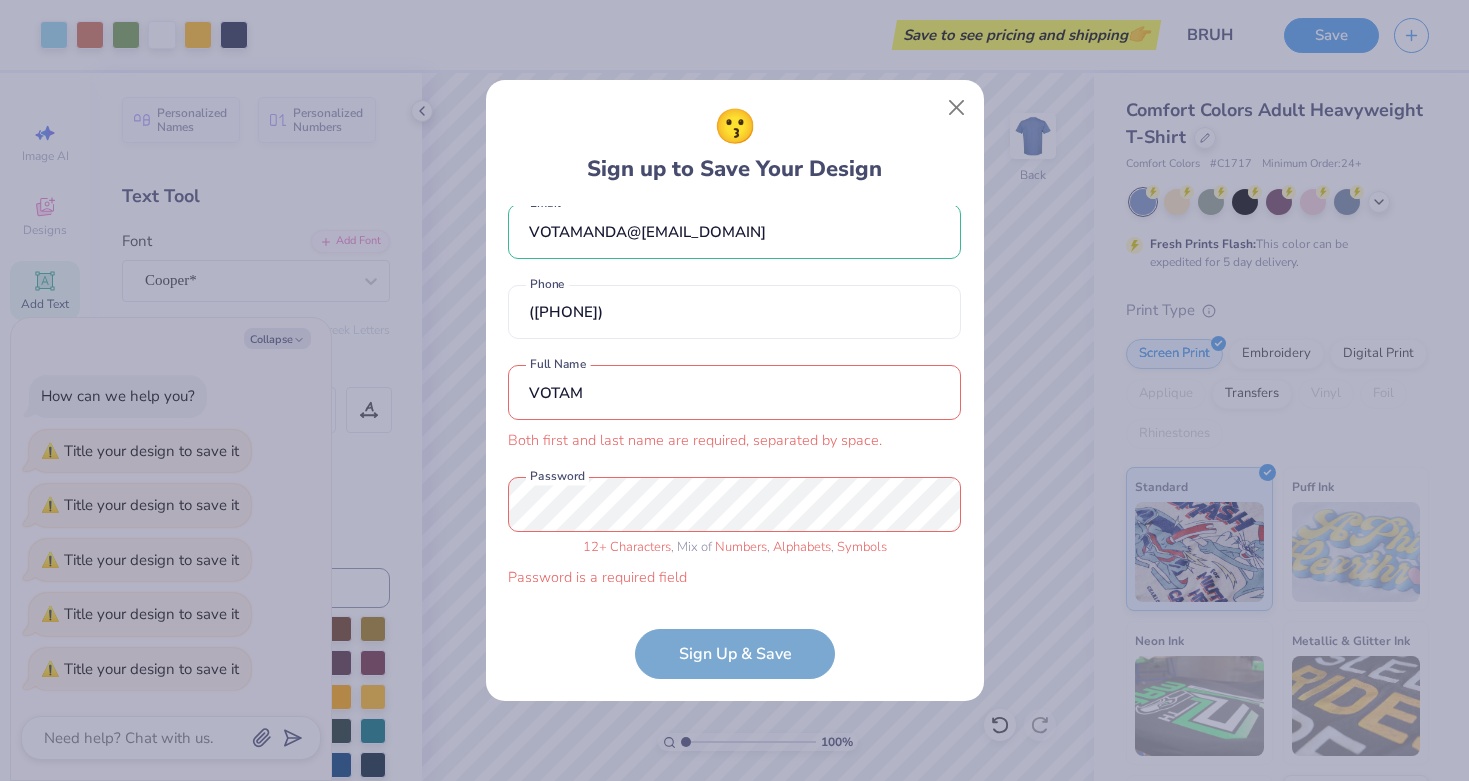 scroll, scrollTop: 0, scrollLeft: 0, axis: both 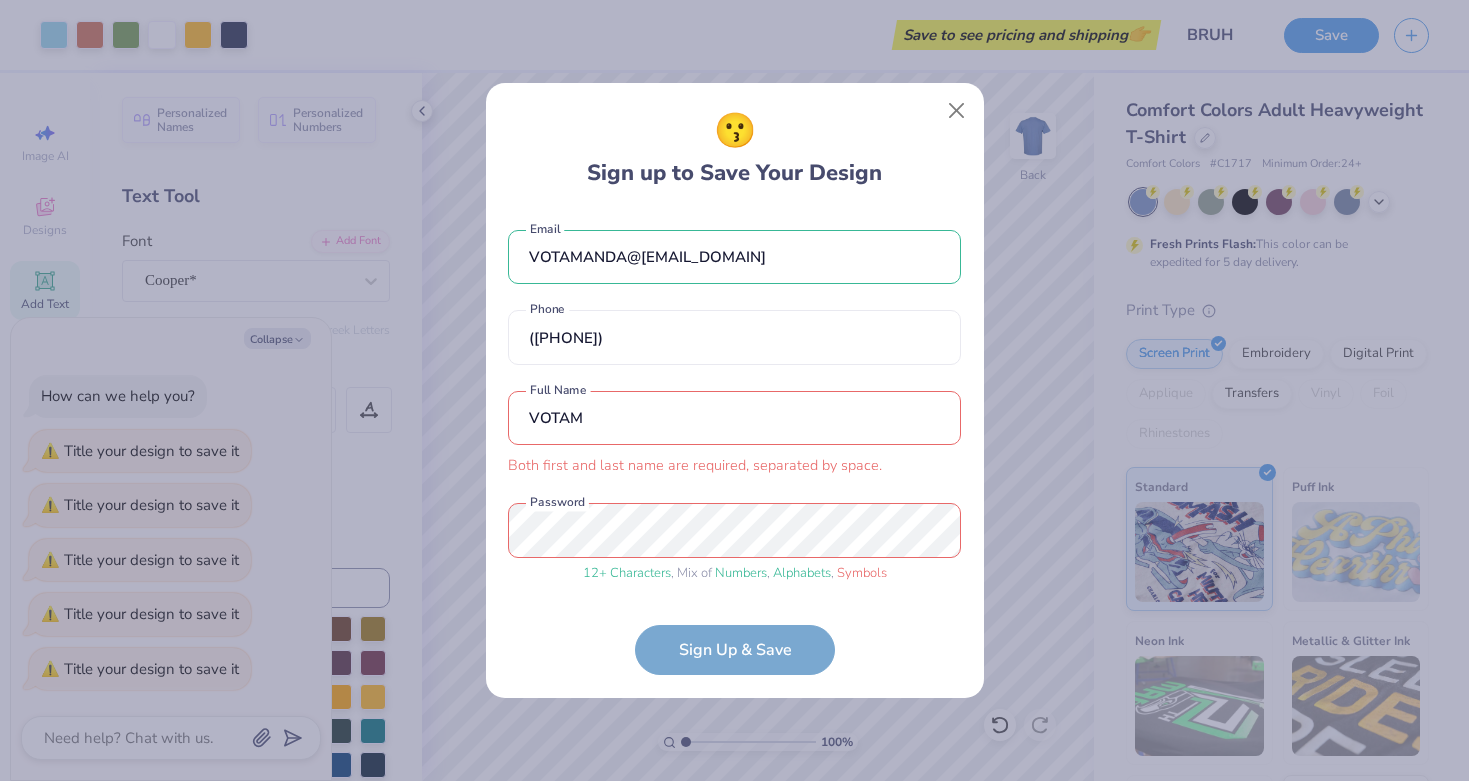click on "Sign up to Save Your Design VOTAMANDA@[EMAIL_DOMAIN] Email ([PHONE]) Phone AMANDA [LAST] Both first and last name are required, separated by space. Full Name 12 + Characters , Mix of Numbers , Alphabets , Symbols Password Sign Up & Save" at bounding box center (734, 442) 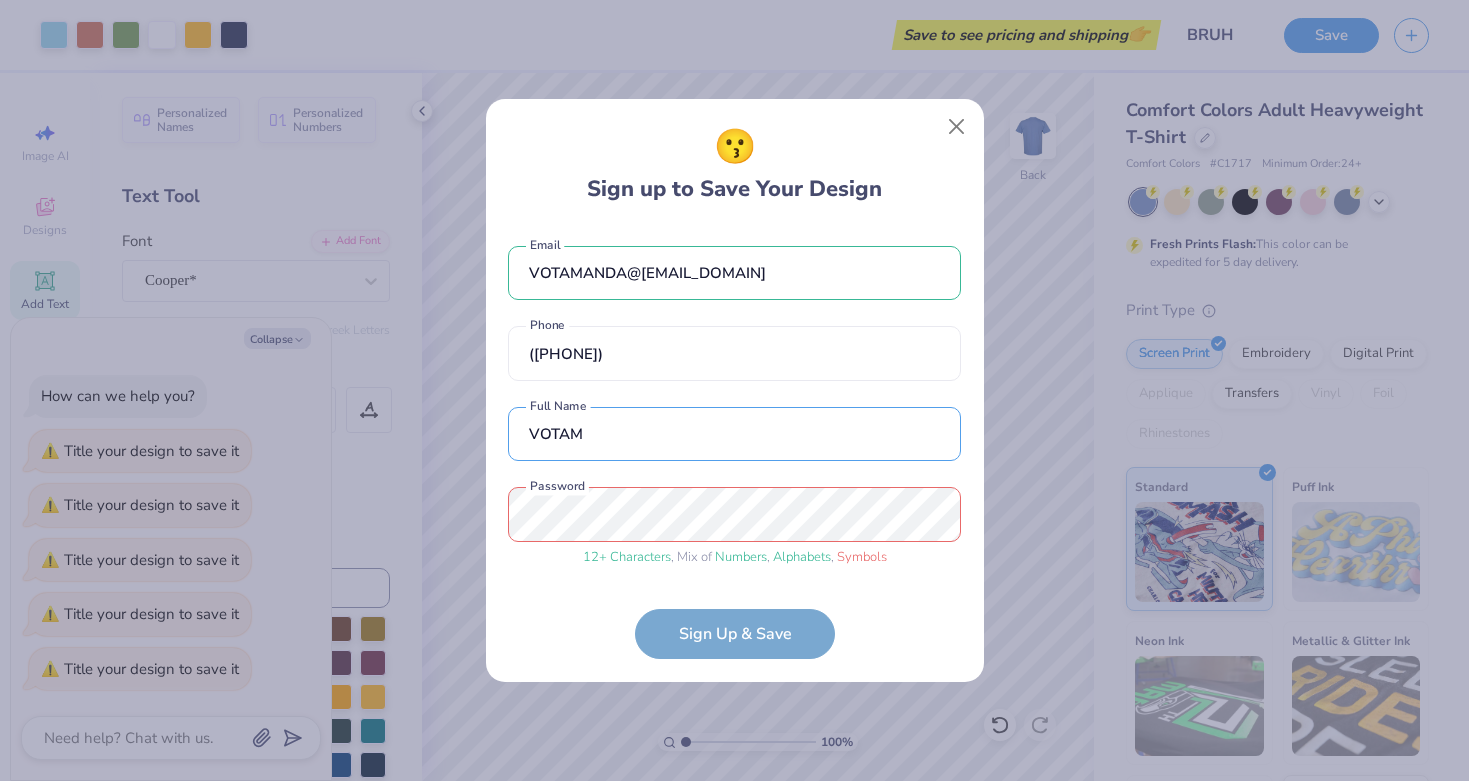 type on "VOTAM" 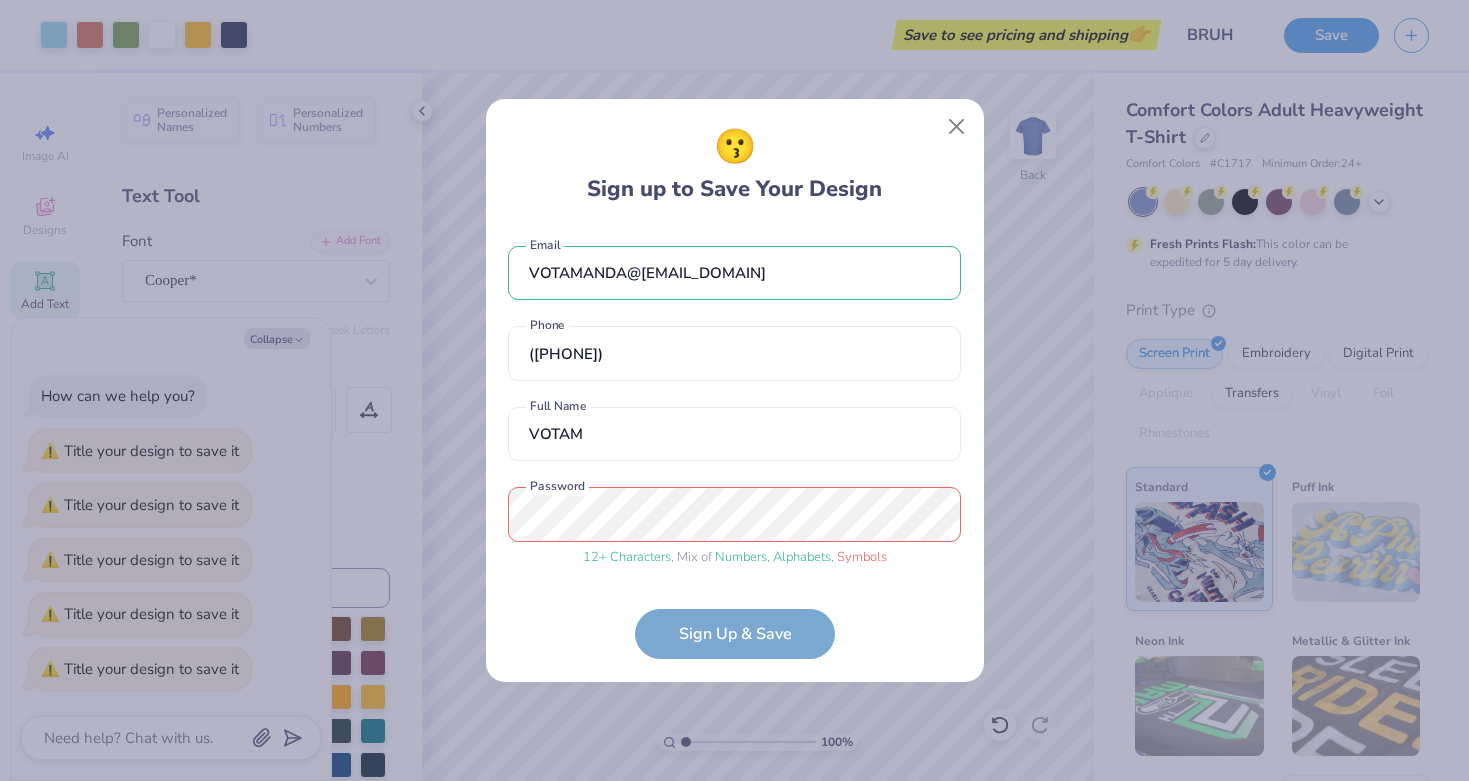 click on "VOTAMANDA@[EMAIL_DOMAIN] Email ([PHONE]) Phone AMANDA [LAST] Full Name 12 + Characters , Mix of Numbers , Alphabets , Symbols Password Sign Up & Save" at bounding box center (734, 443) 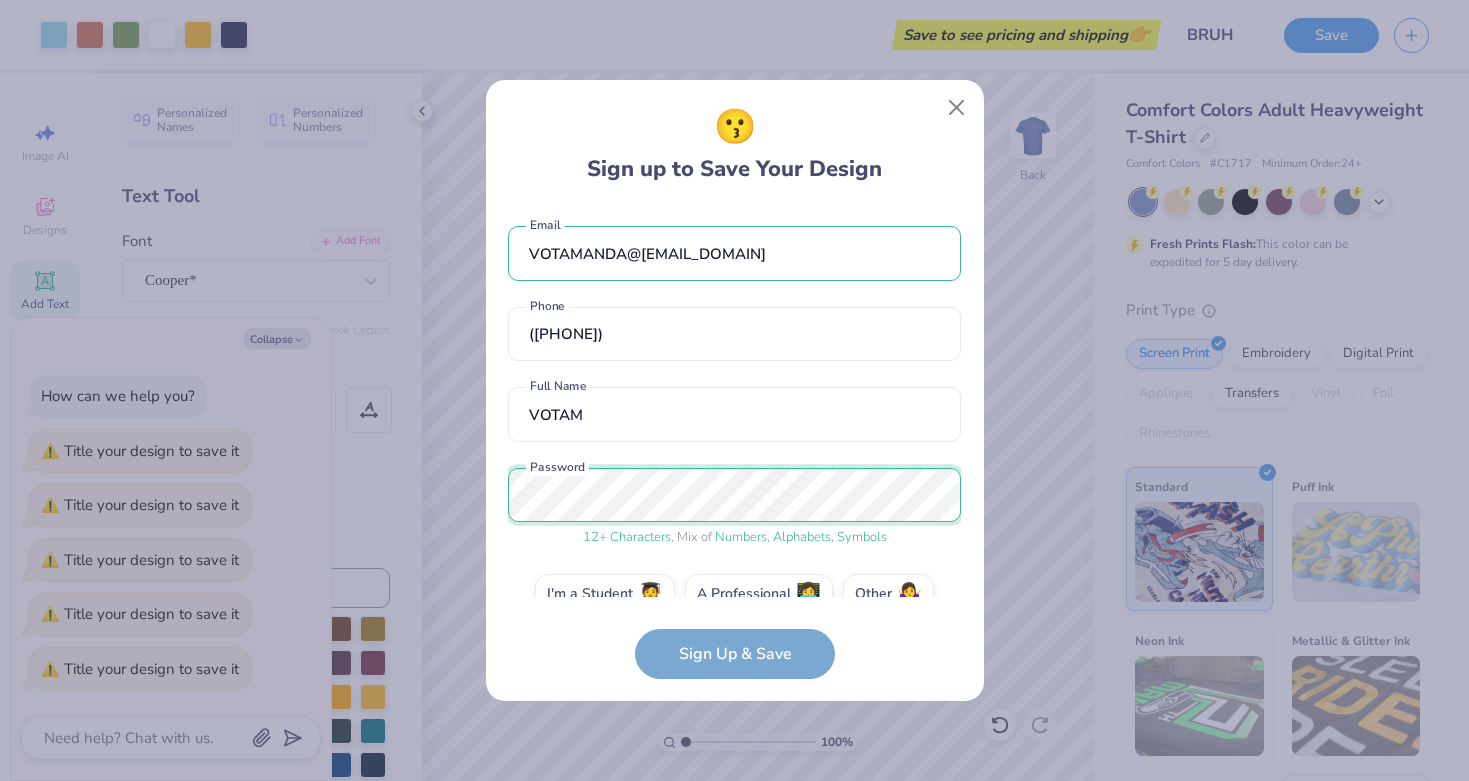 scroll, scrollTop: 36, scrollLeft: 0, axis: vertical 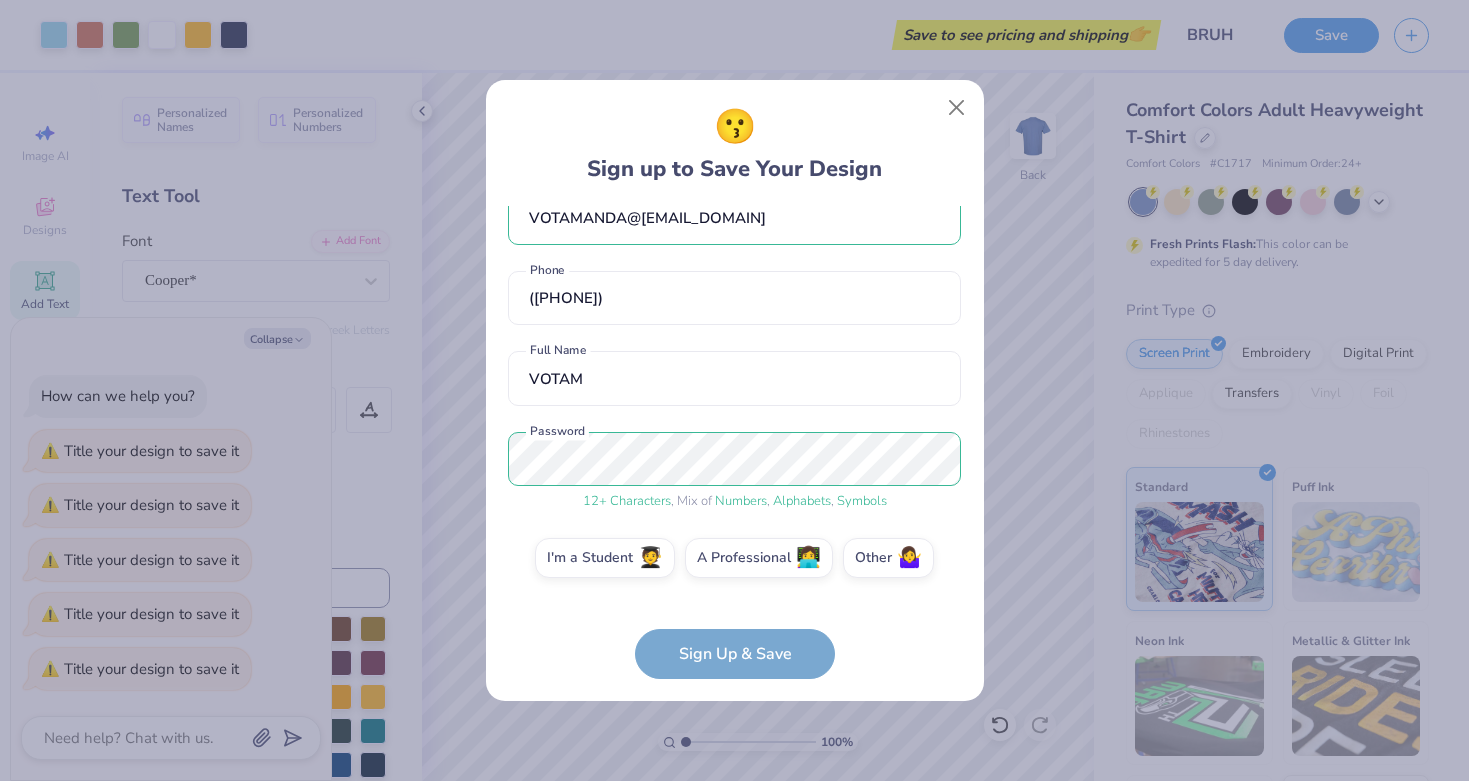 click on "VOTAMANDA@[EMAIL_DOMAIN] Email ([PHONE]) Phone AMANDA [LAST] Full Name 12 + Characters , Mix of Numbers , Alphabets , Symbols Password I'm a Student 🧑‍🎓 A Professional 👩‍💻 Other 🤷‍♀️ Sign Up & Save" at bounding box center [734, 442] 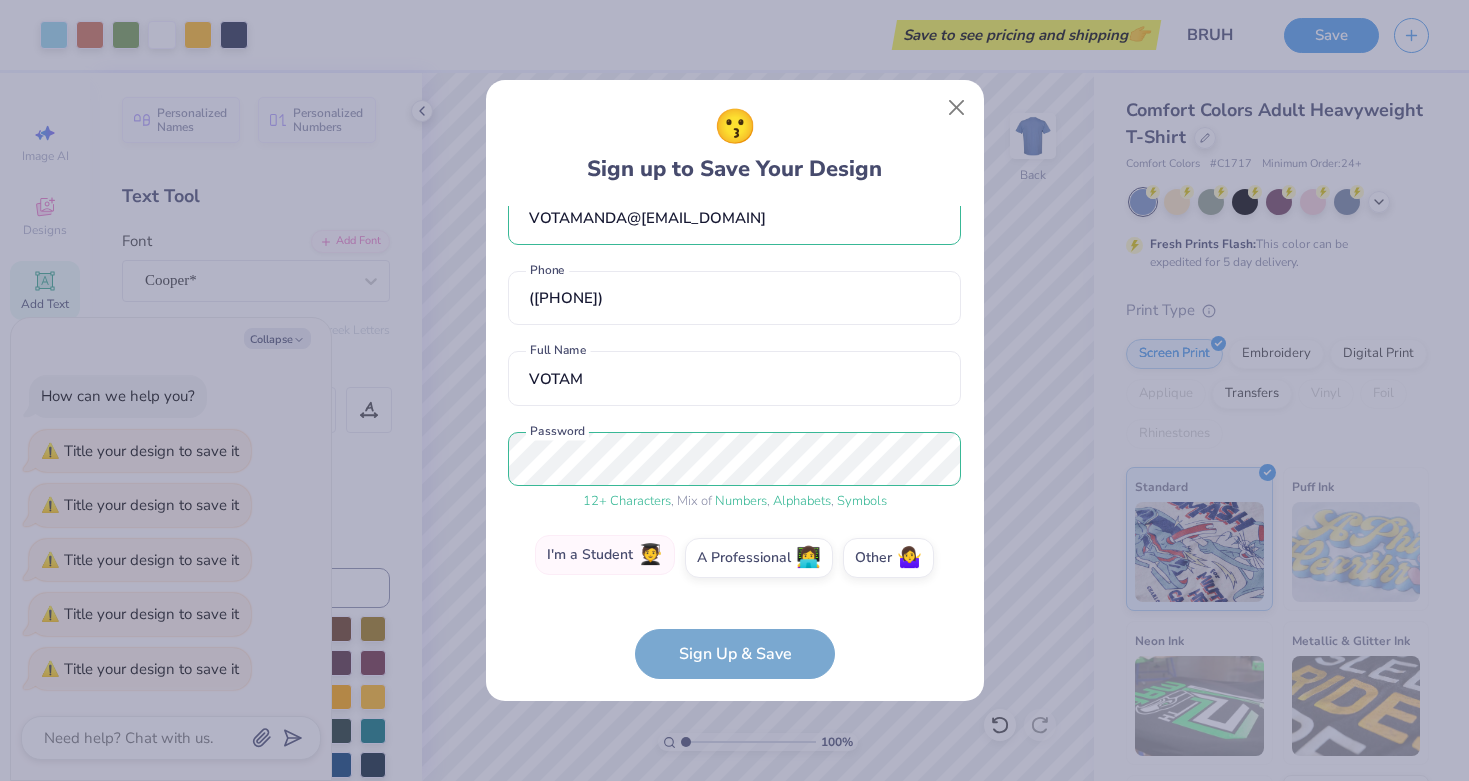 click on "🧑‍🎓" at bounding box center [650, 555] 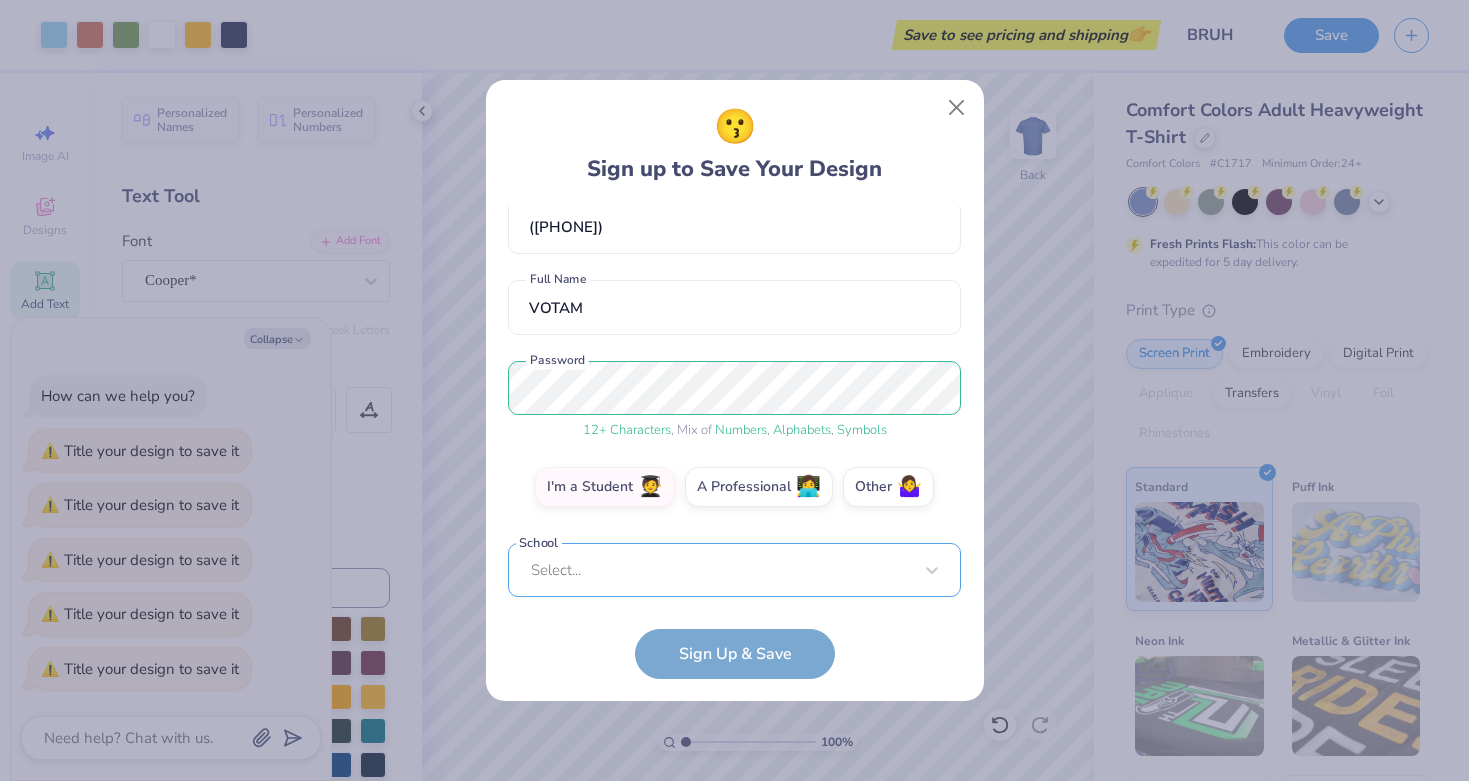 click on "VOTAMANDA@[EMAIL_DOMAIN] Email ([PHONE]) Phone AMANDA [LAST] Full Name 12 + Characters , Mix of Numbers , Alphabets , Symbols Password I'm a Student 🧑‍🎓 A Professional 👩‍💻 Other 🤷‍♀️ School Select... School cannot be null" at bounding box center [734, 401] 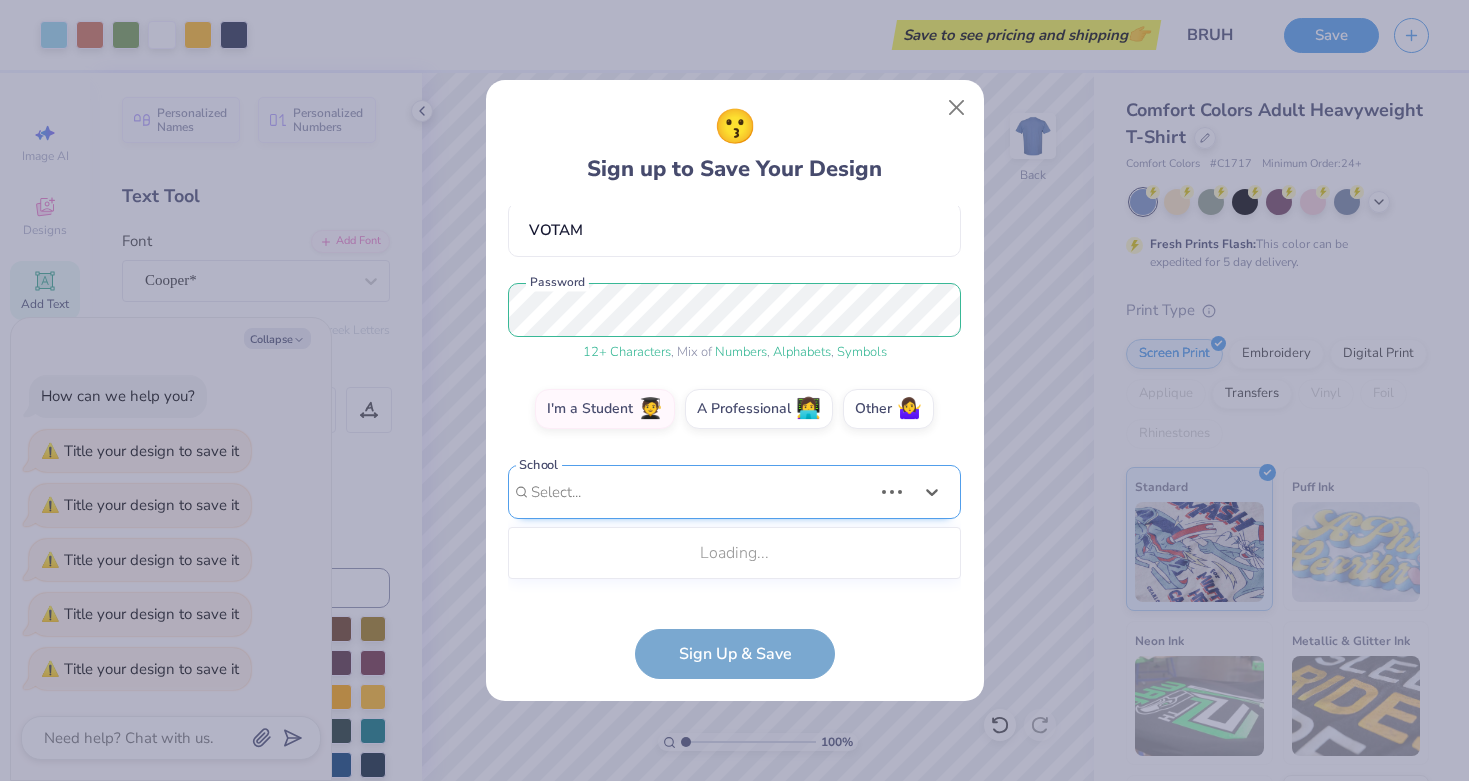 scroll, scrollTop: 417, scrollLeft: 0, axis: vertical 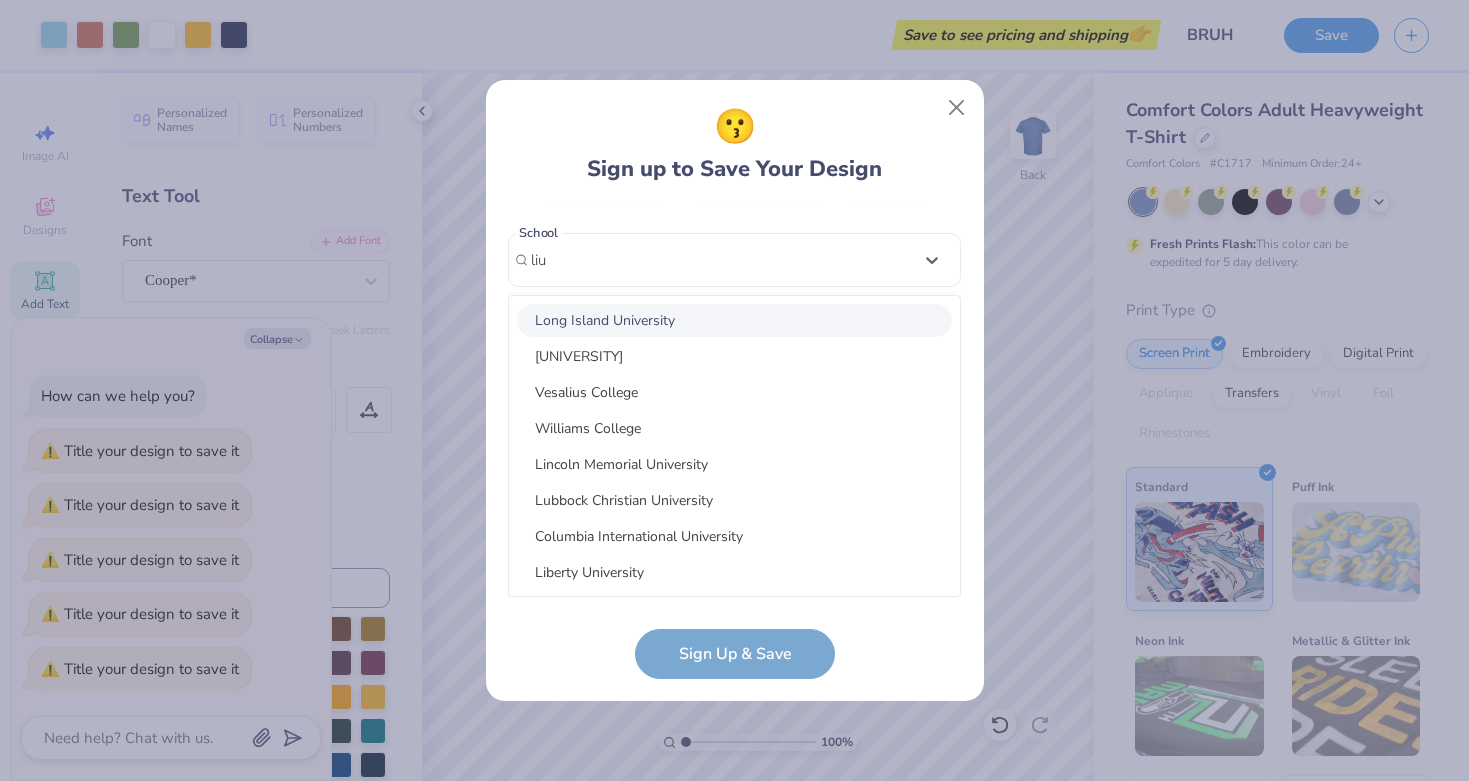 click on "Long Island University" at bounding box center [734, 320] 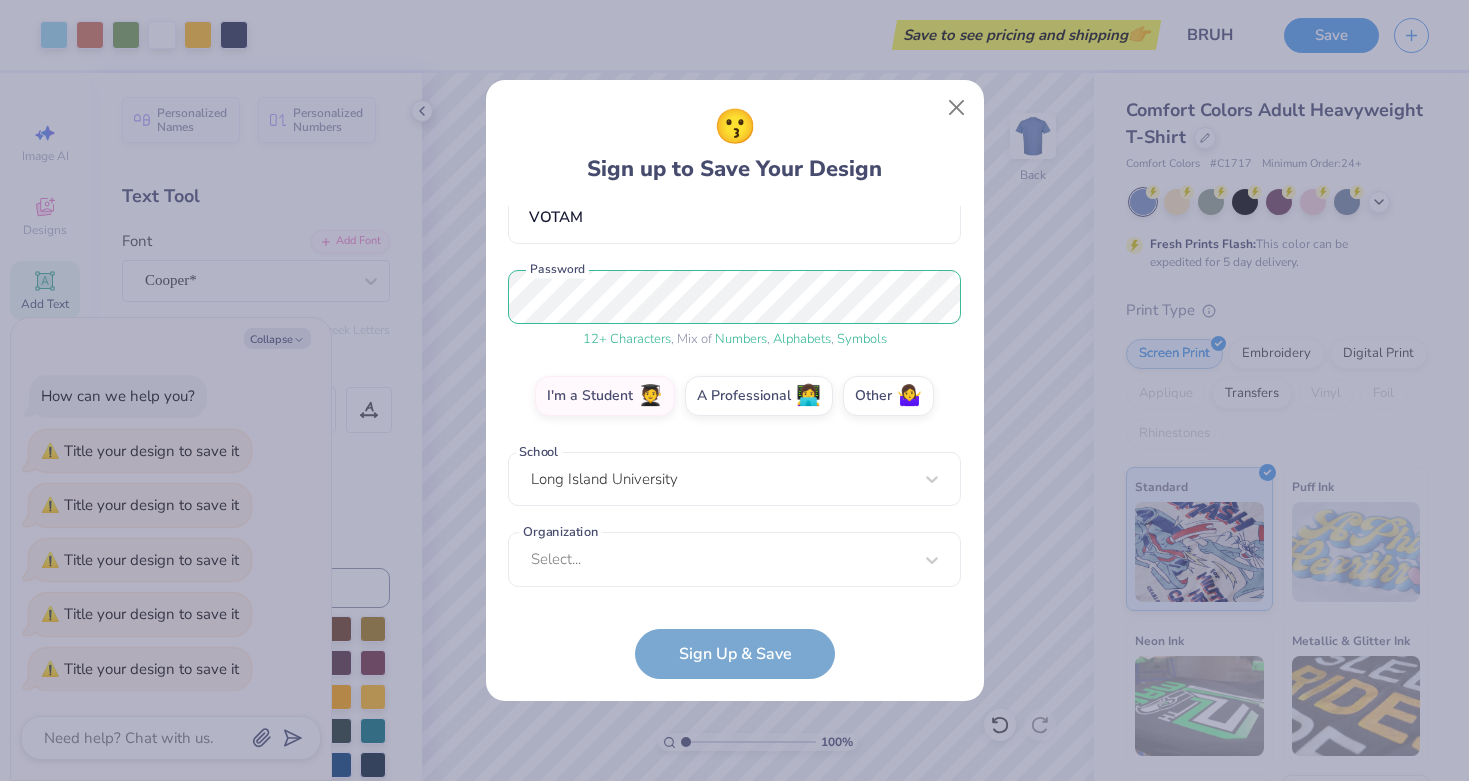 scroll, scrollTop: 197, scrollLeft: 0, axis: vertical 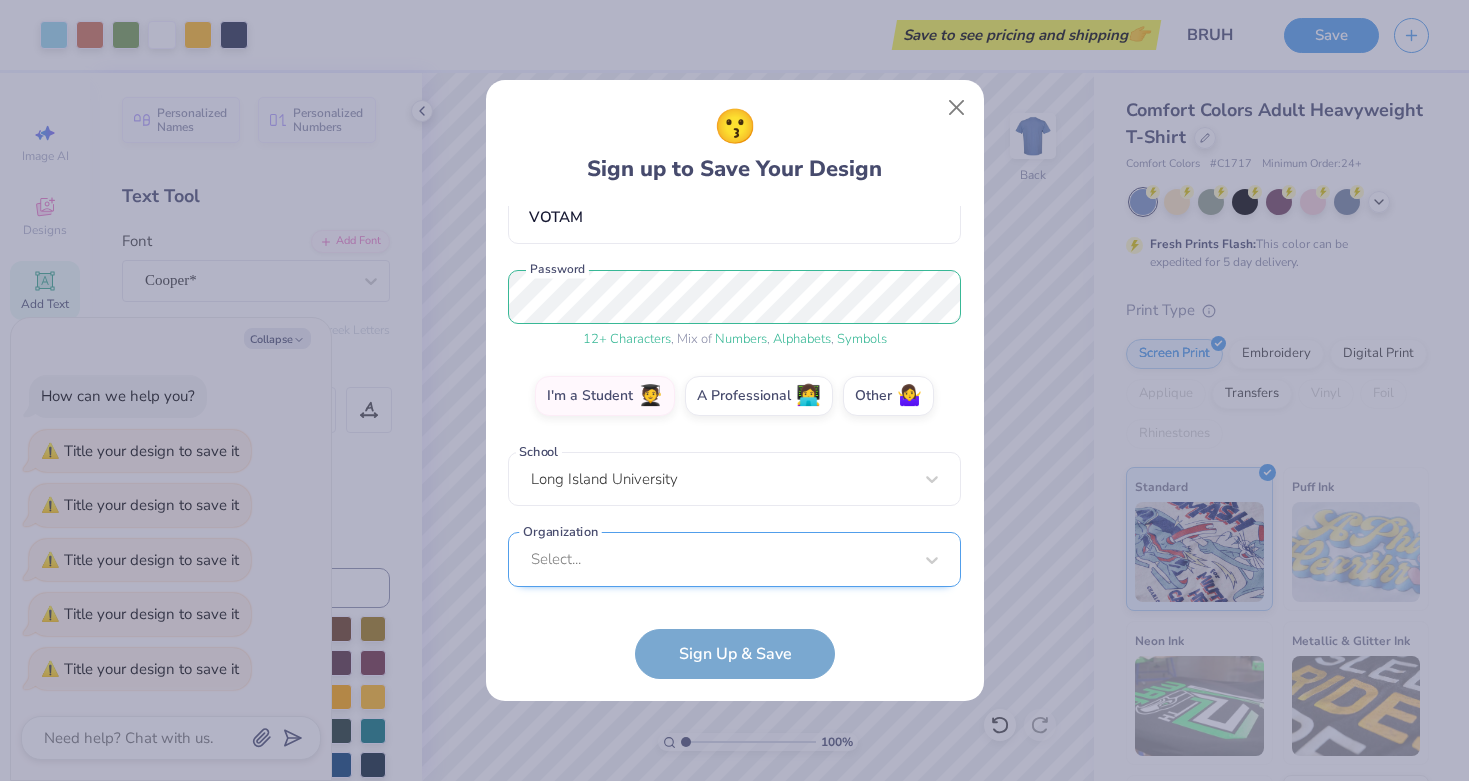 click on "Select..." at bounding box center (734, 559) 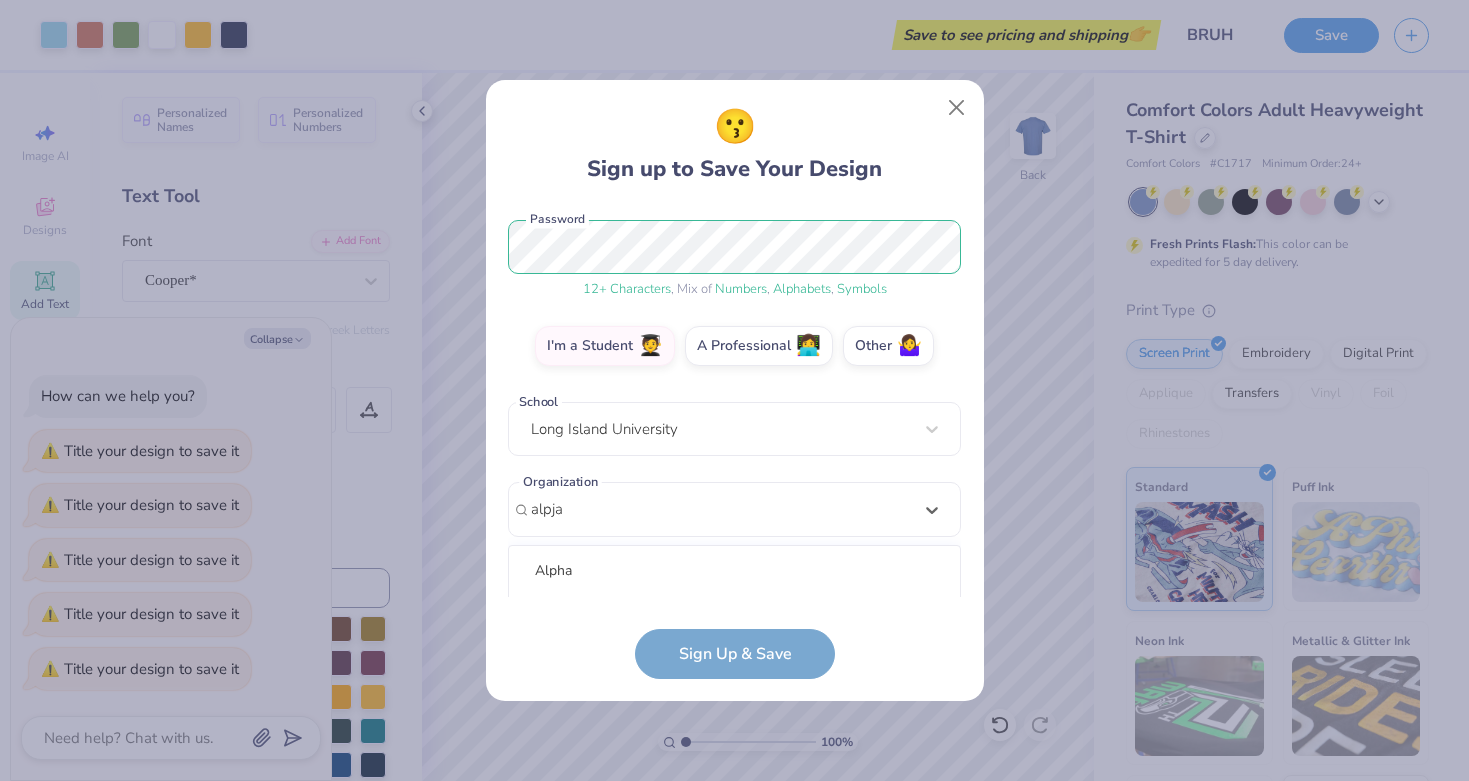scroll, scrollTop: 498, scrollLeft: 0, axis: vertical 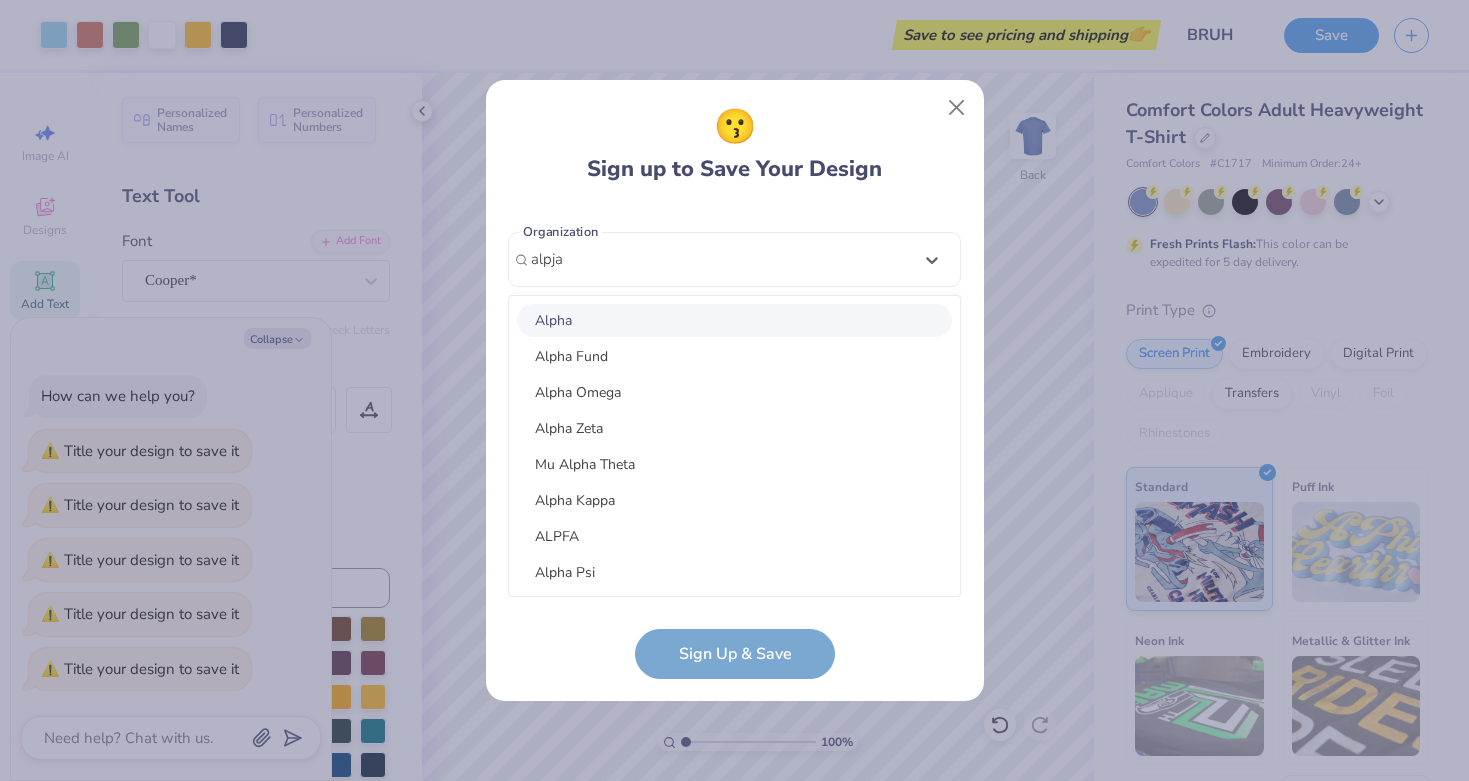 click on "Alpha" at bounding box center (734, 320) 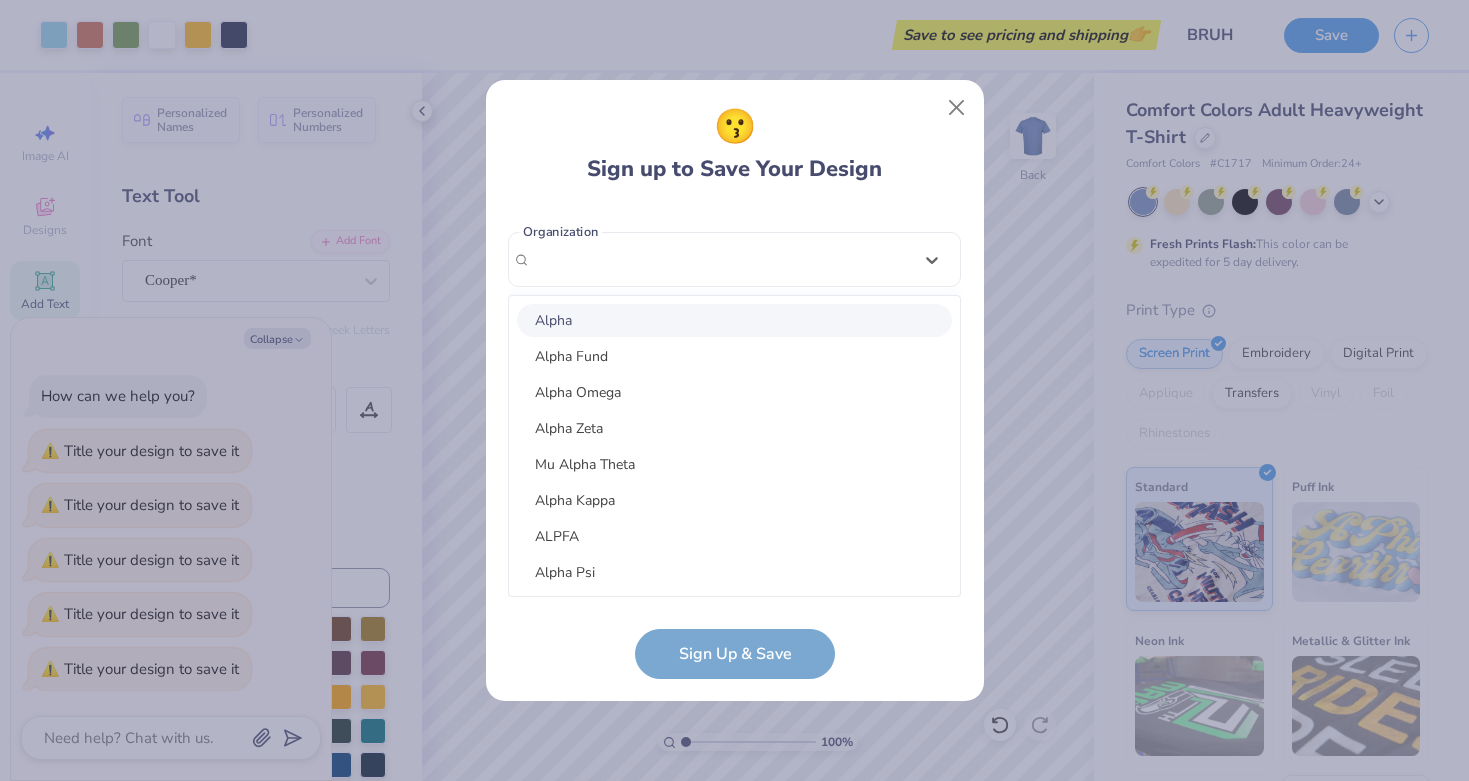 scroll, scrollTop: 279, scrollLeft: 0, axis: vertical 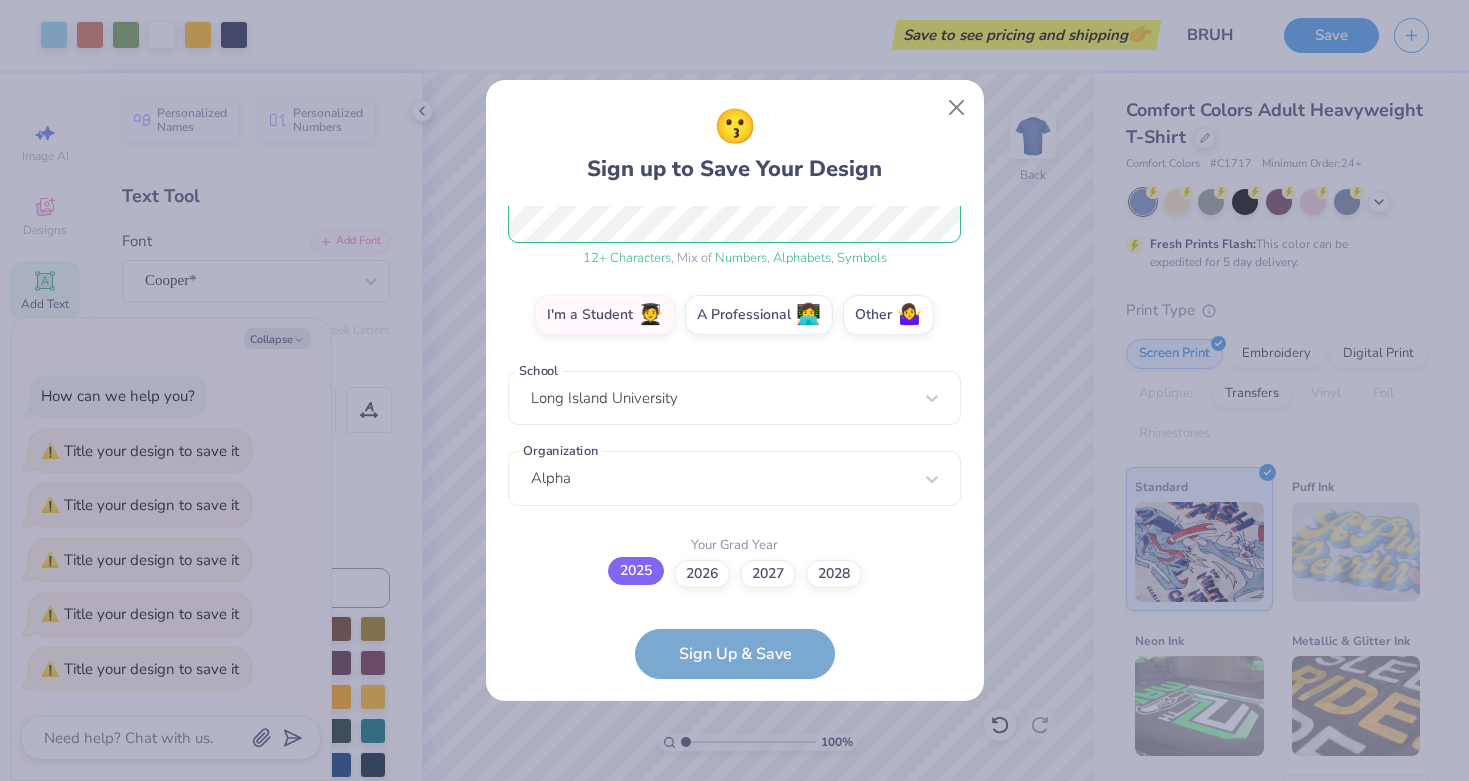 click on "2025" at bounding box center (636, 571) 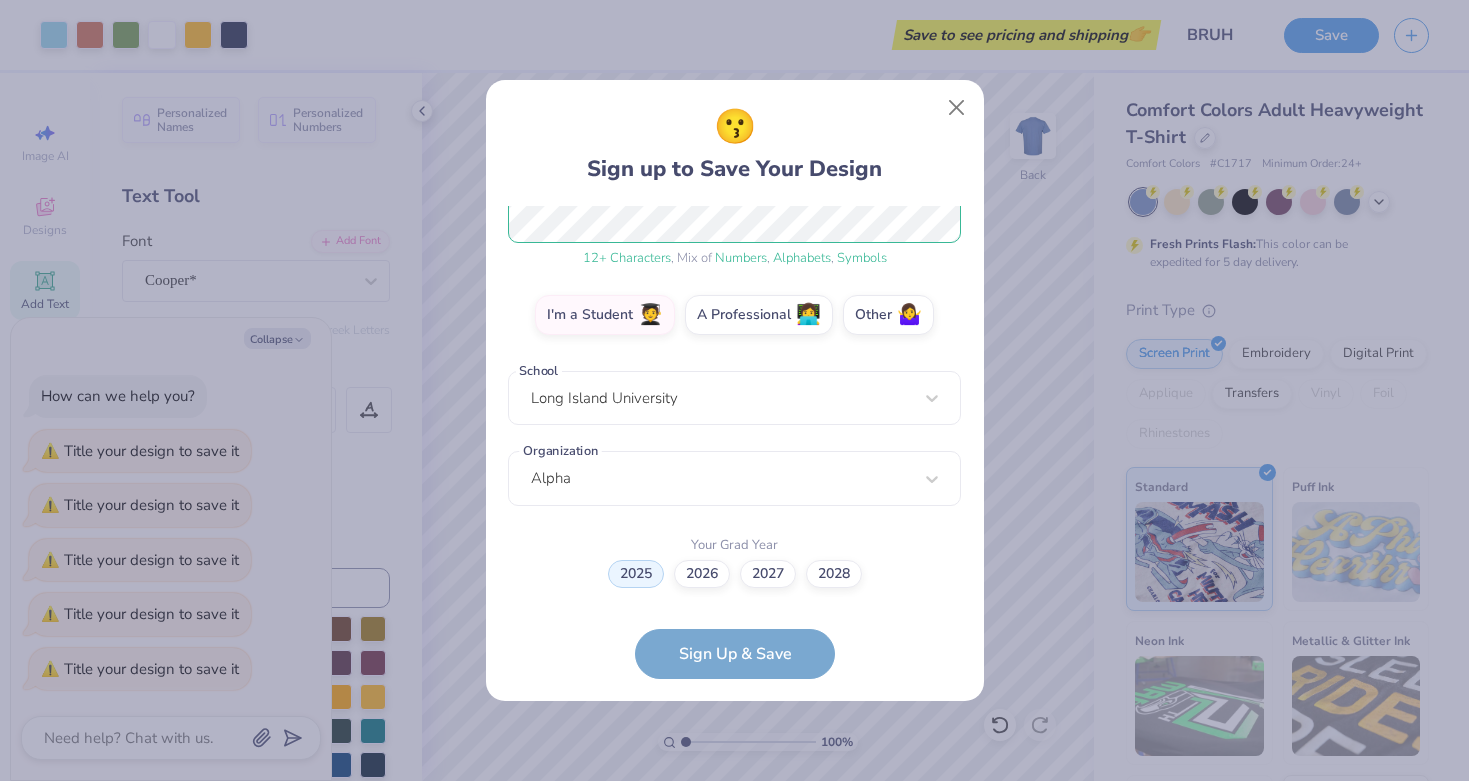 scroll, scrollTop: 399, scrollLeft: 0, axis: vertical 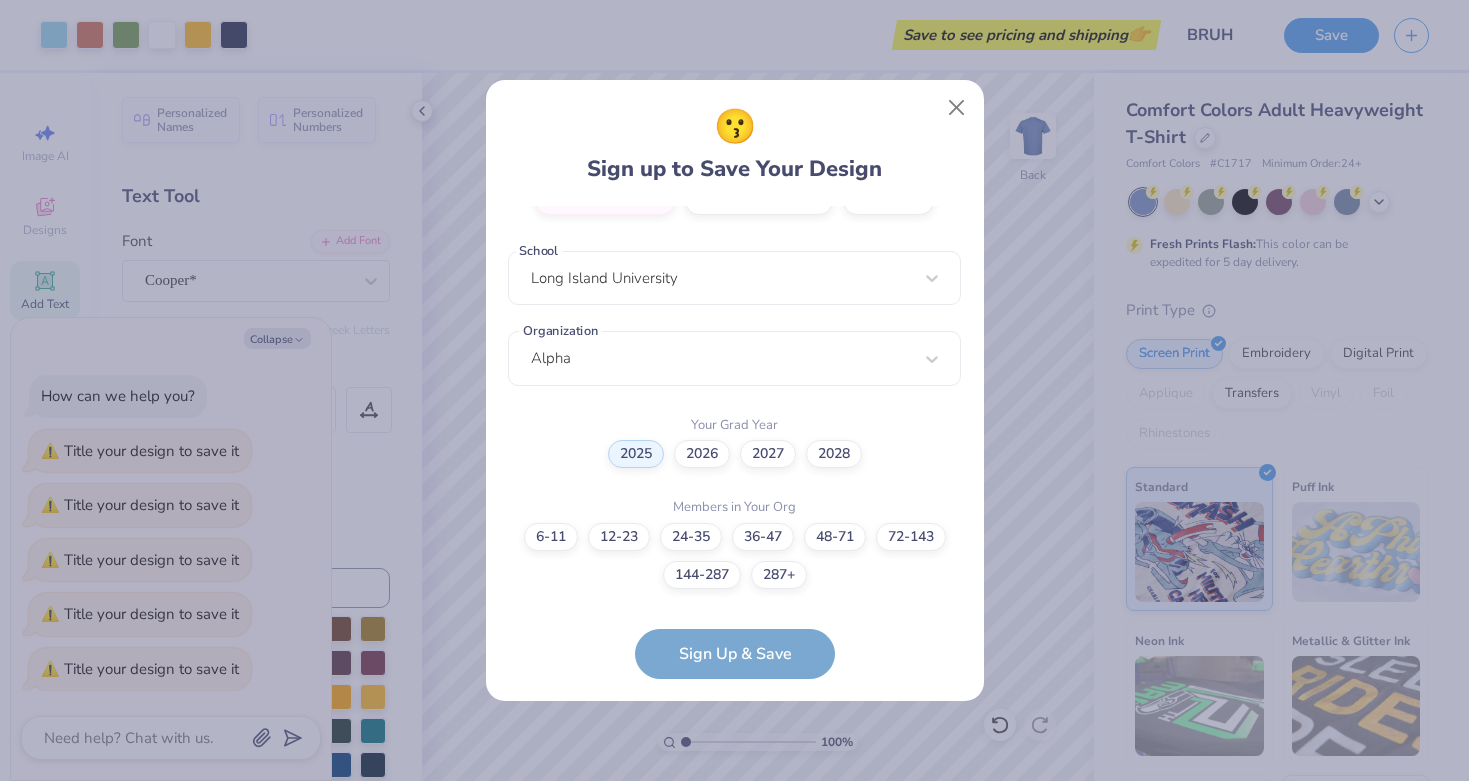 click on "6-11 12-23 24-35 36-47 48-71 72-143 144-287 287+" at bounding box center [734, 556] 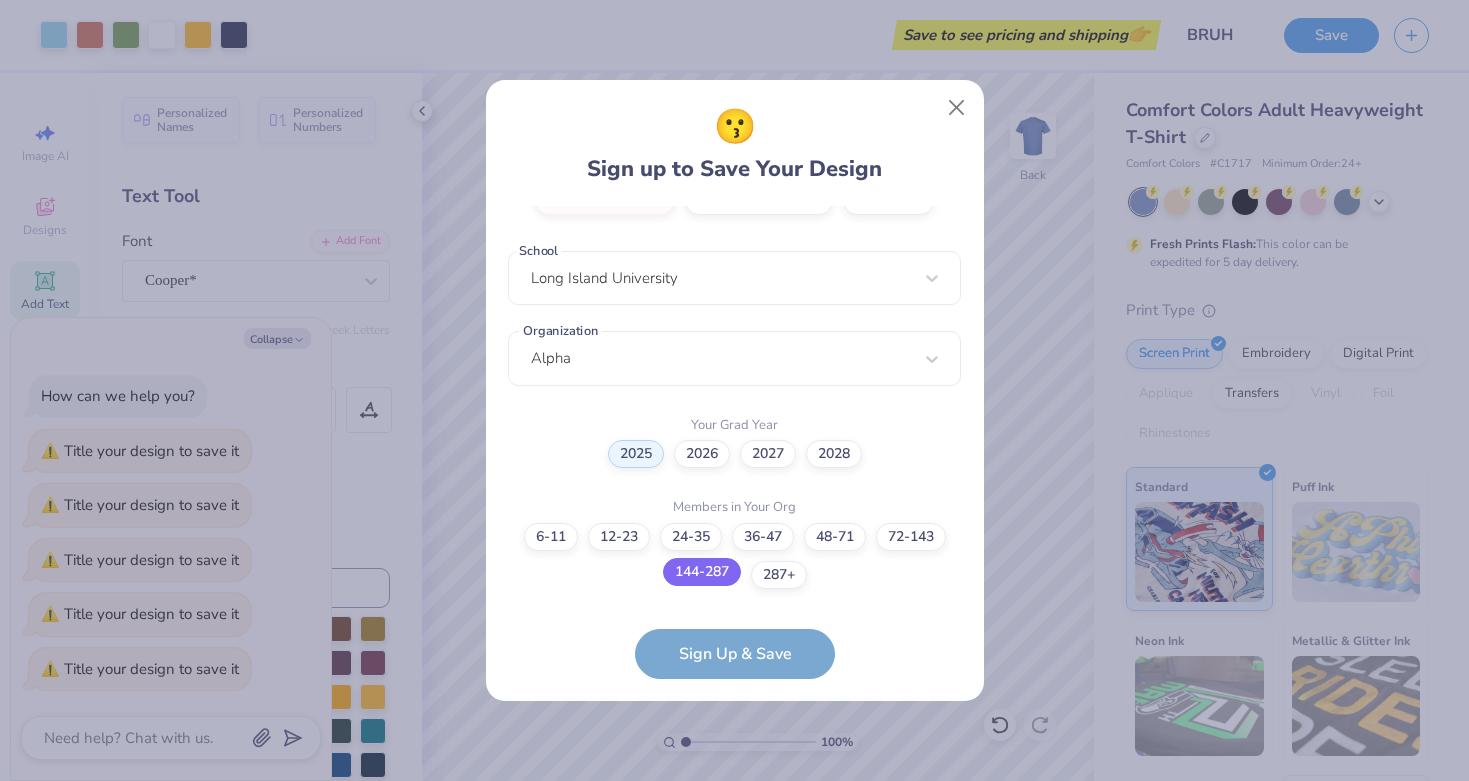 click on "144-287" at bounding box center (702, 572) 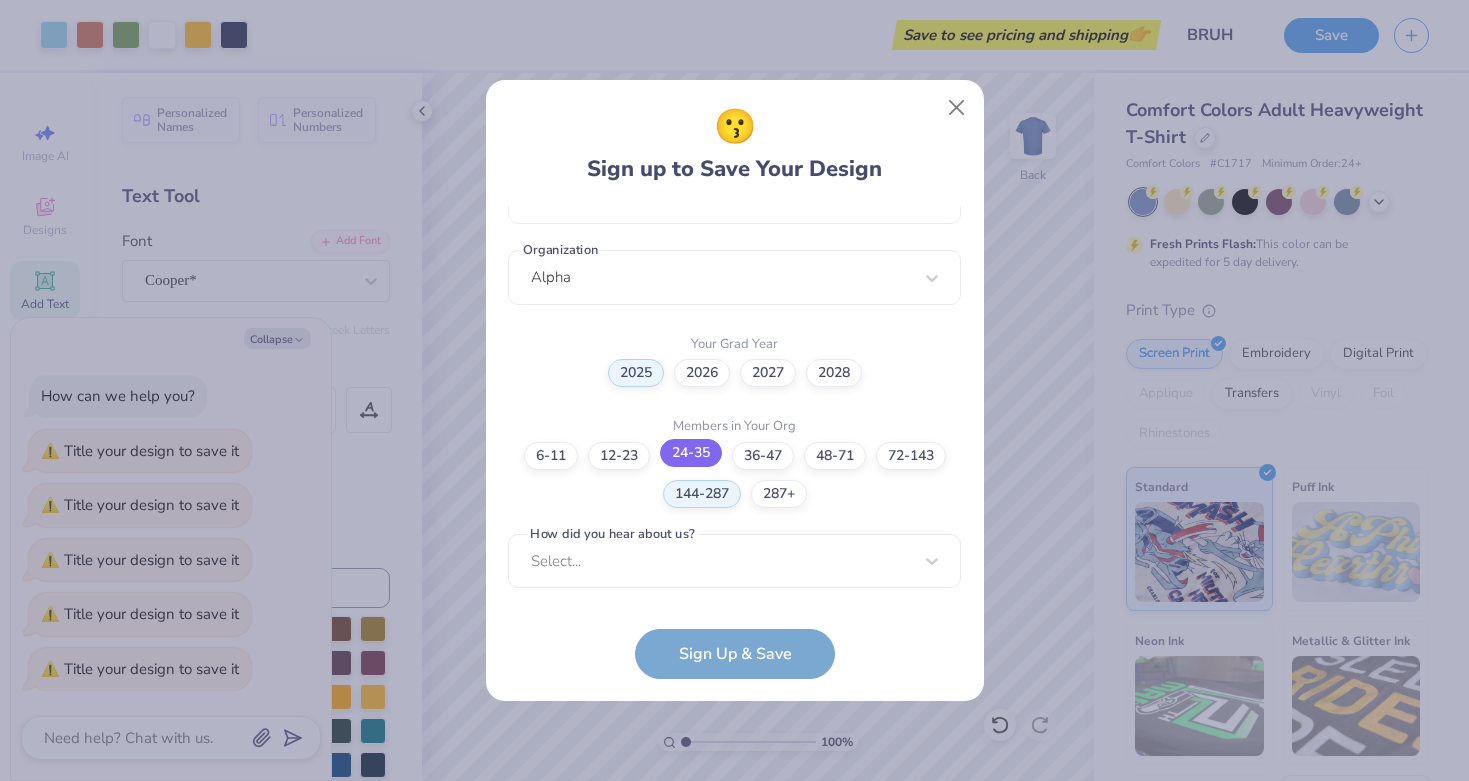click on "24-35" at bounding box center (691, 453) 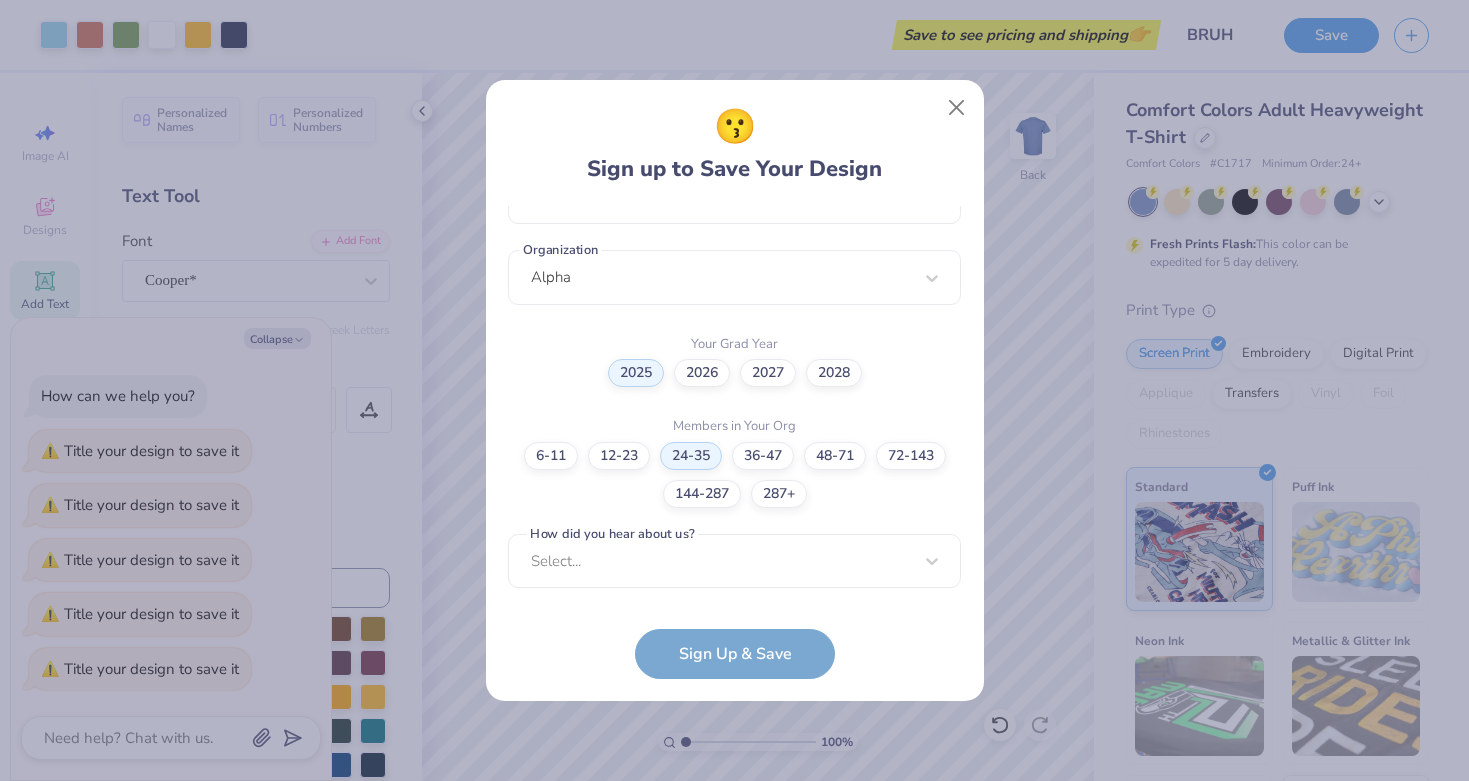 click on "How did you hear about us?" at bounding box center (612, 533) 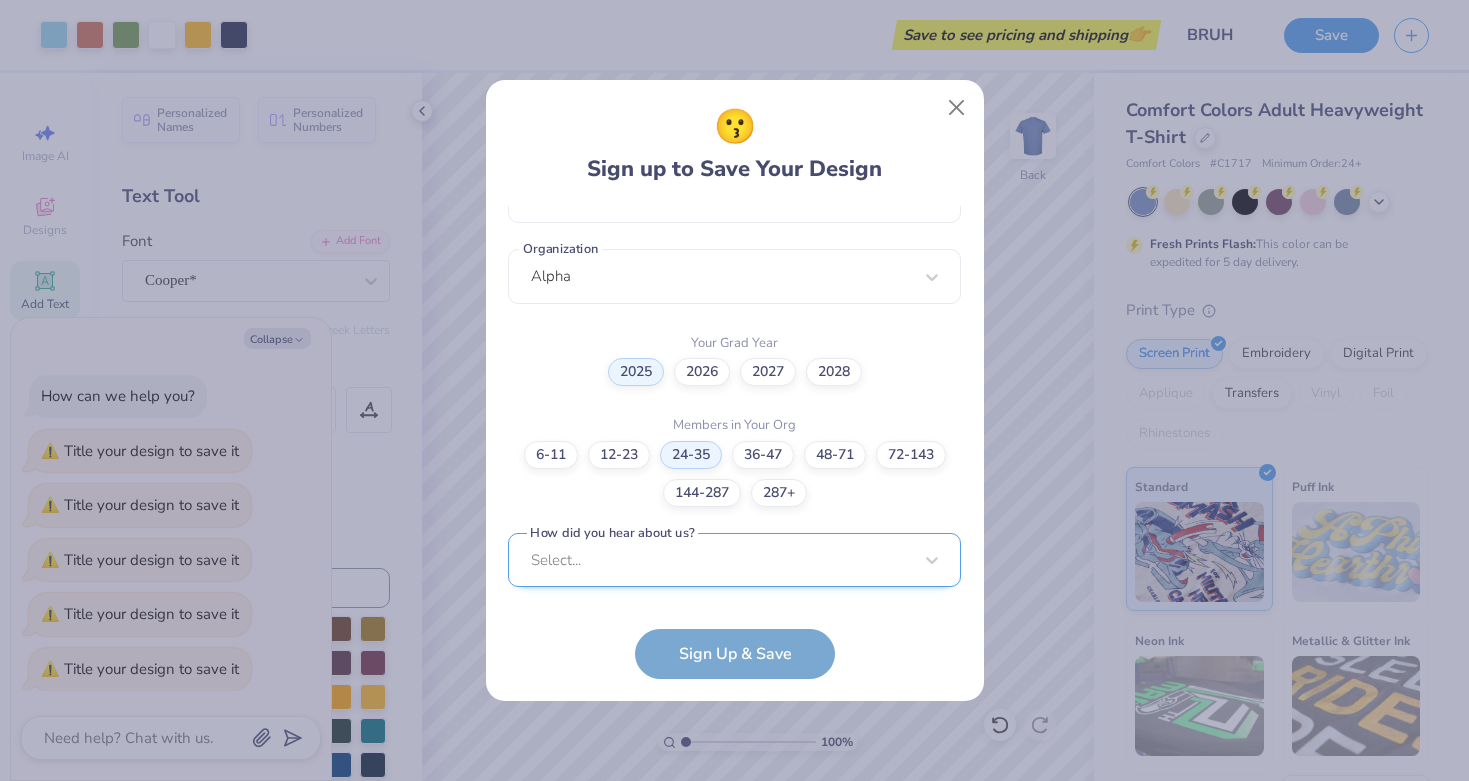 click on "Select..." at bounding box center [734, 560] 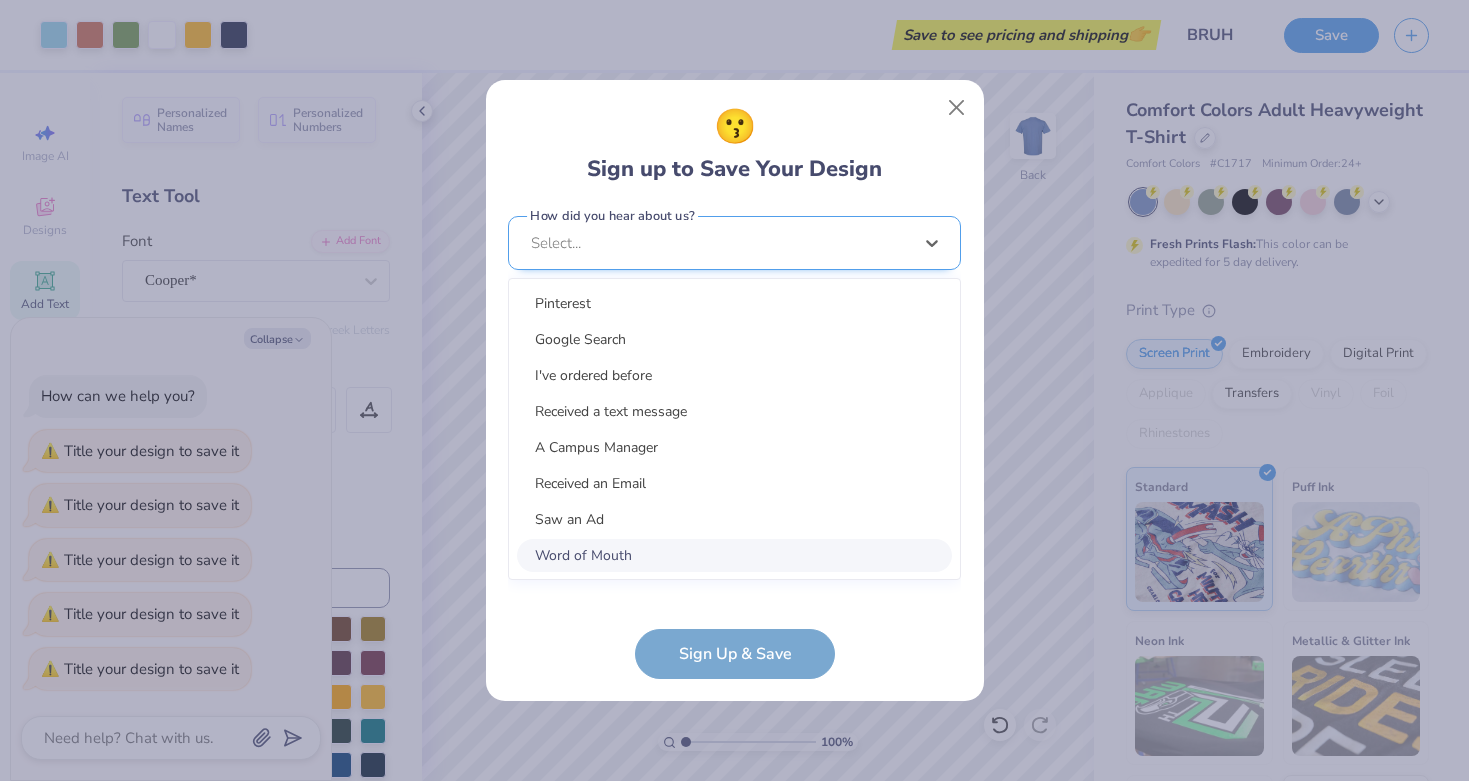 scroll, scrollTop: 780, scrollLeft: 0, axis: vertical 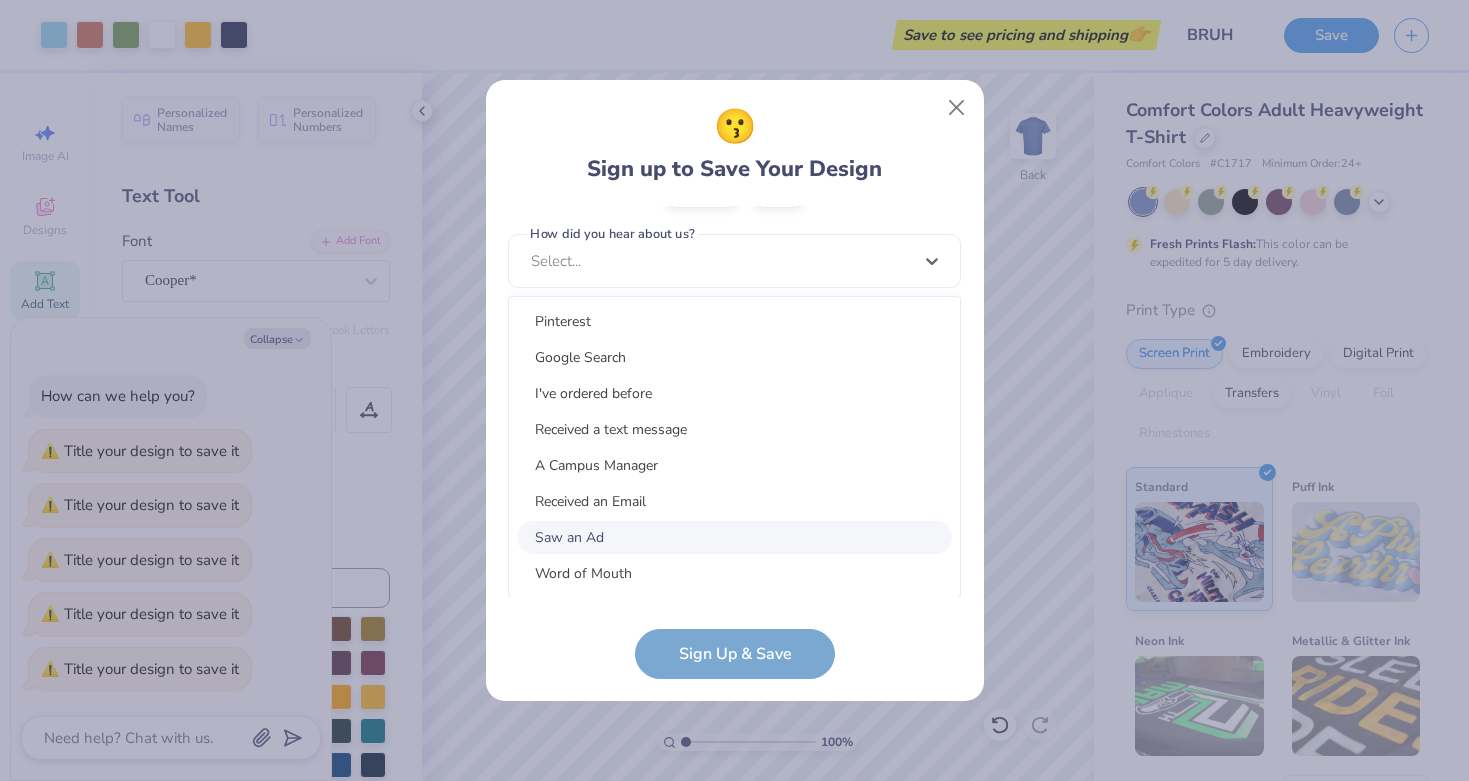 click on "Saw an Ad" at bounding box center [734, 537] 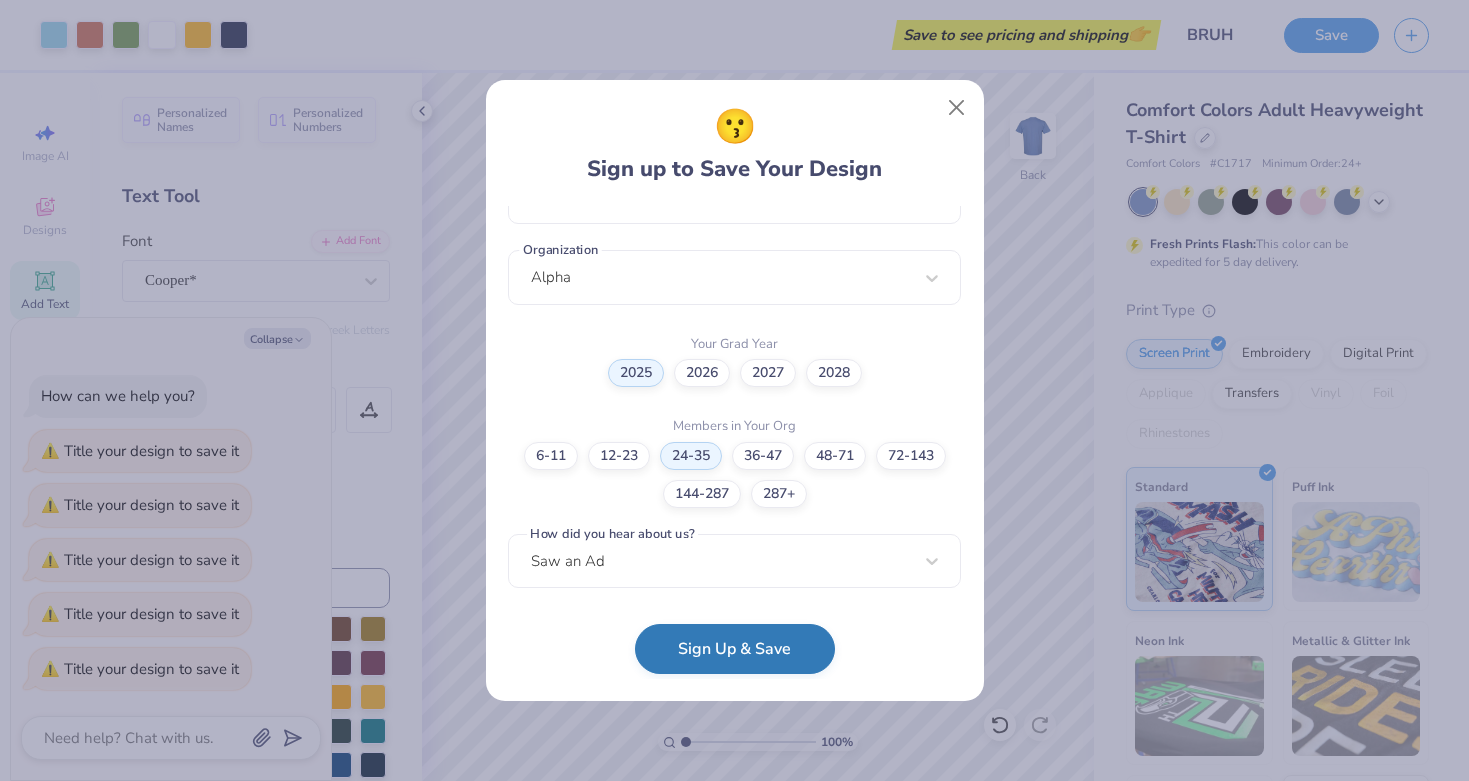 click on "Sign Up & Save" at bounding box center (735, 649) 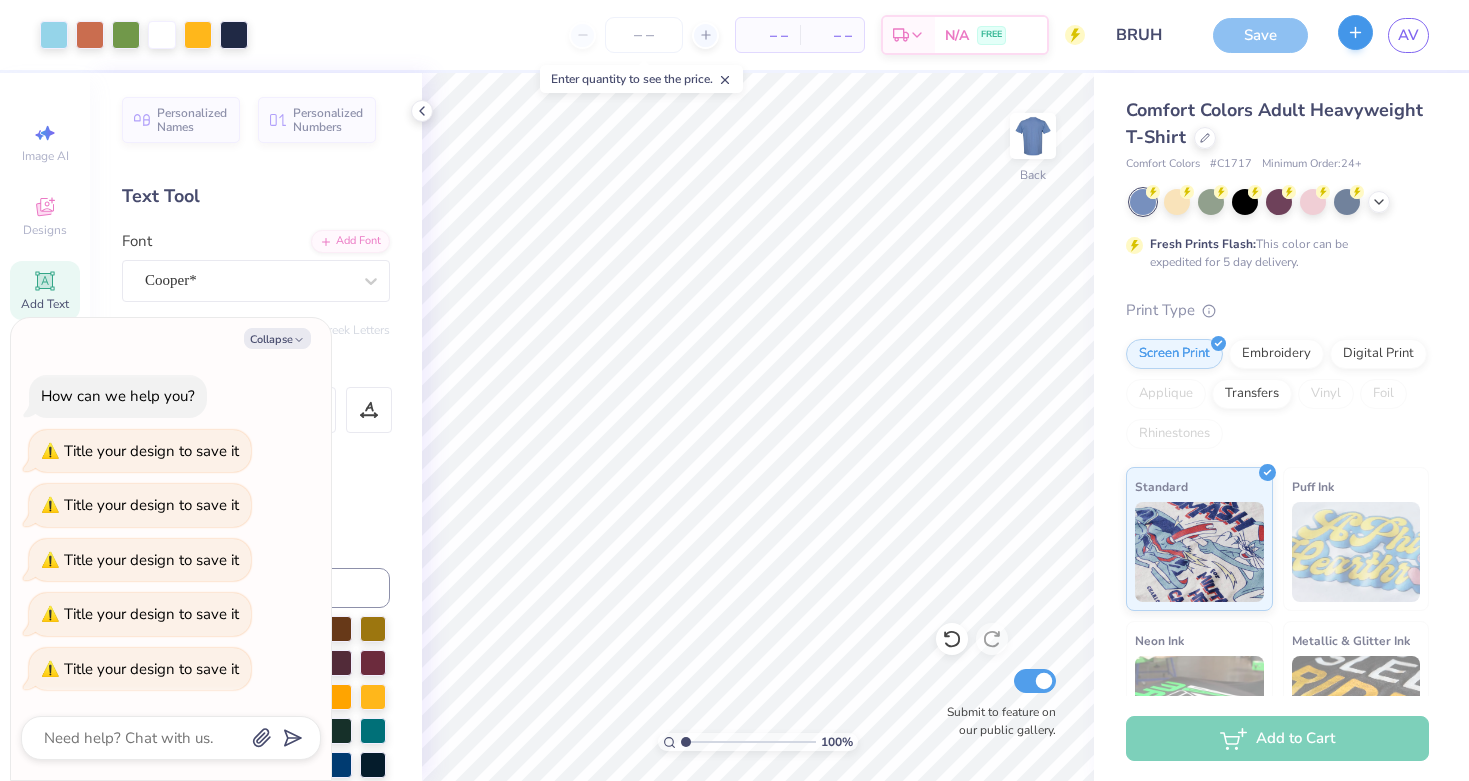 click at bounding box center [1355, 32] 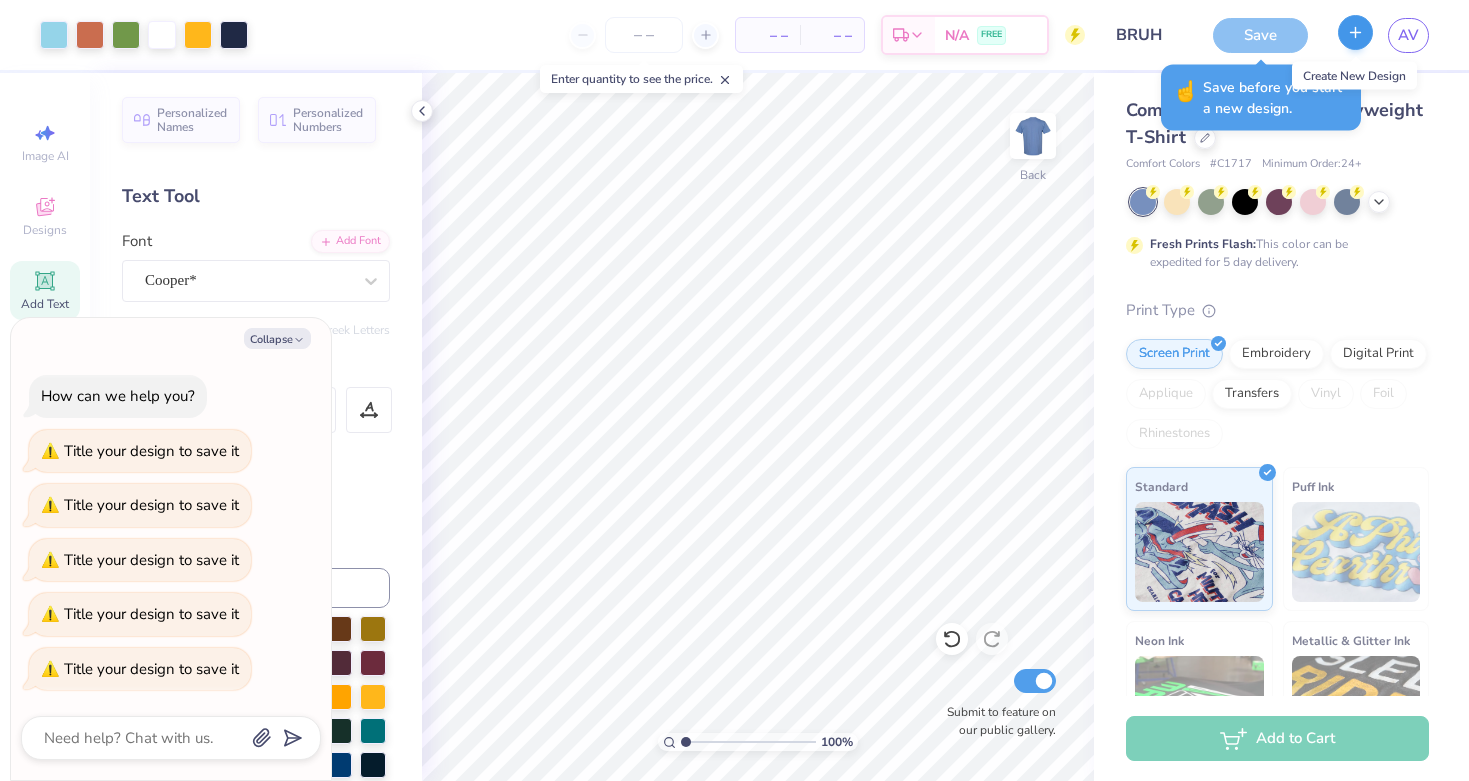 click at bounding box center (1355, 32) 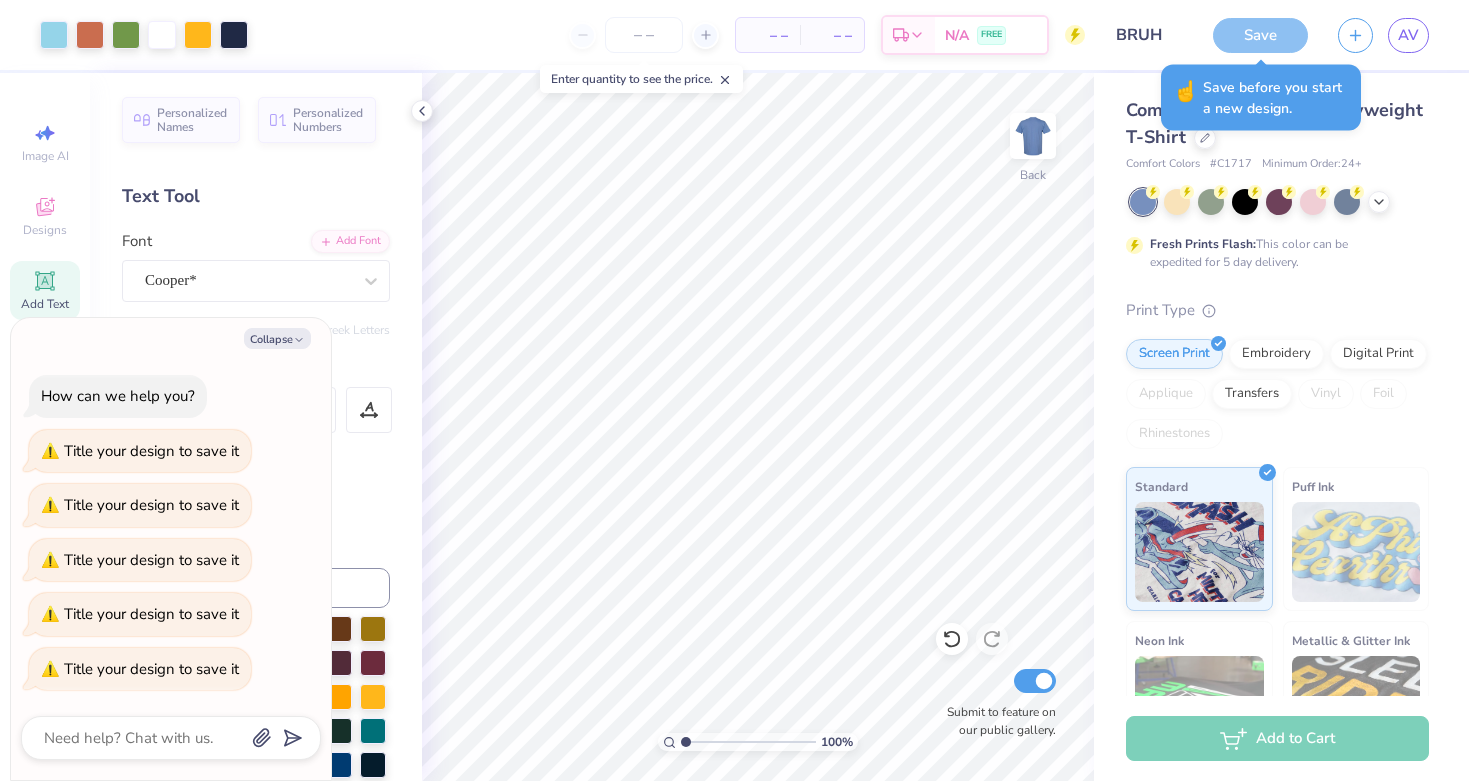 click on "Save" at bounding box center [1260, 35] 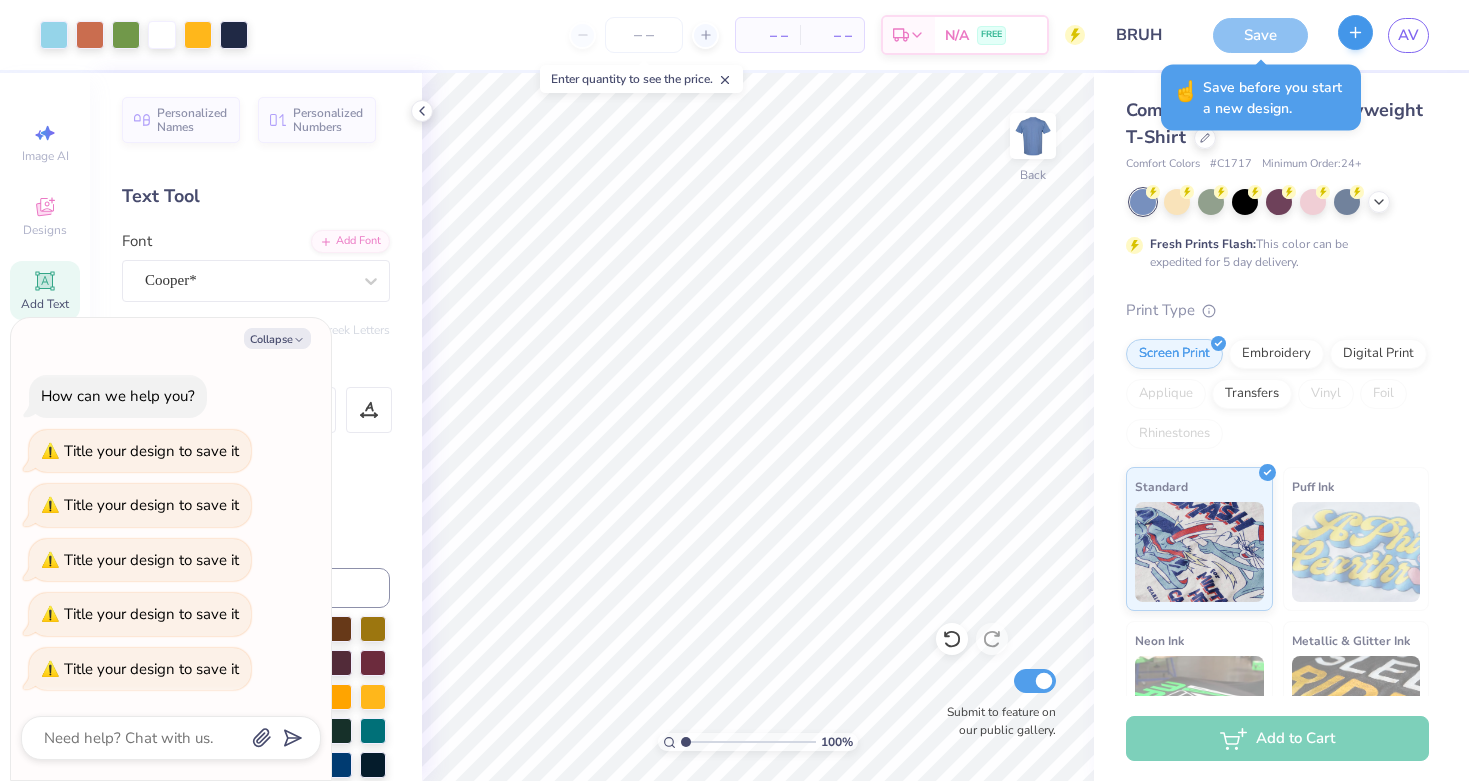 click at bounding box center [1355, 32] 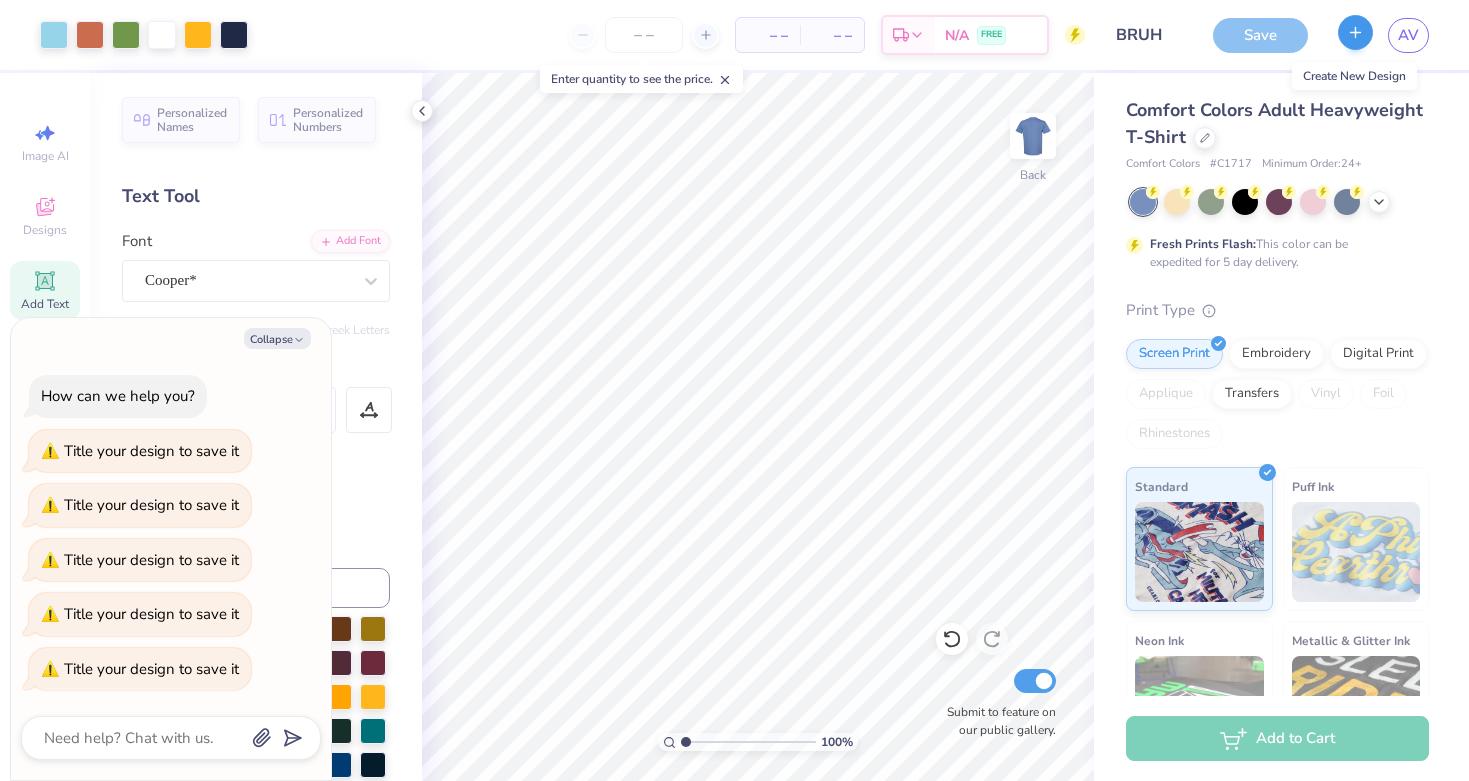 click at bounding box center [1355, 32] 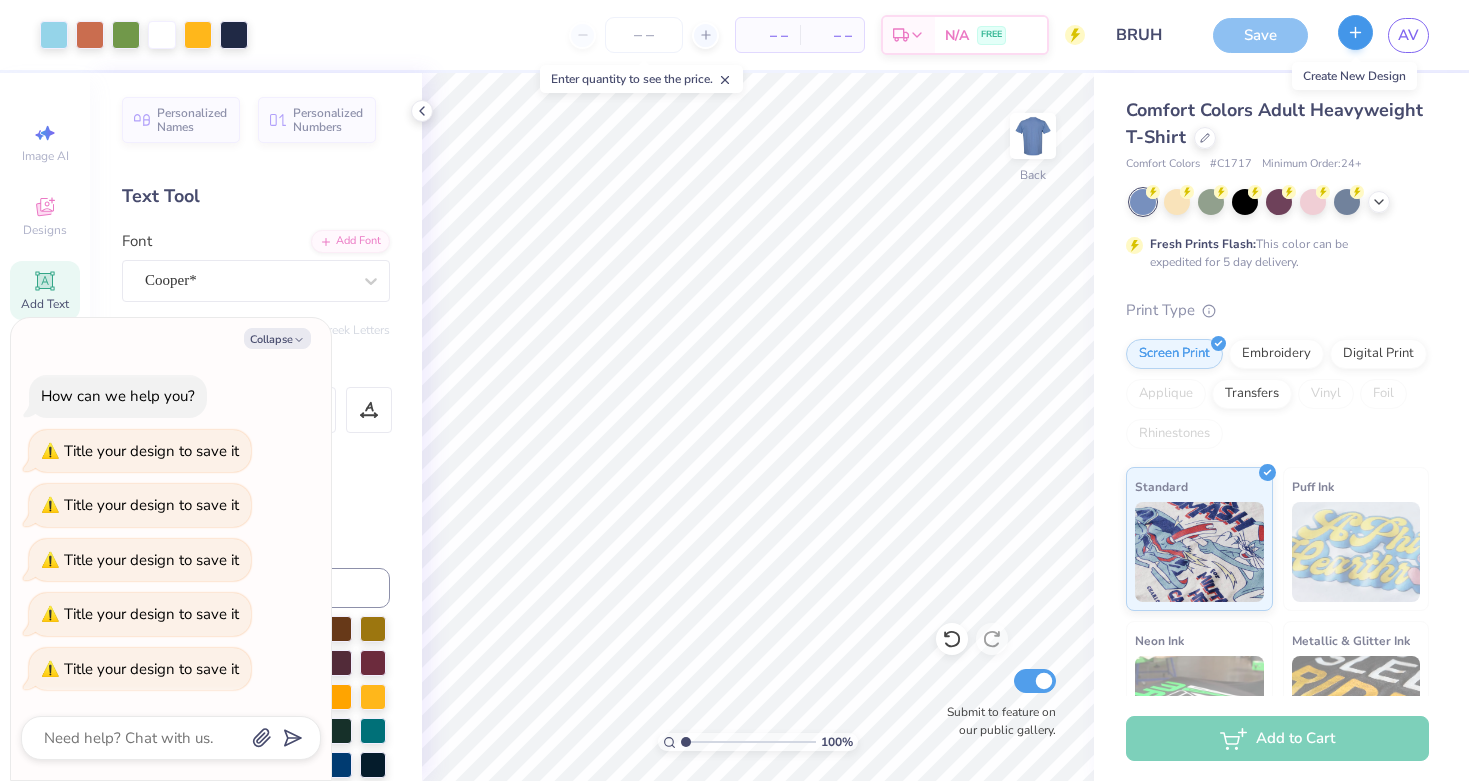 click at bounding box center (1355, 32) 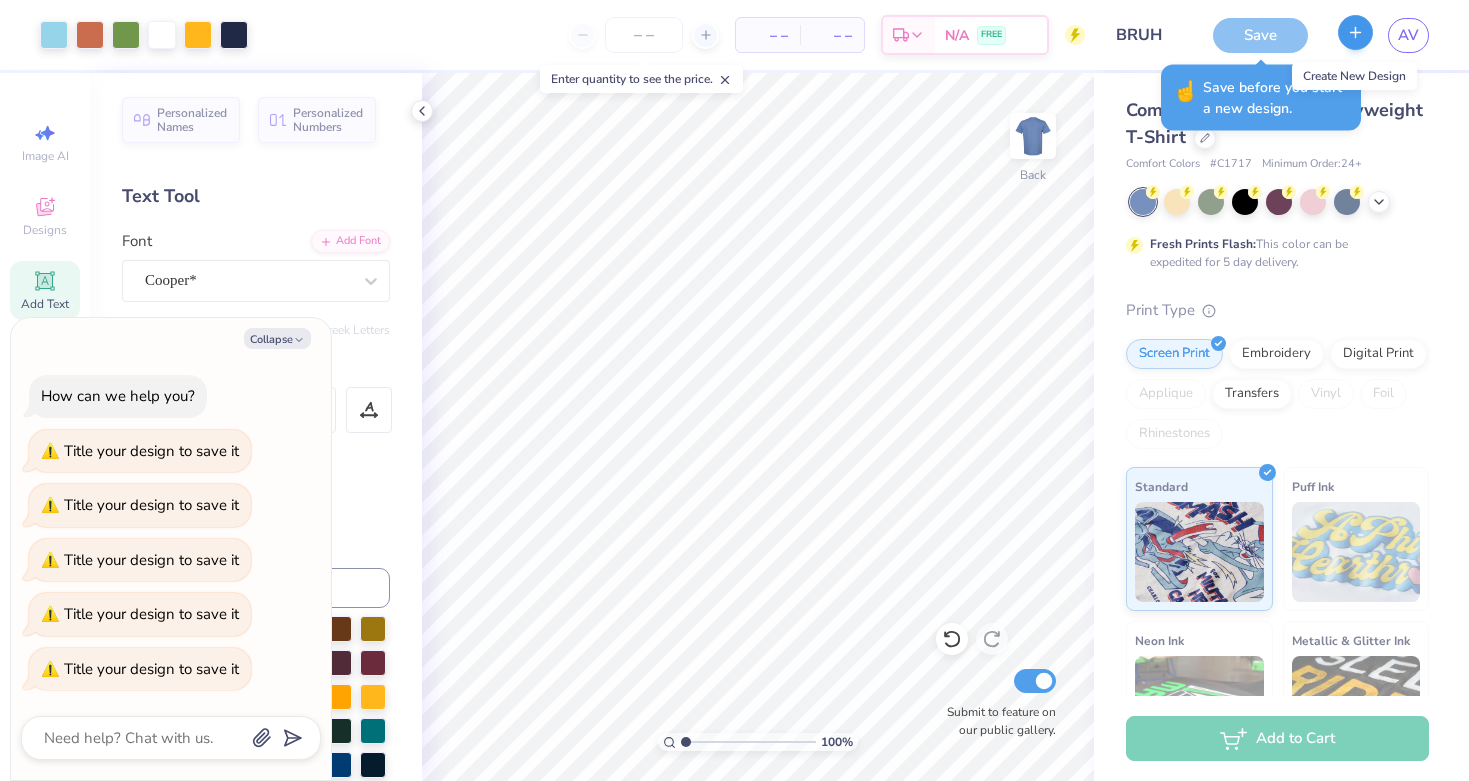click at bounding box center (1355, 32) 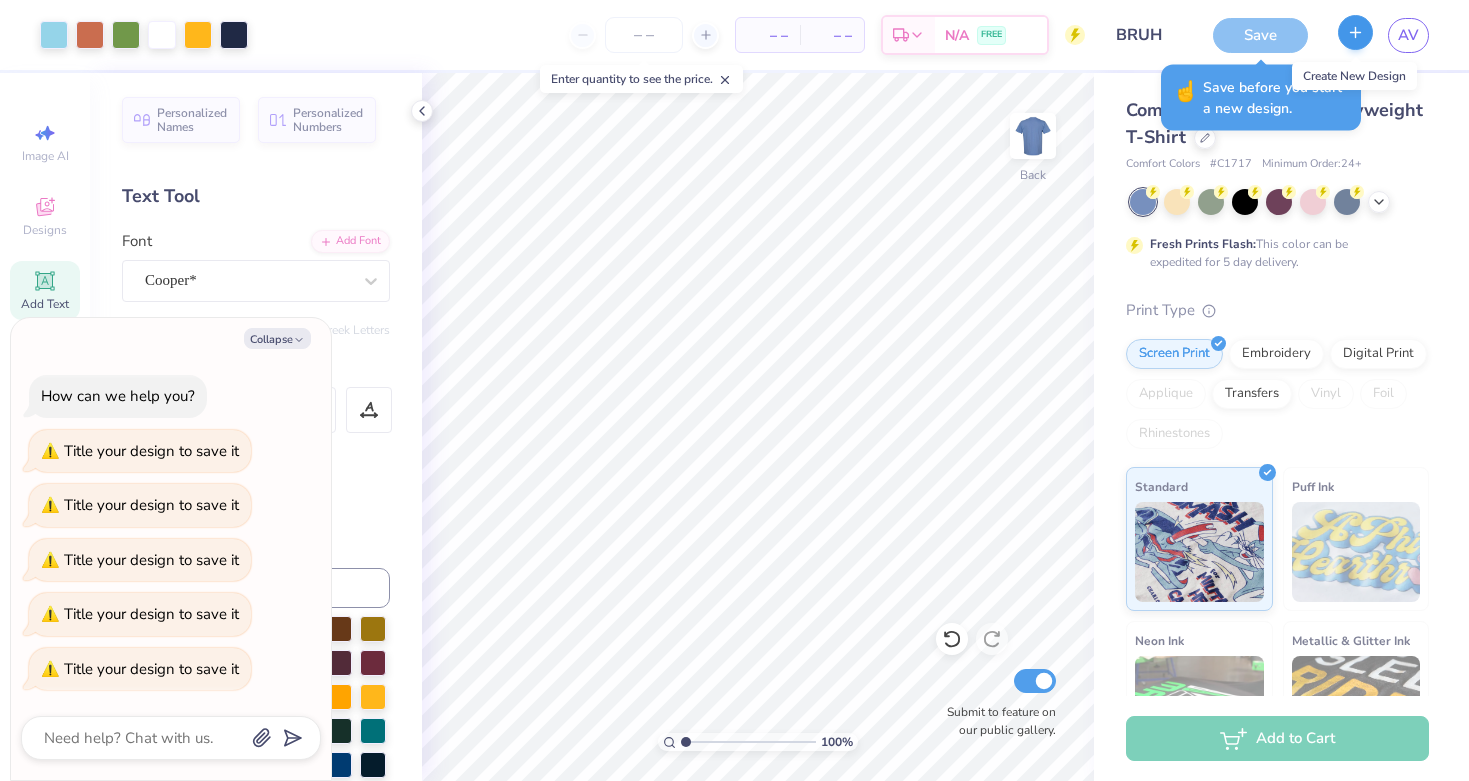 click at bounding box center (1355, 32) 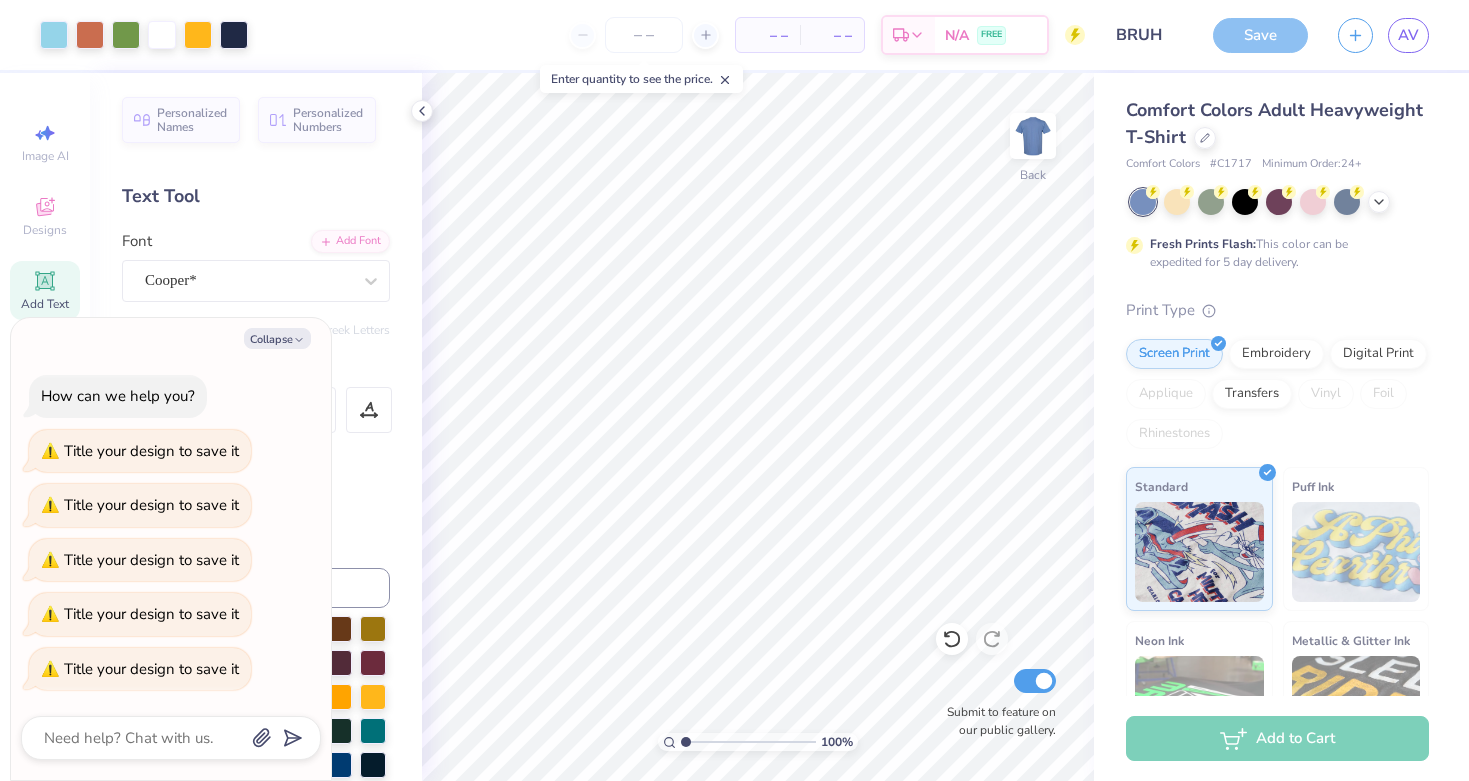 click at bounding box center (1356, 552) 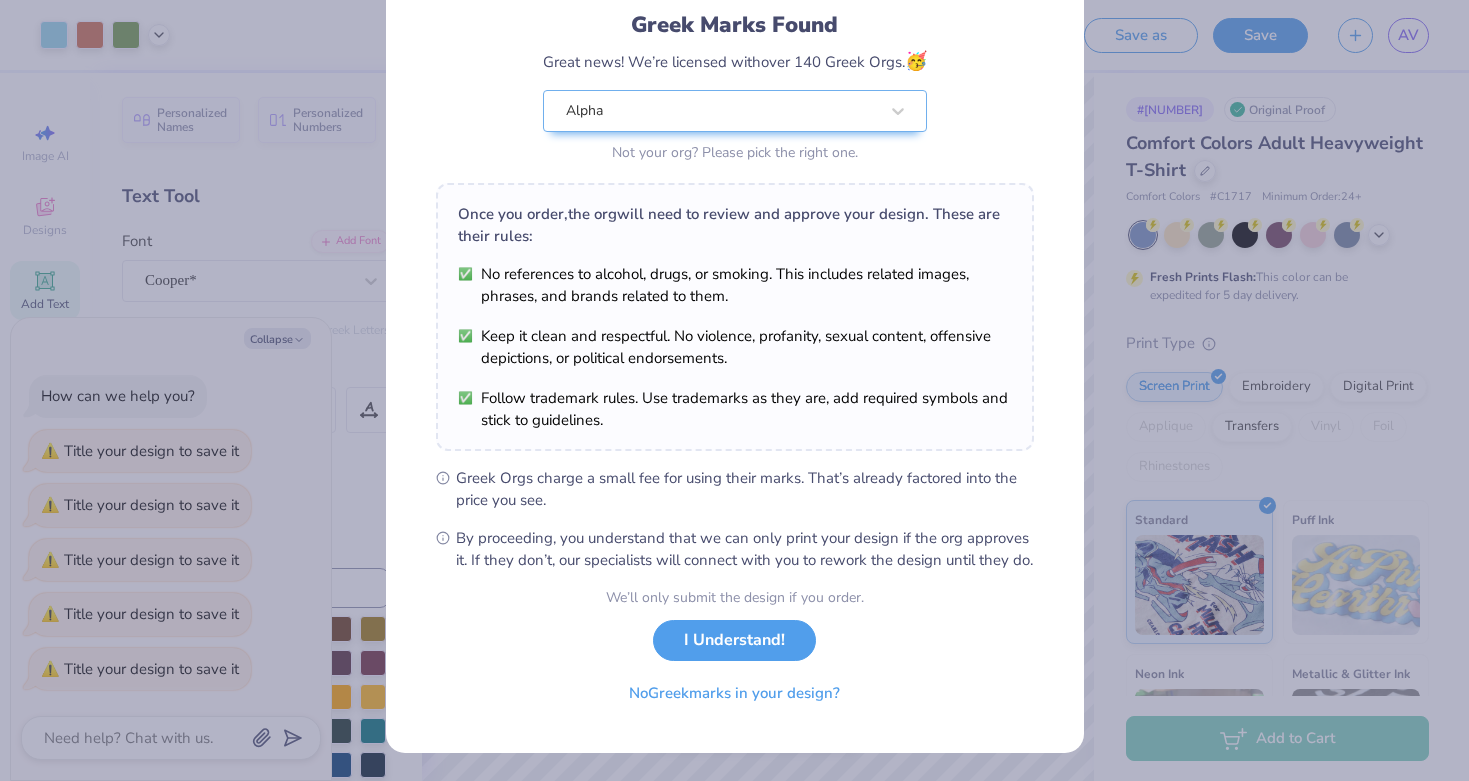 scroll, scrollTop: 155, scrollLeft: 0, axis: vertical 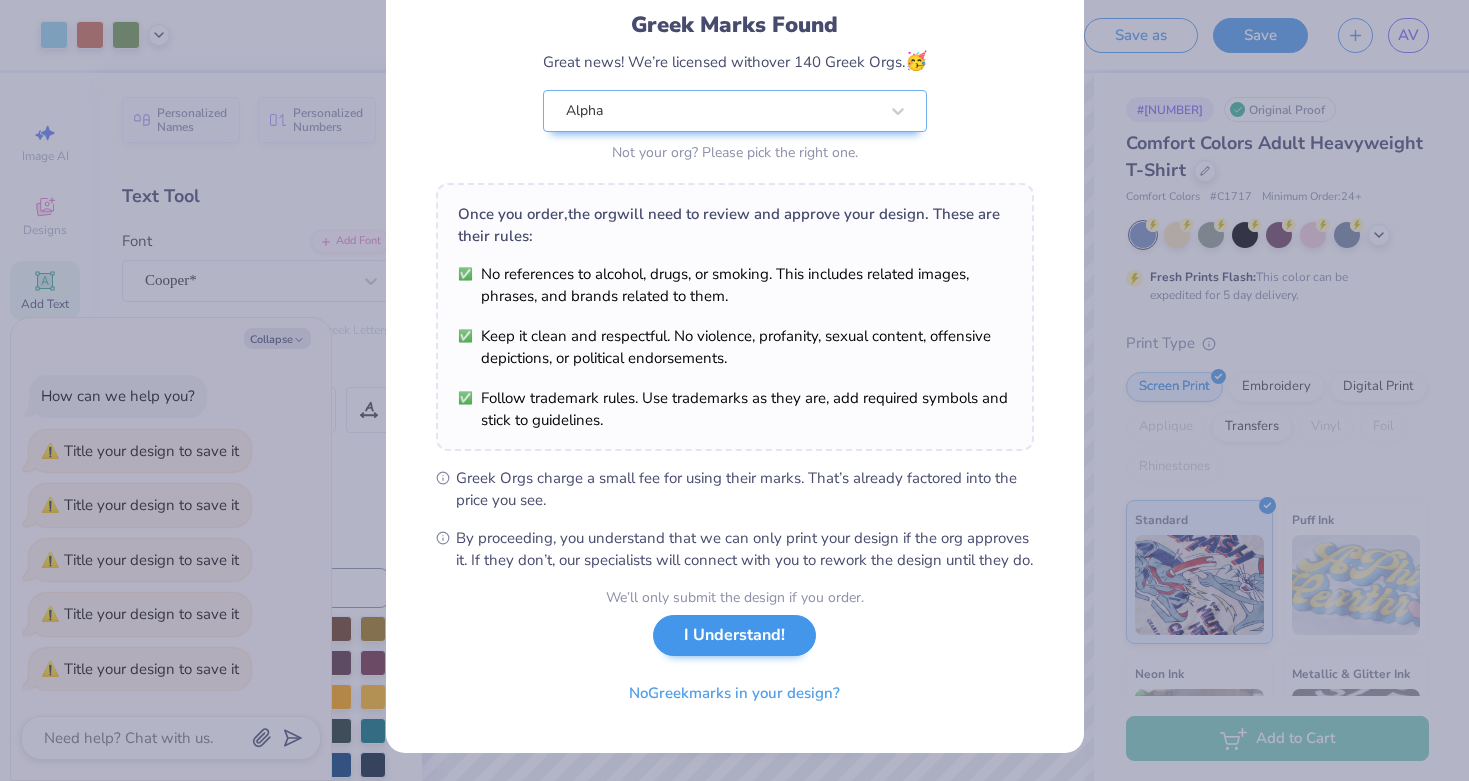 click on "I Understand!" at bounding box center [734, 635] 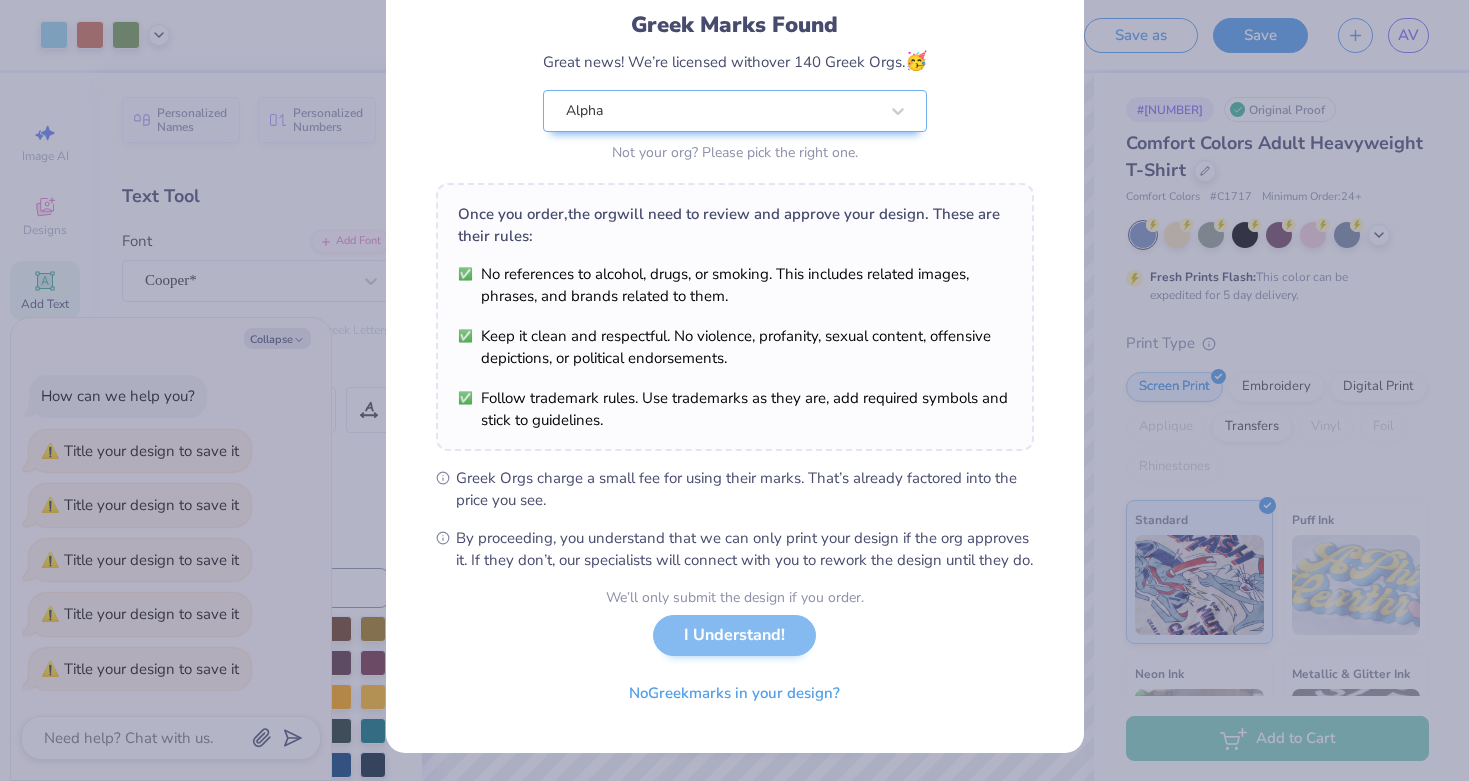 scroll, scrollTop: 0, scrollLeft: 0, axis: both 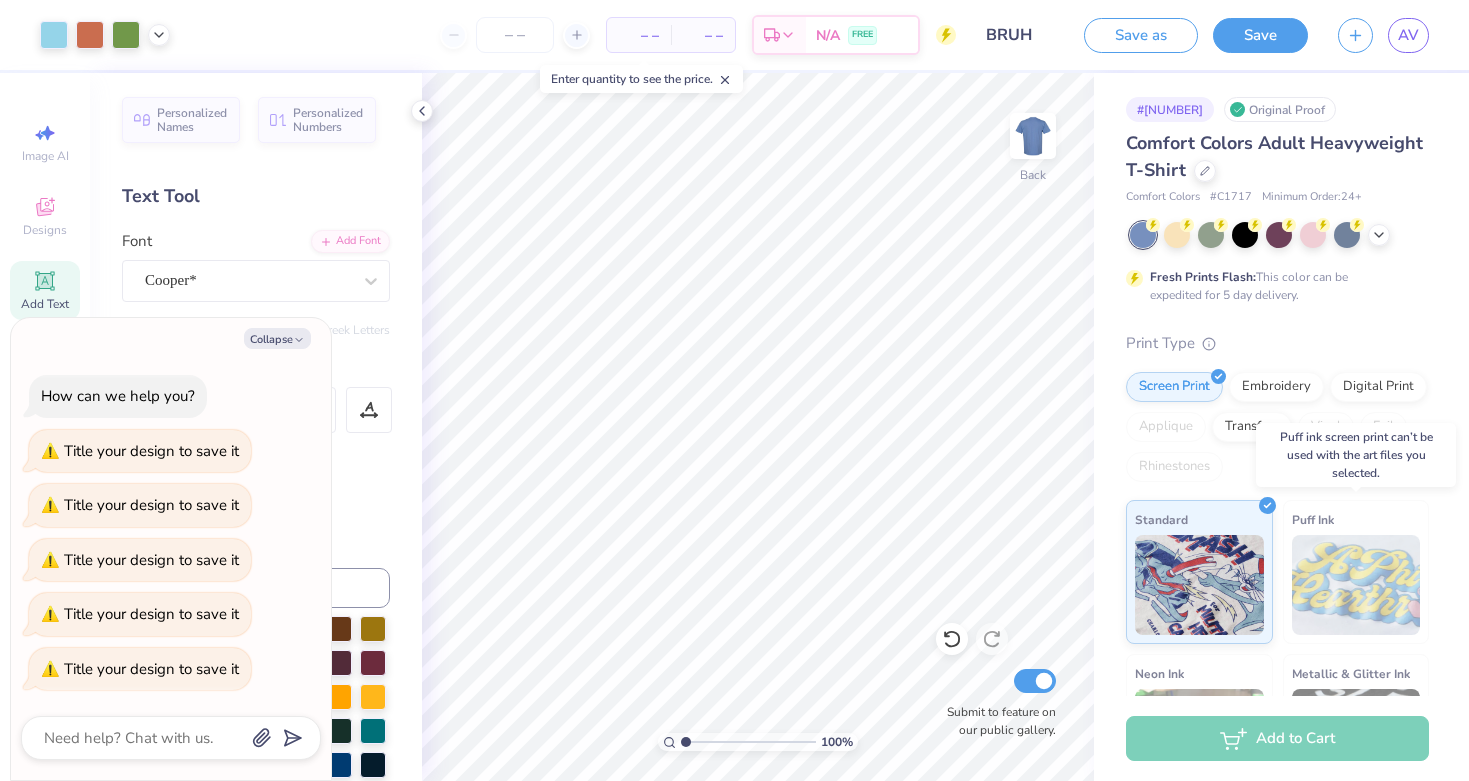 type on "x" 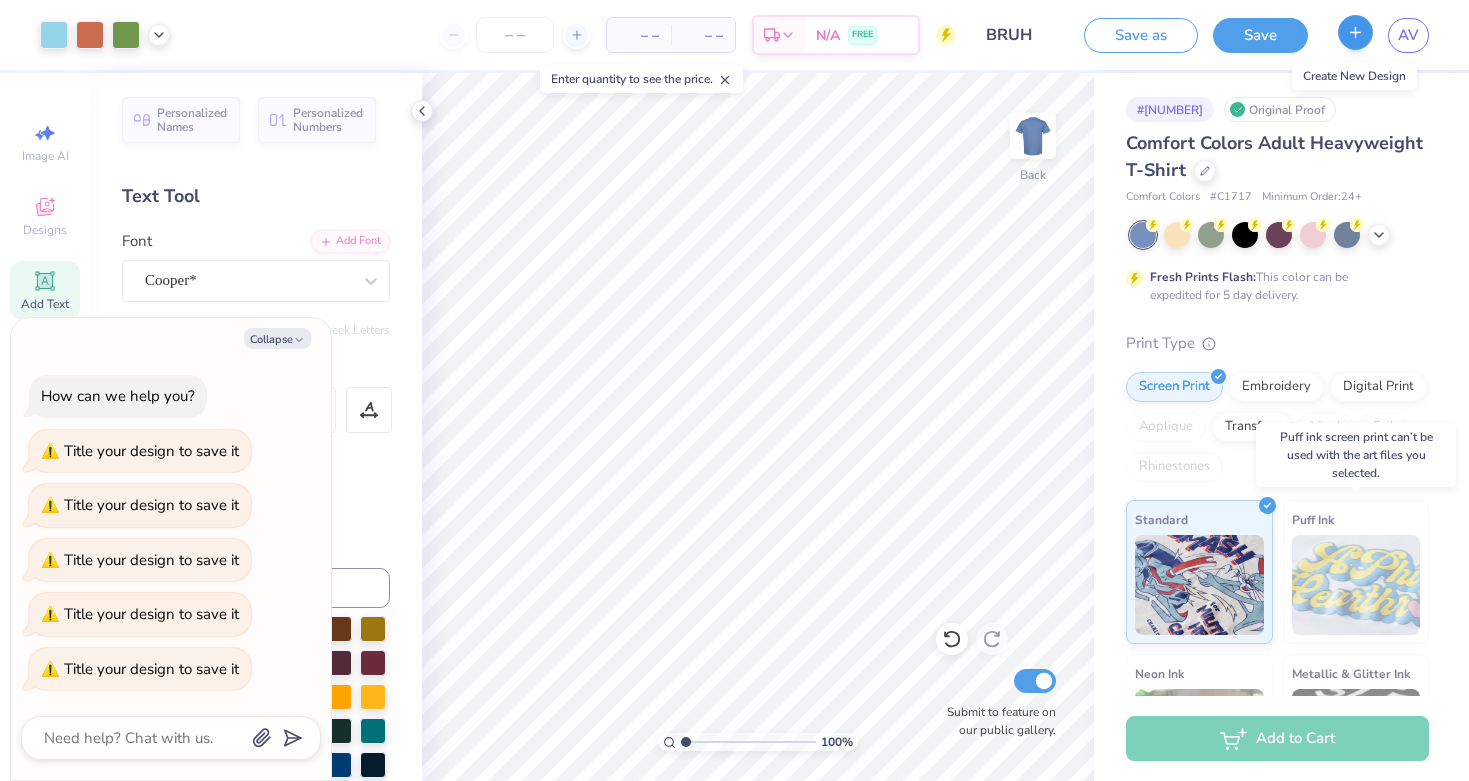 click 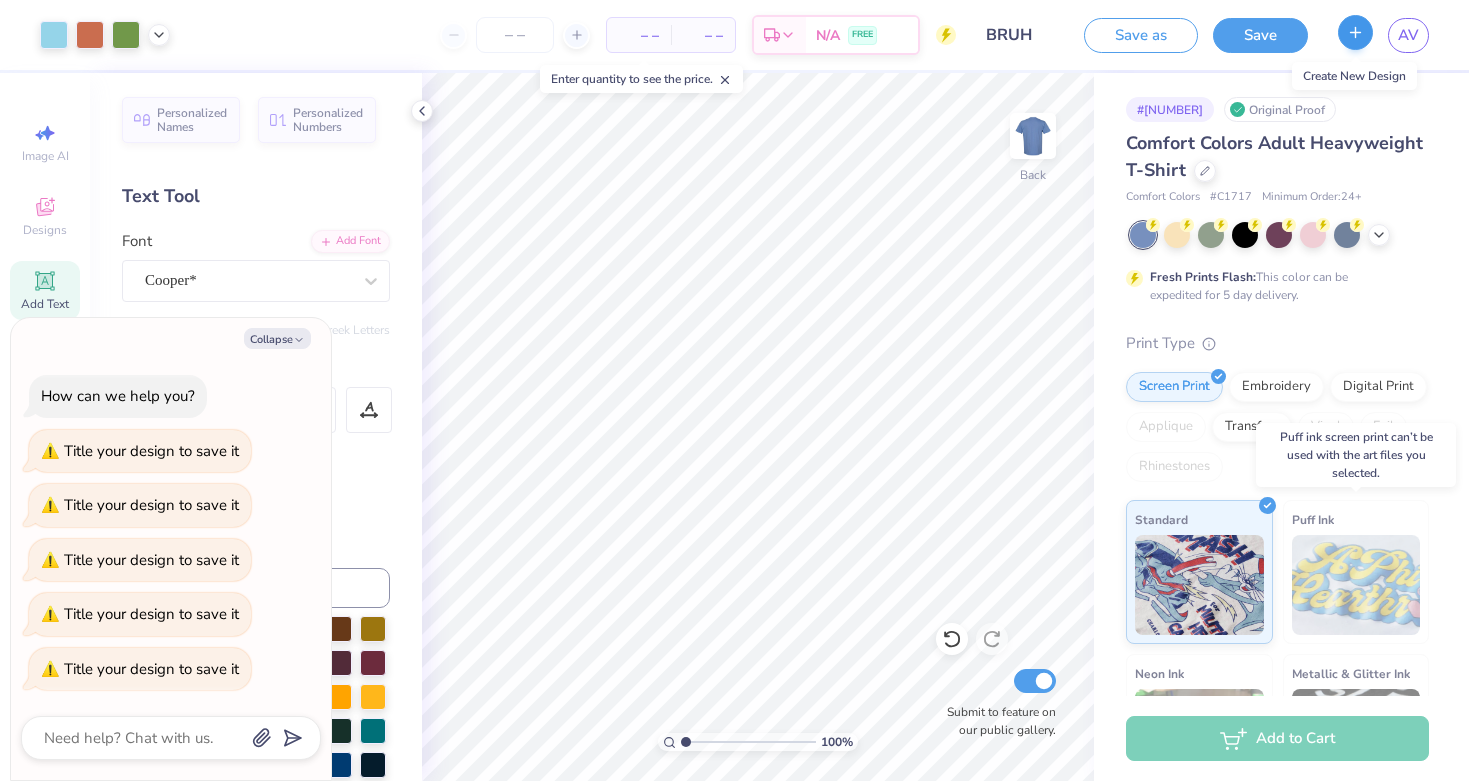type 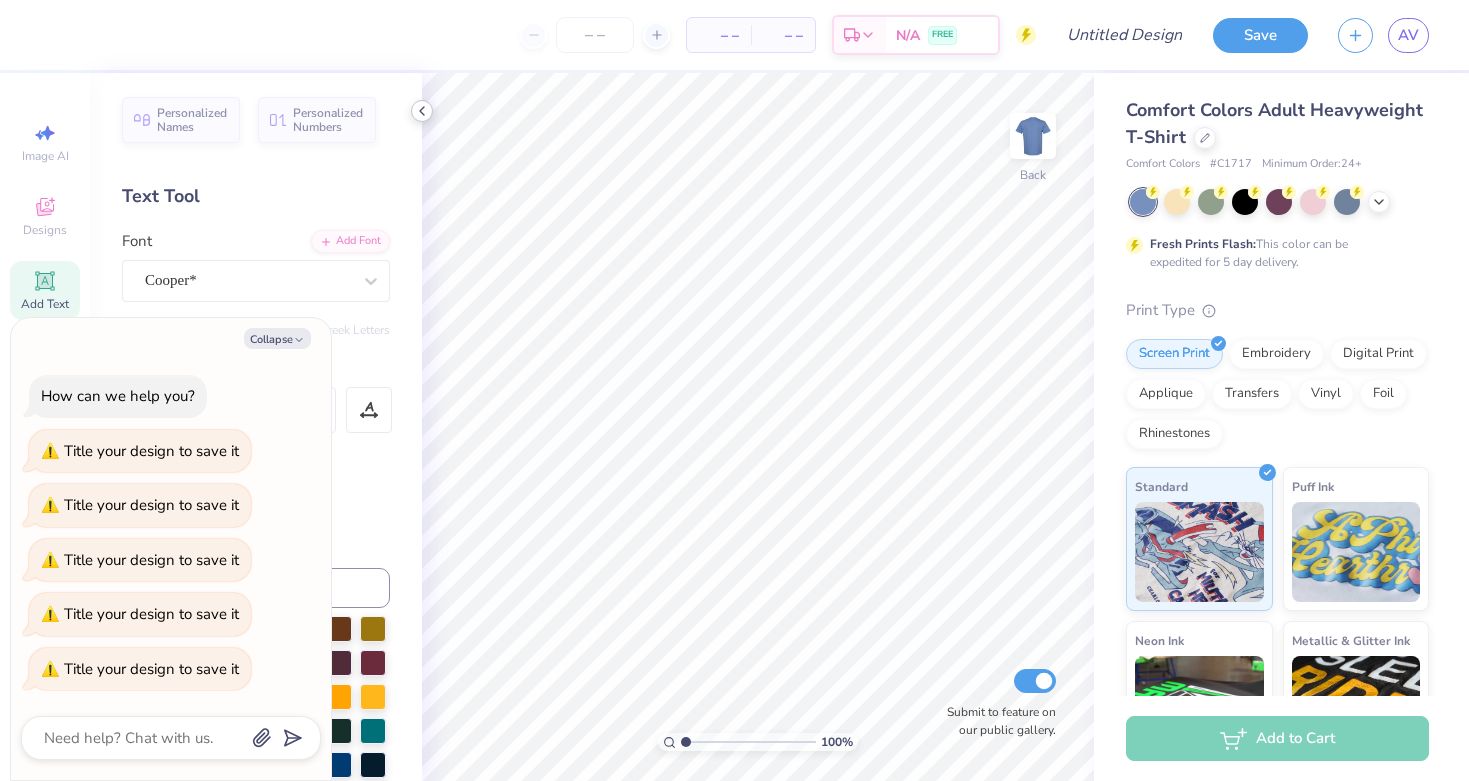 click 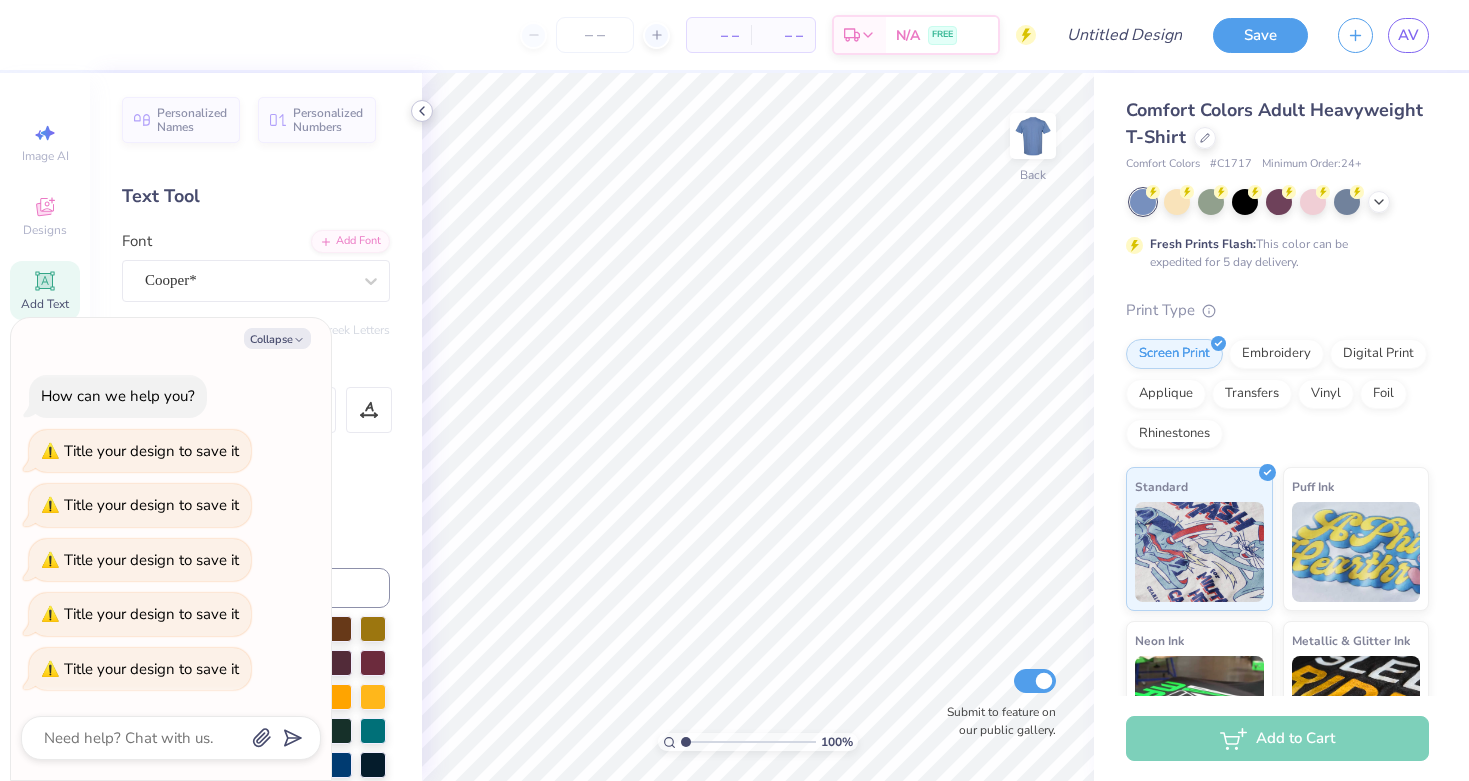 type on "x" 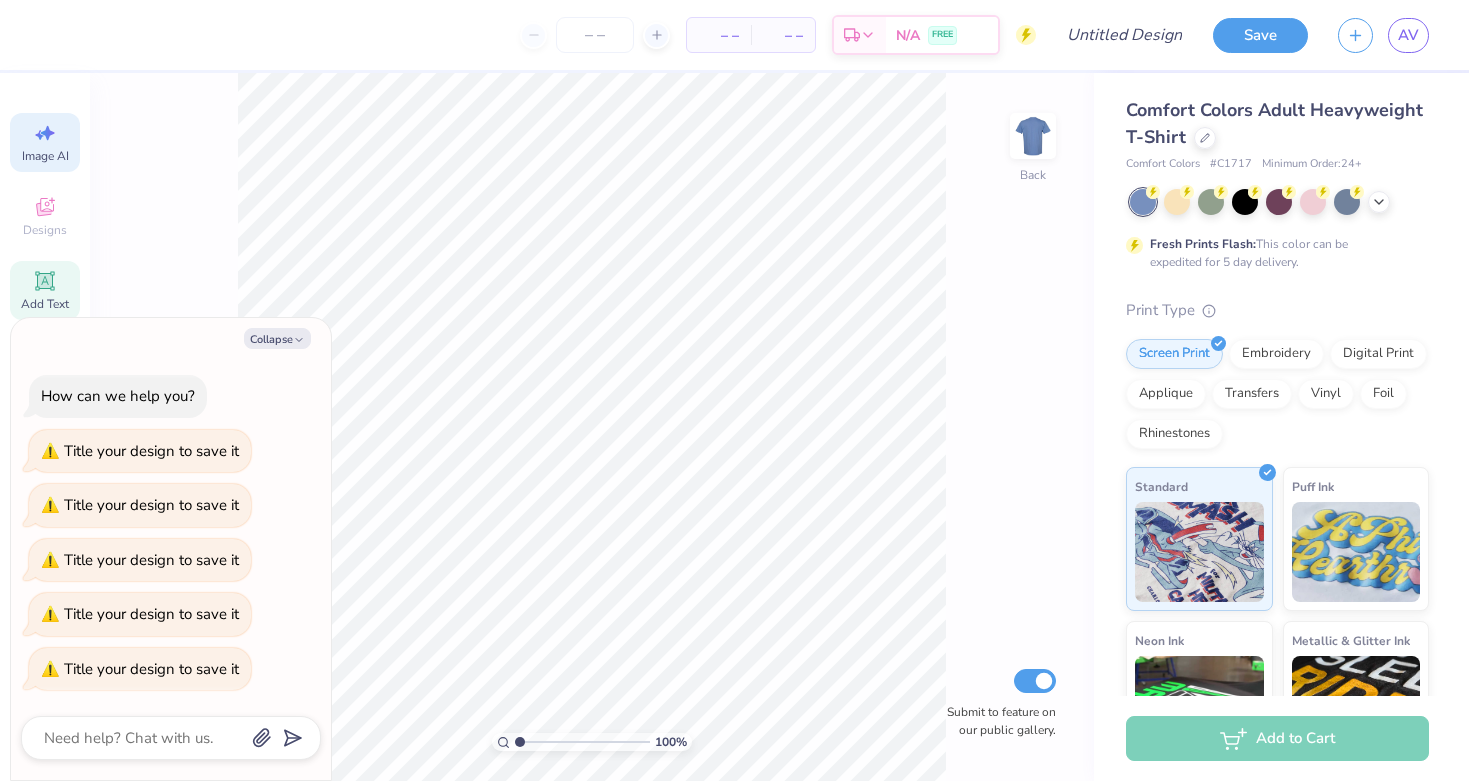 click on "Image AI" at bounding box center (45, 142) 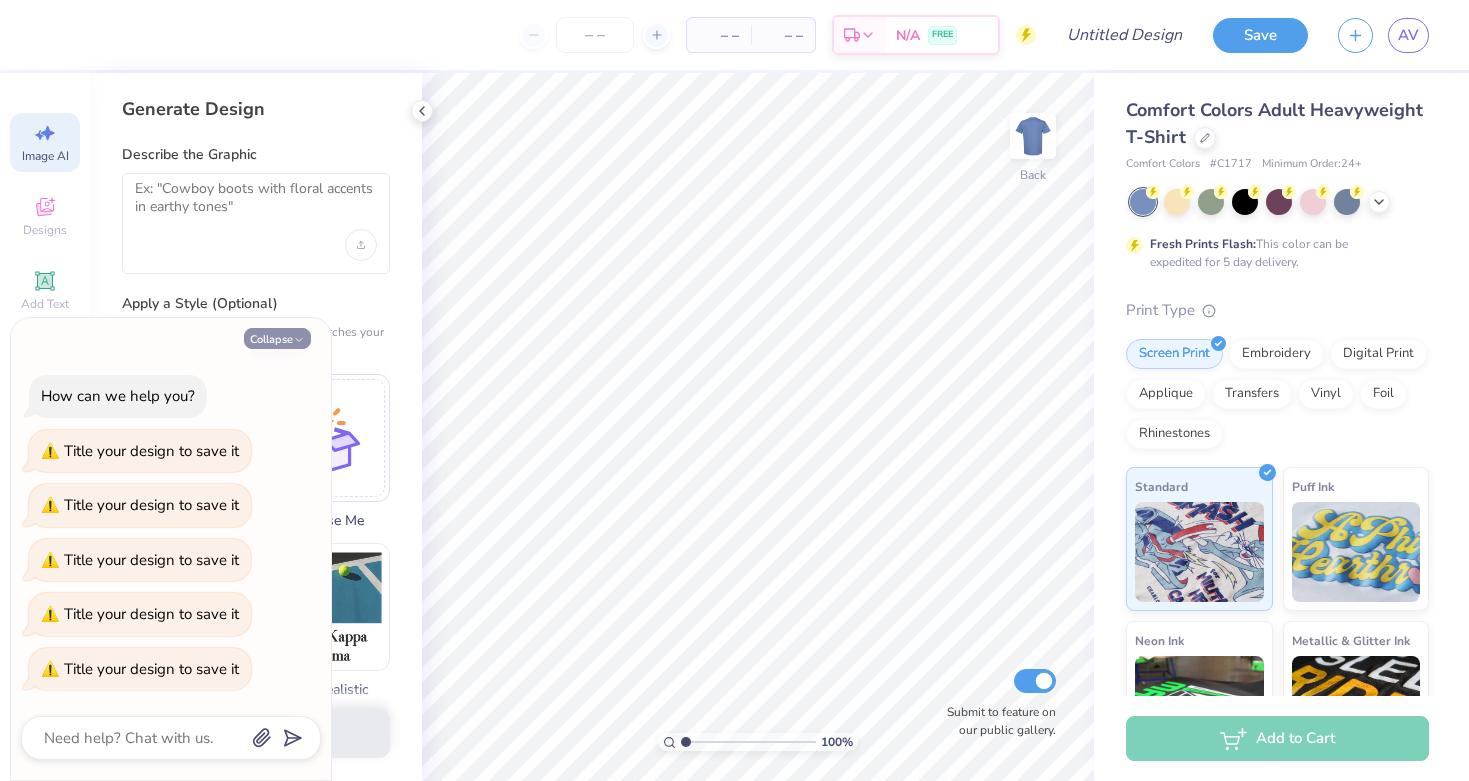 click on "Collapse" at bounding box center (277, 338) 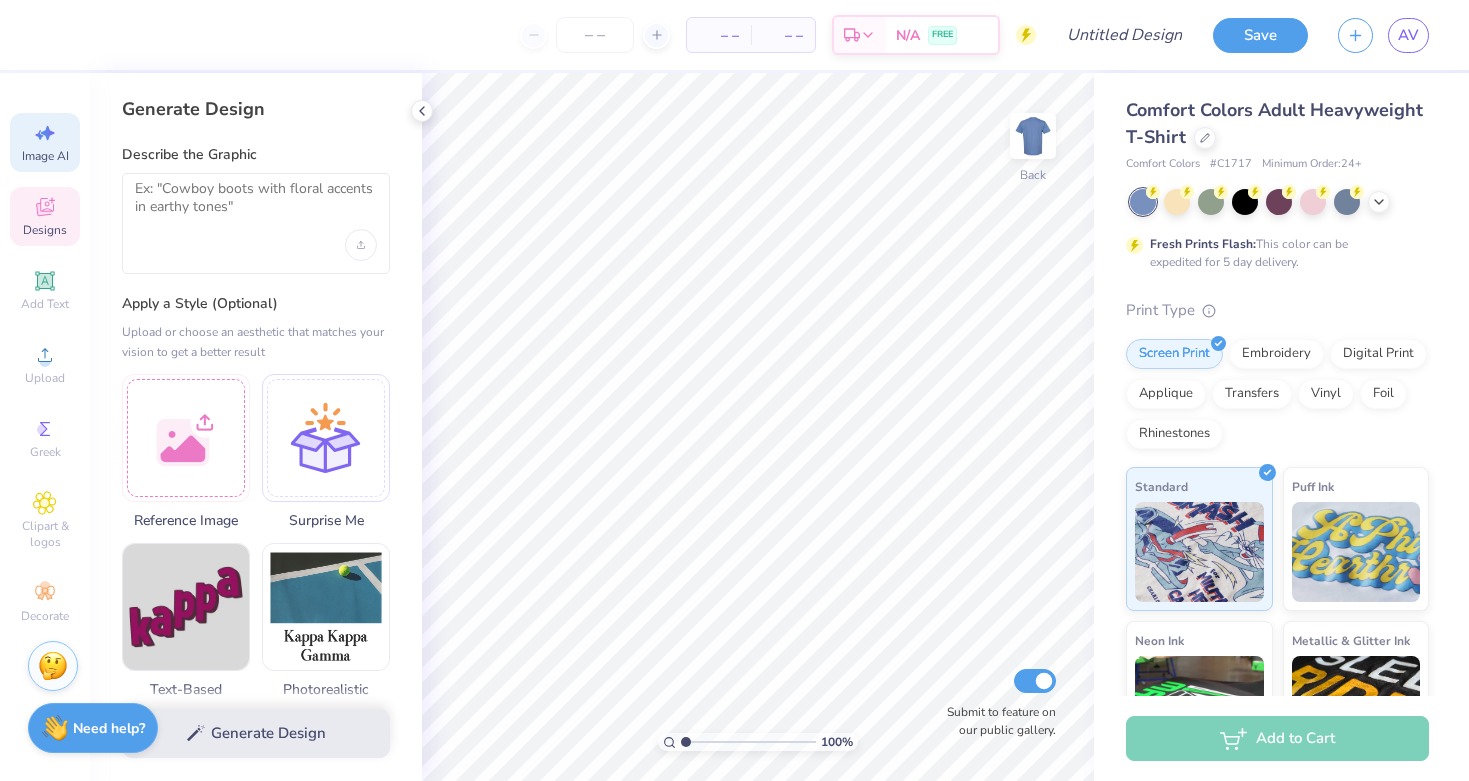 click on "Designs" at bounding box center [45, 230] 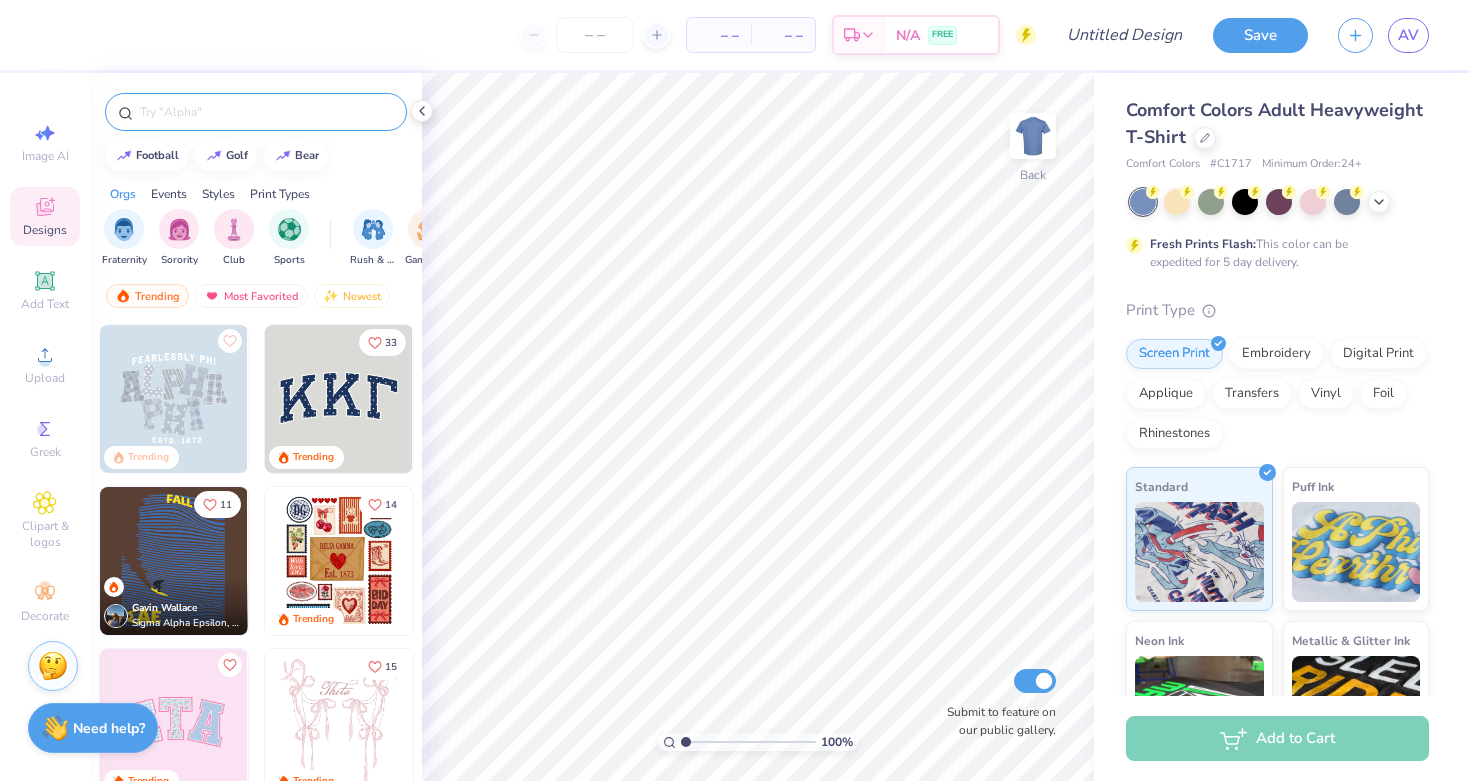 click at bounding box center (256, 112) 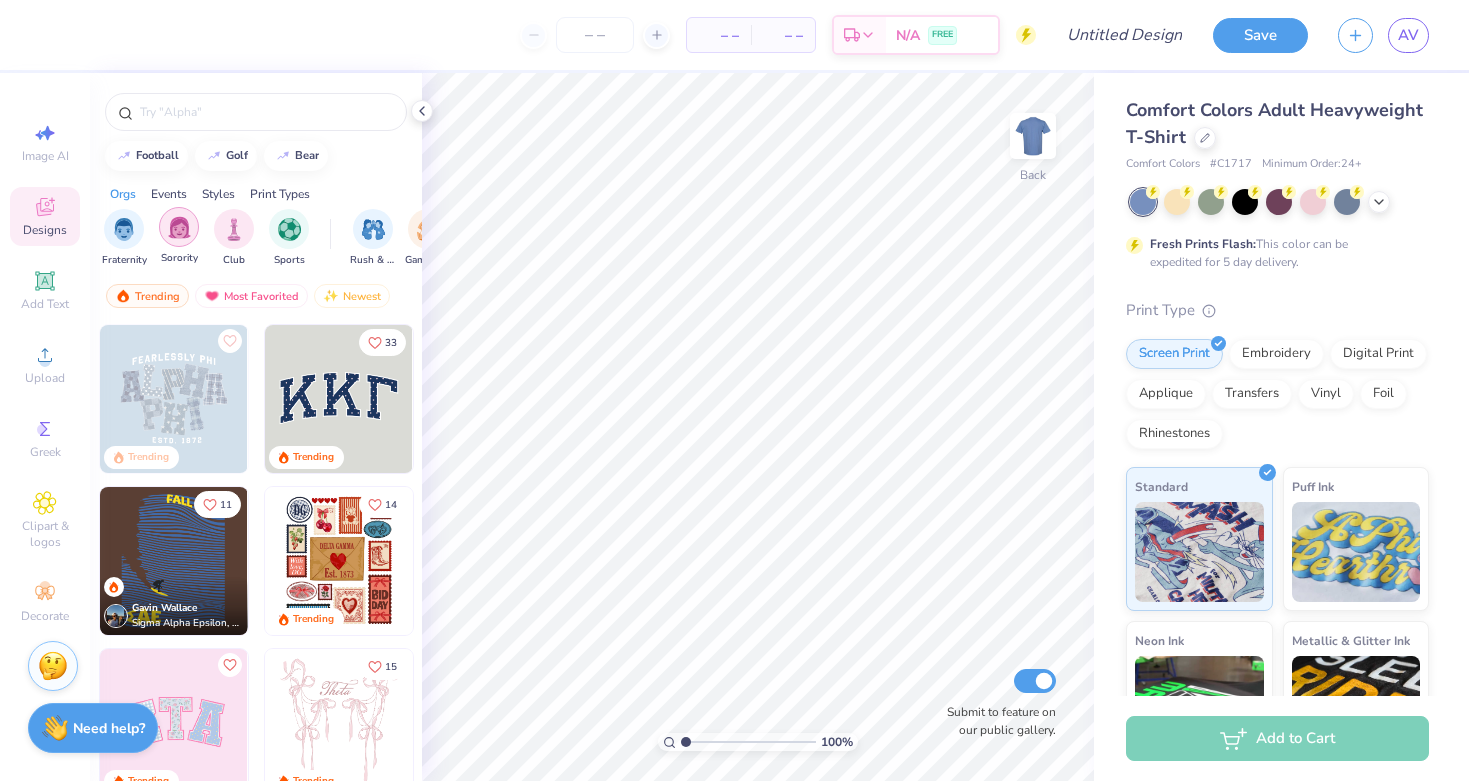 click at bounding box center (179, 227) 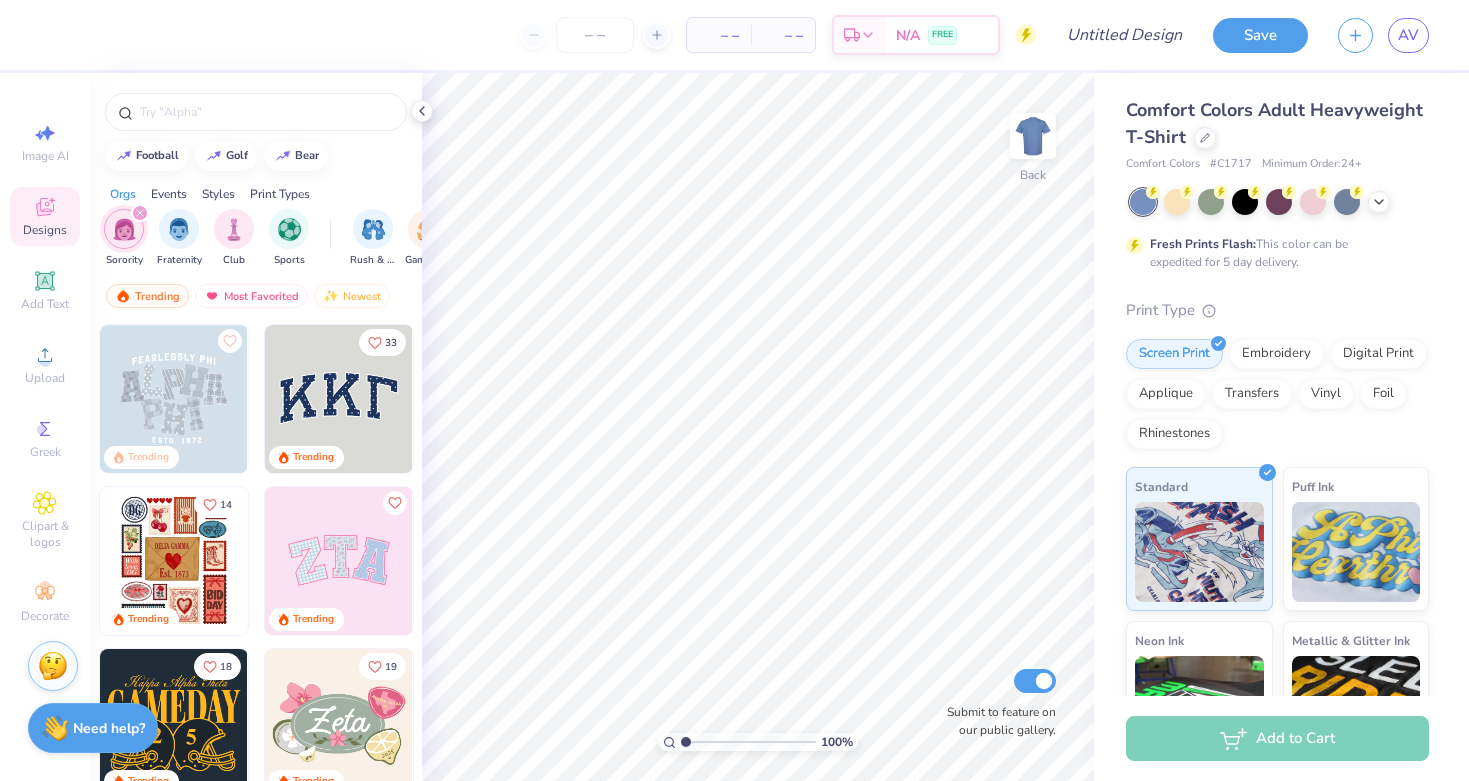 click at bounding box center [124, 229] 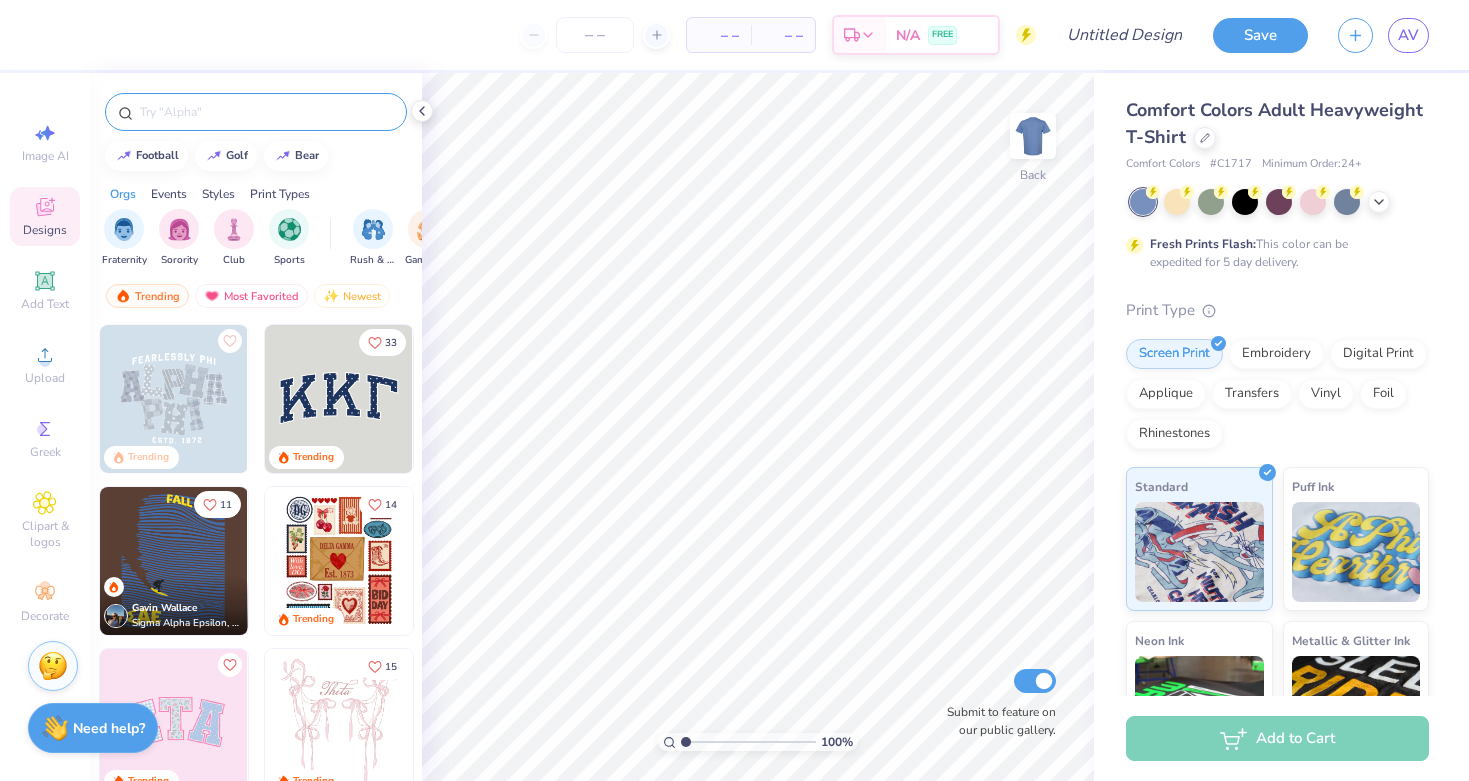 click at bounding box center [266, 112] 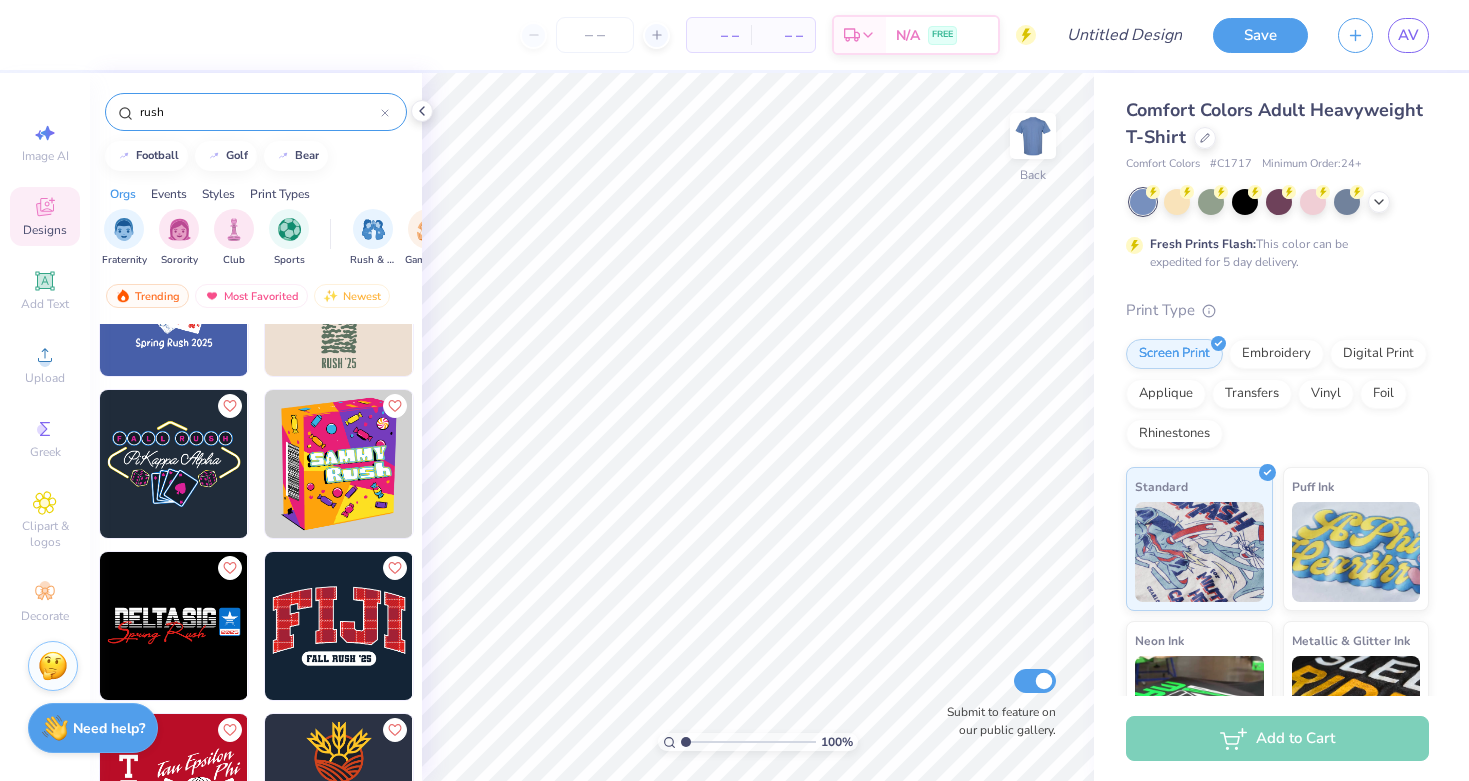 scroll, scrollTop: 9185, scrollLeft: 0, axis: vertical 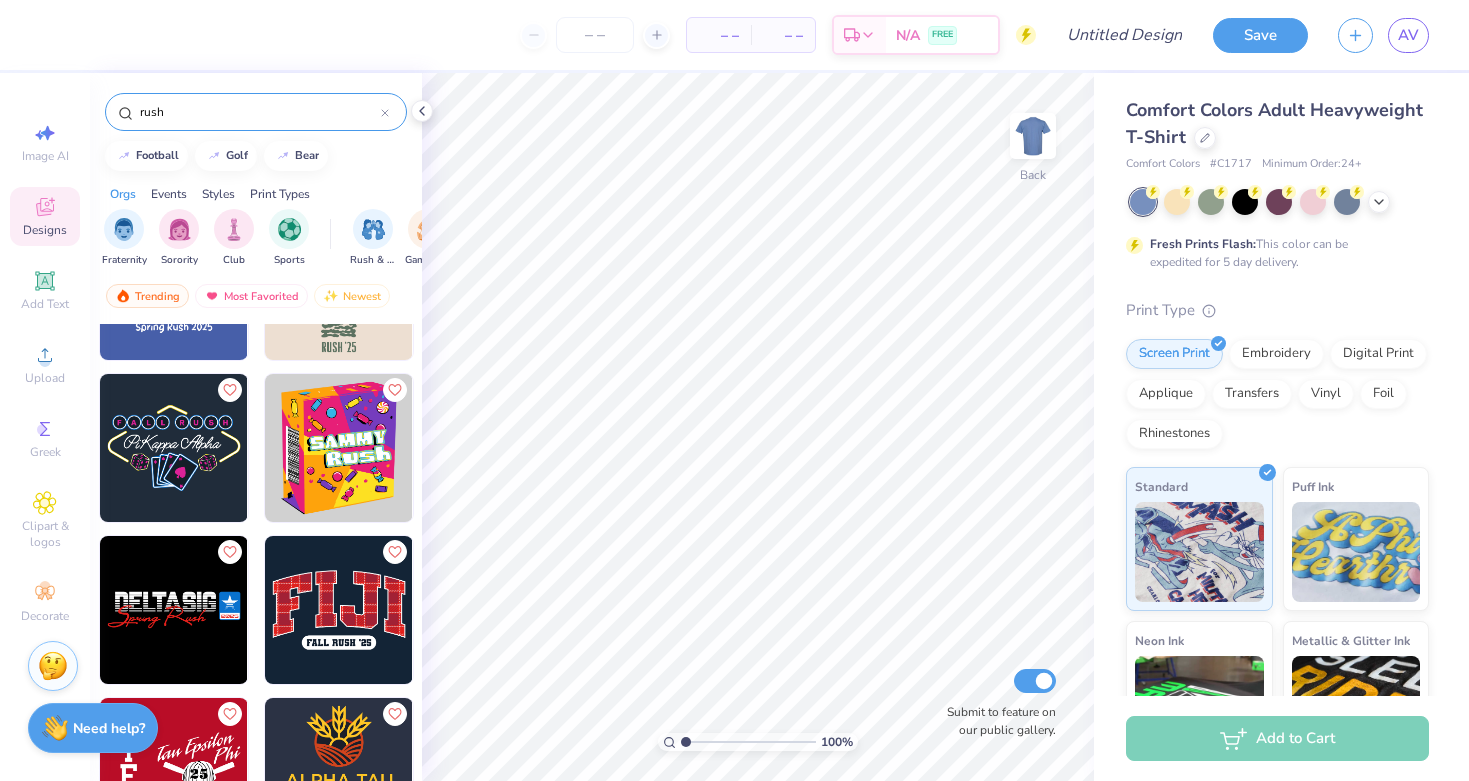 type on "rush" 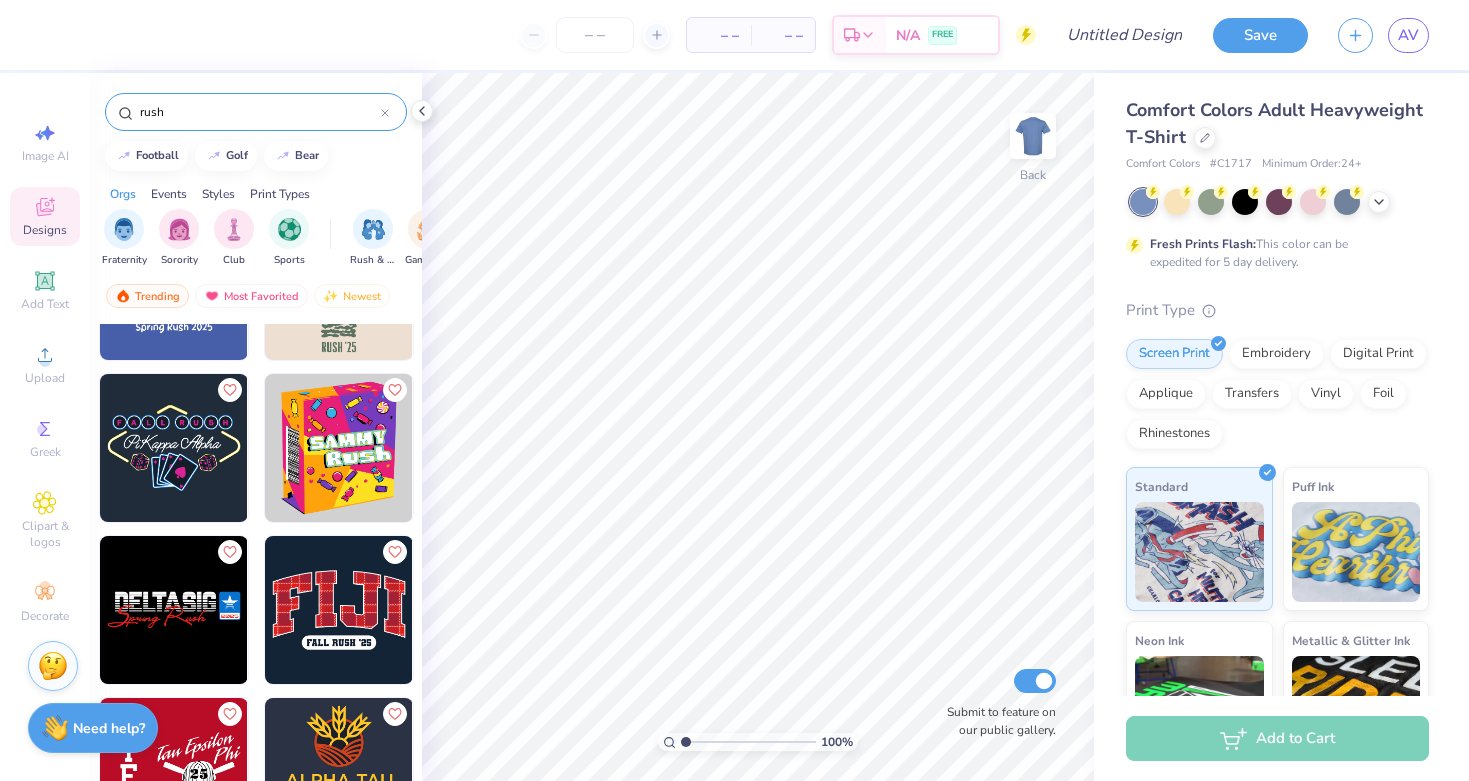 click at bounding box center [174, 448] 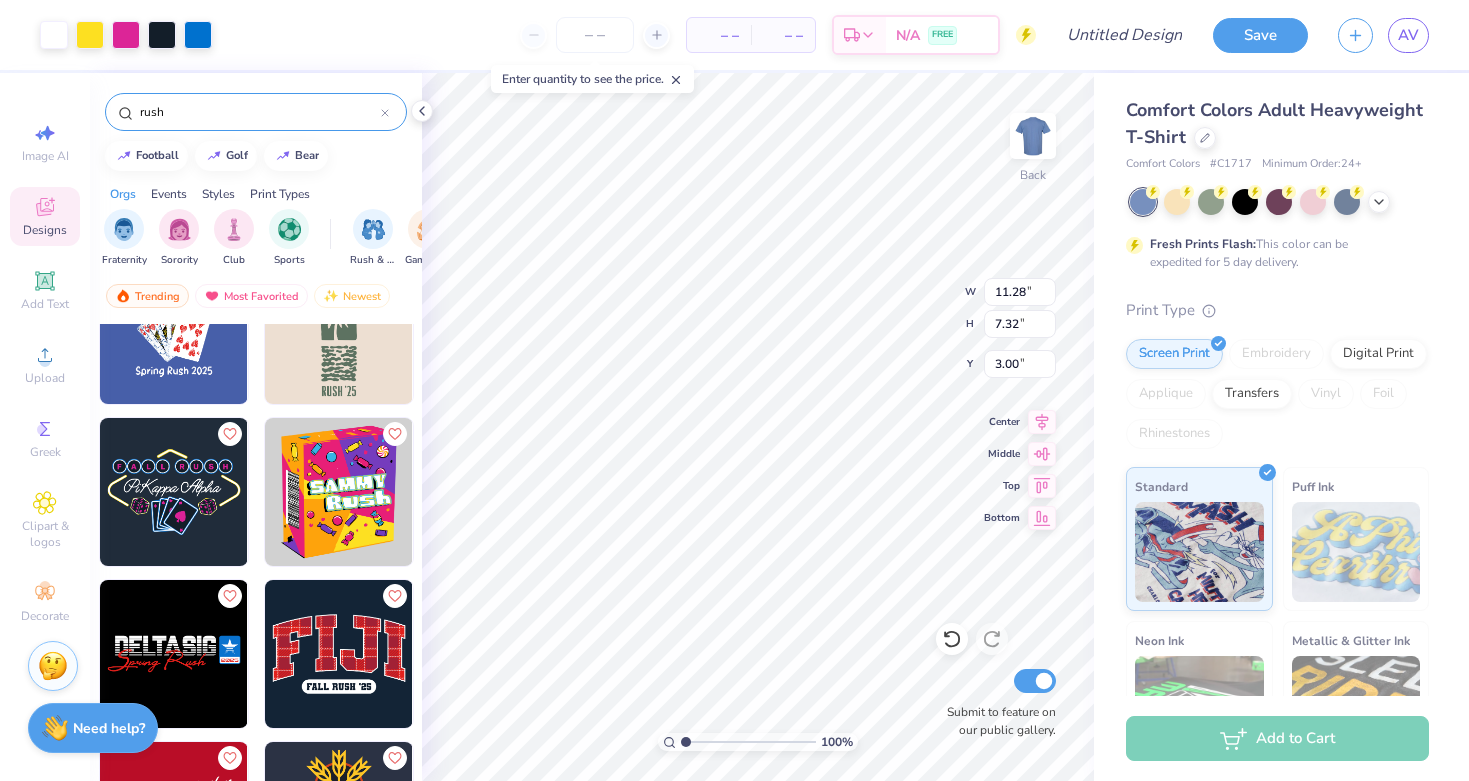 scroll, scrollTop: 9146, scrollLeft: 0, axis: vertical 